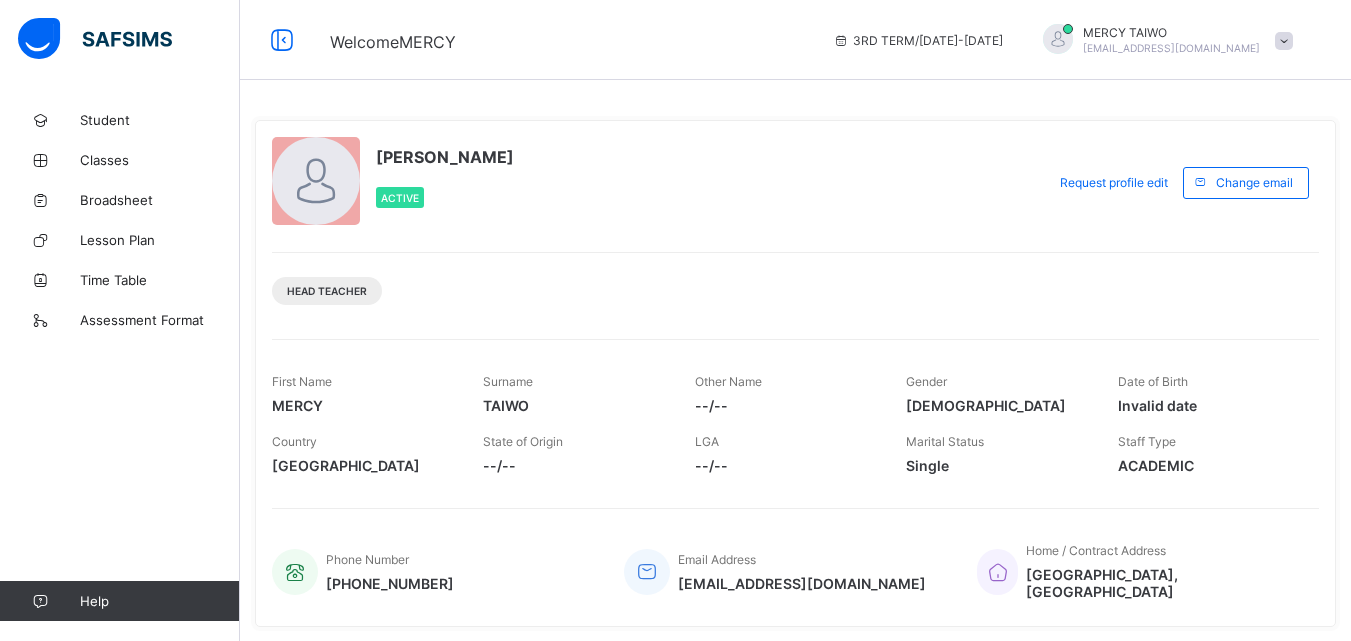 scroll, scrollTop: 0, scrollLeft: 0, axis: both 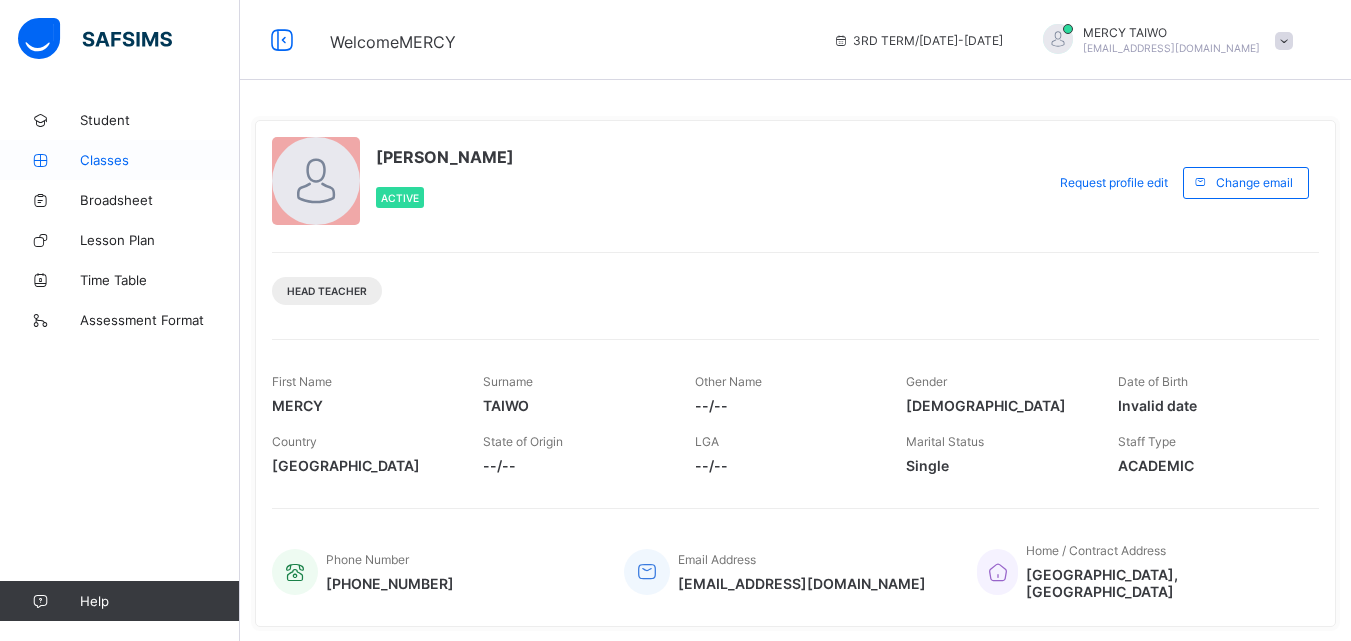 click on "Classes" at bounding box center [160, 160] 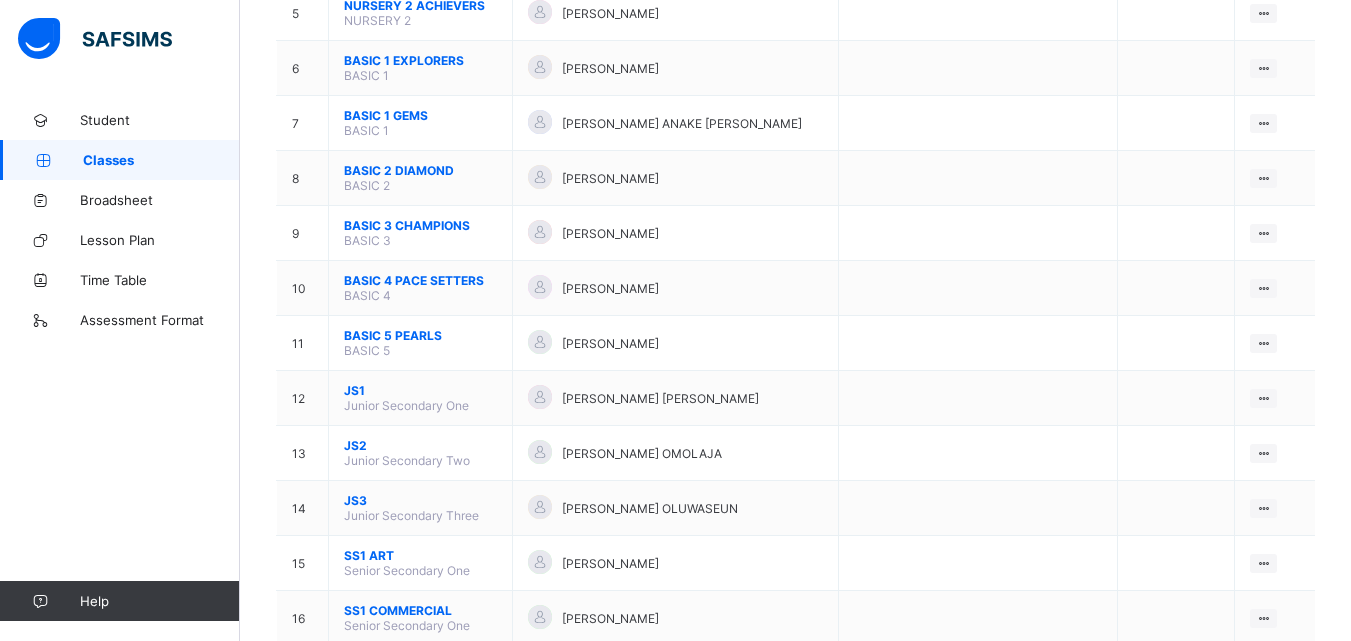 scroll, scrollTop: 512, scrollLeft: 0, axis: vertical 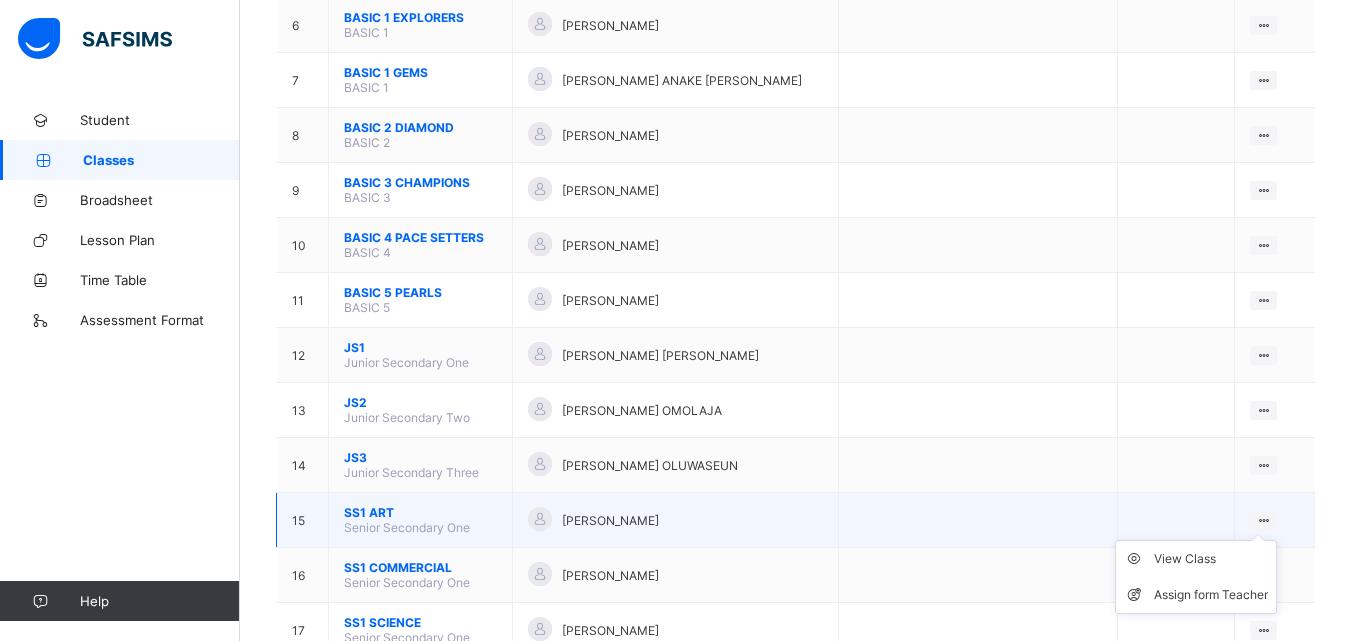 click at bounding box center (1263, 520) 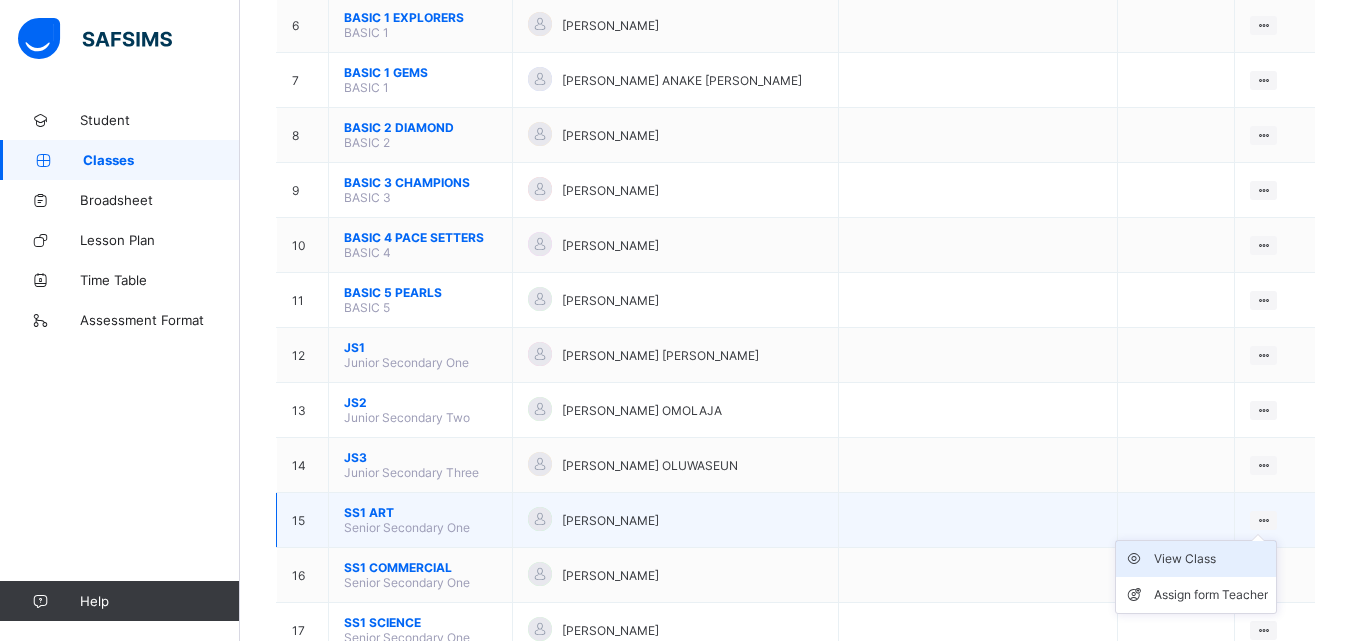 click on "View Class" at bounding box center [1211, 559] 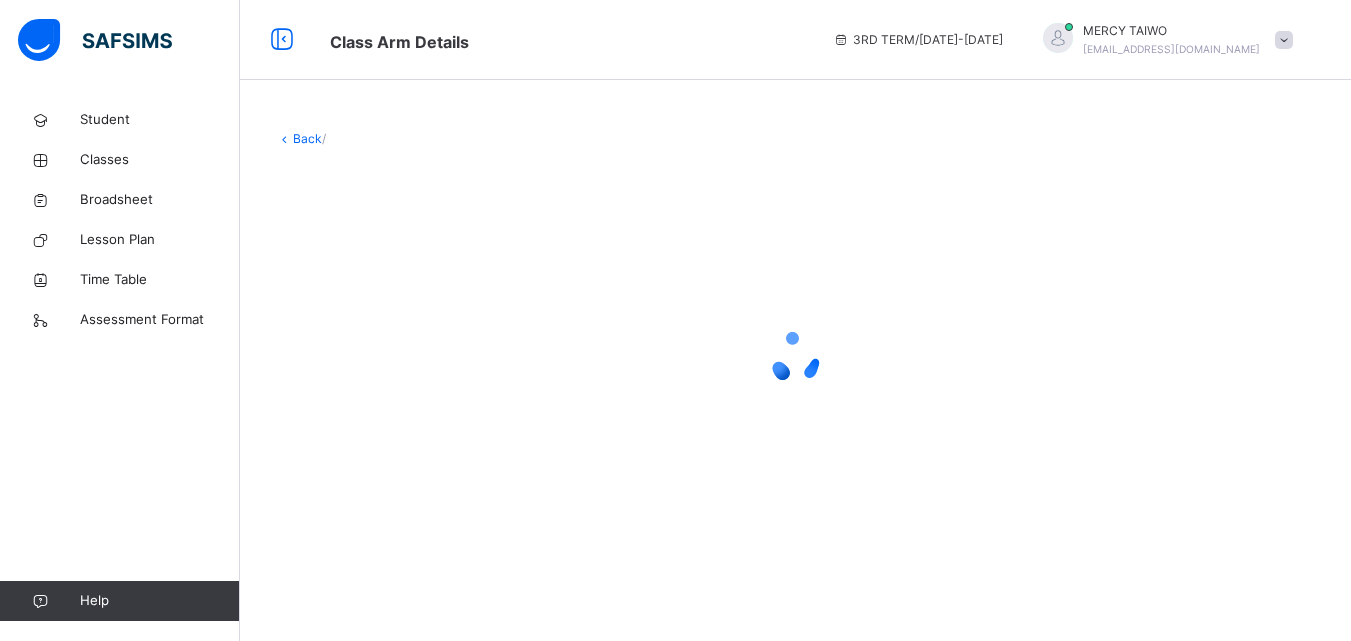 scroll, scrollTop: 0, scrollLeft: 0, axis: both 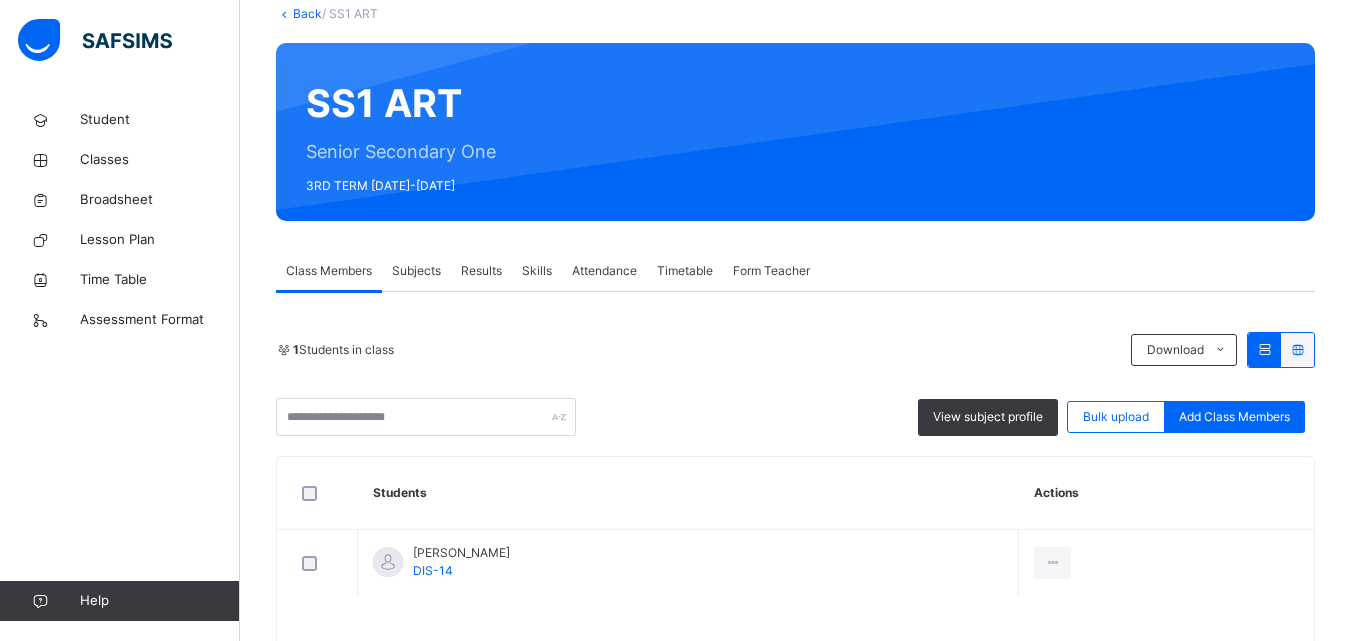 click on "Subjects" at bounding box center [416, 271] 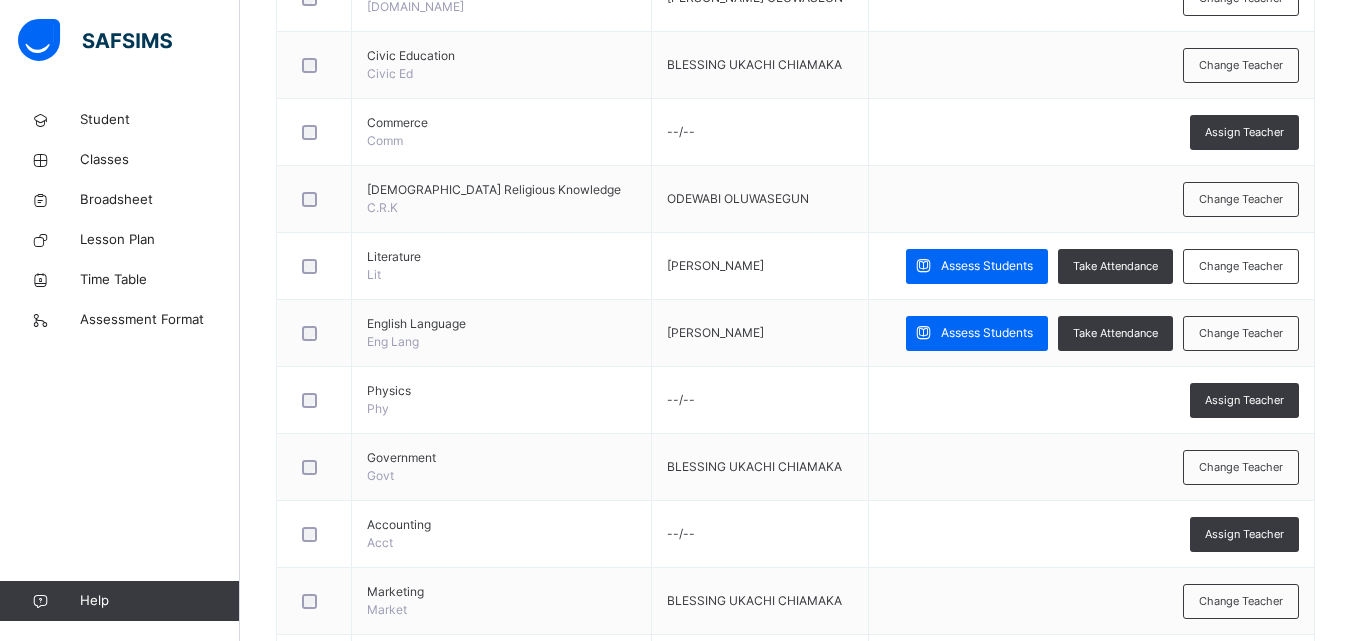 scroll, scrollTop: 596, scrollLeft: 0, axis: vertical 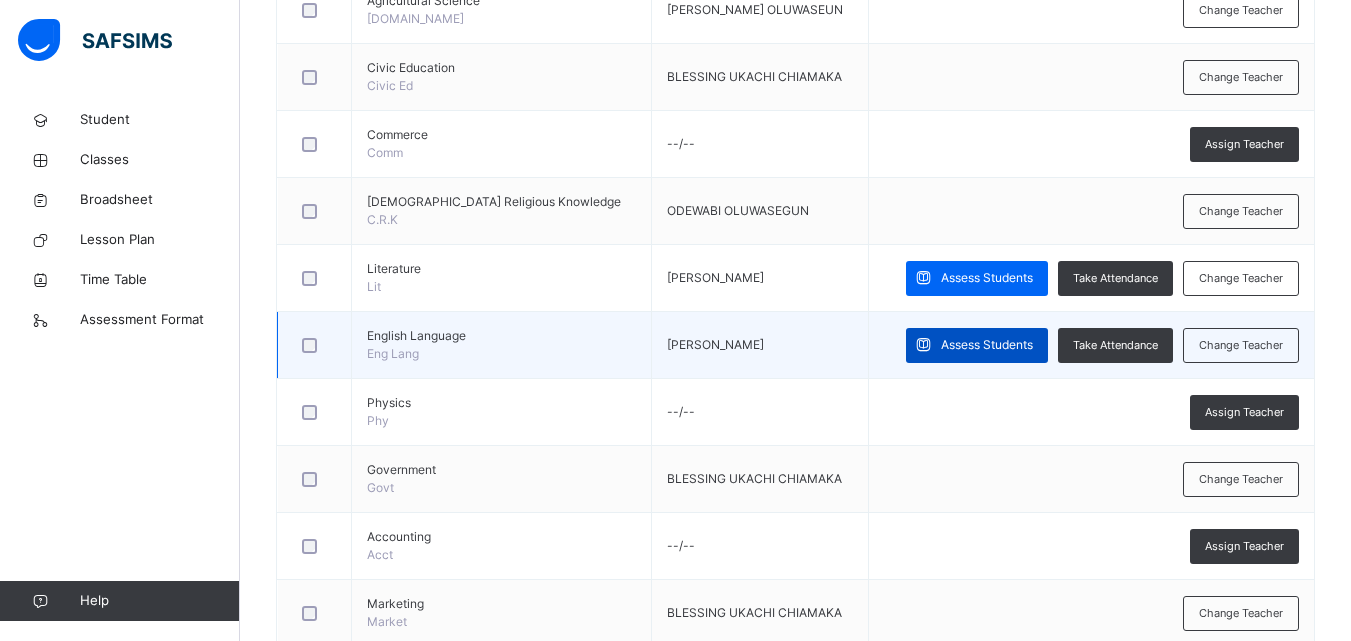 click on "Assess Students" at bounding box center (987, 345) 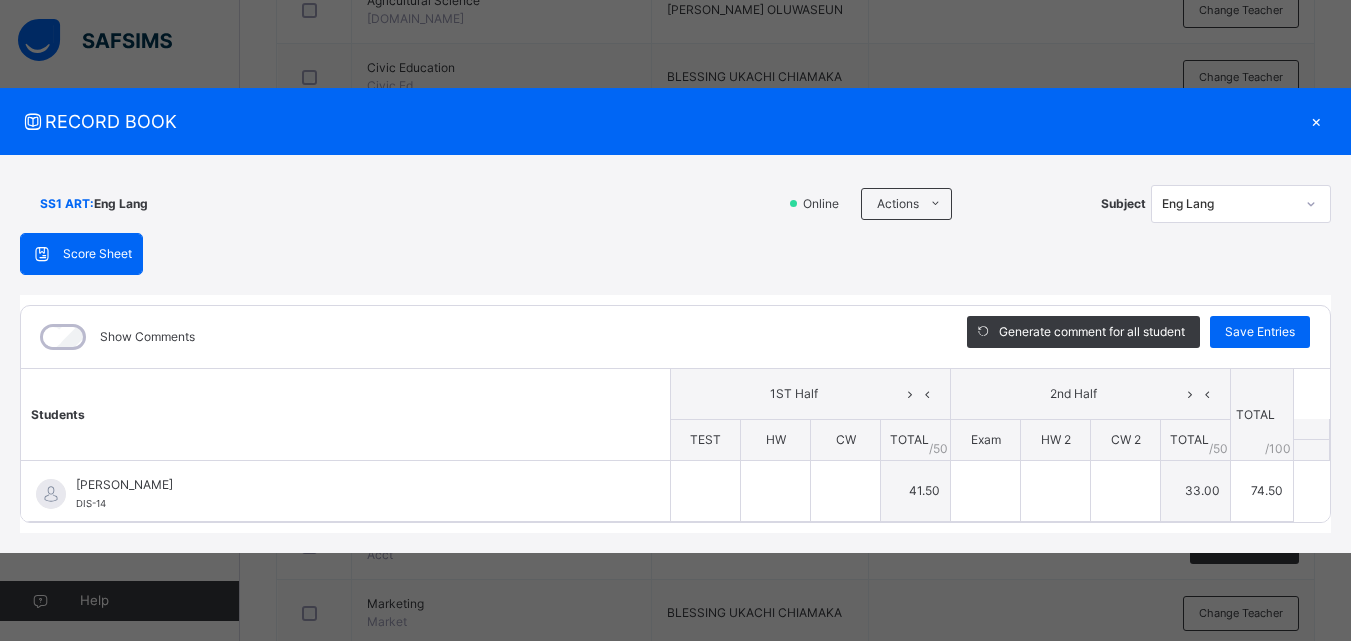 type on "**" 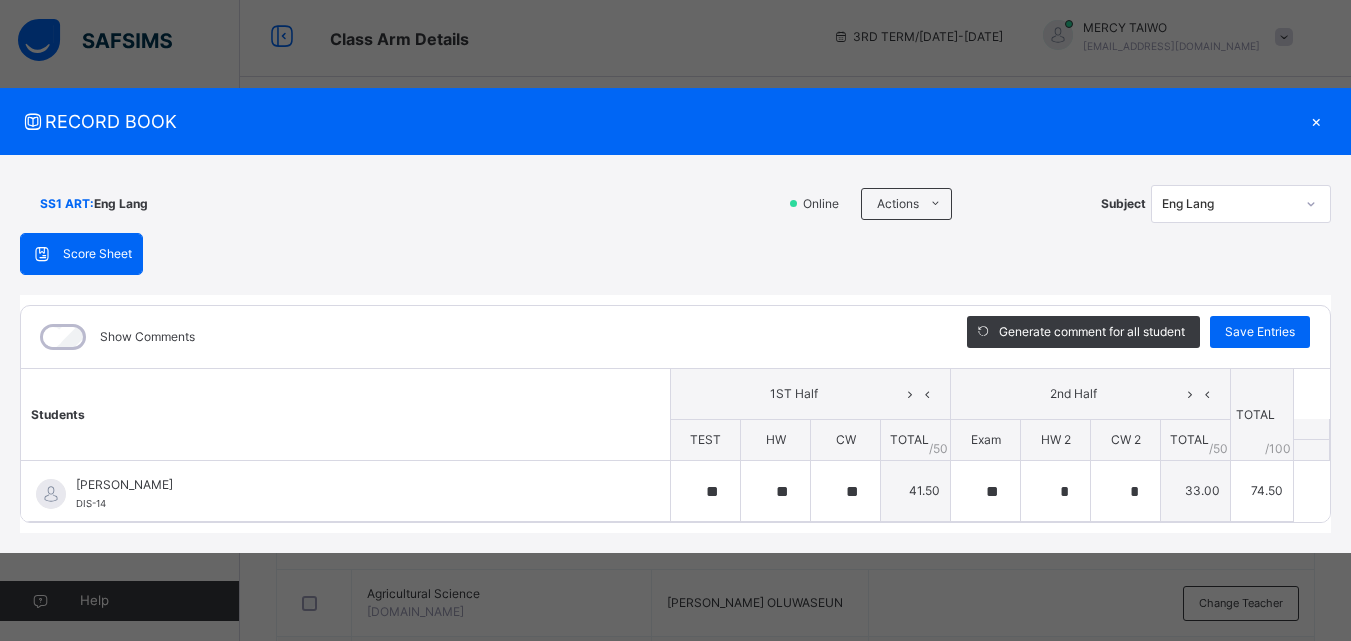 scroll, scrollTop: 0, scrollLeft: 0, axis: both 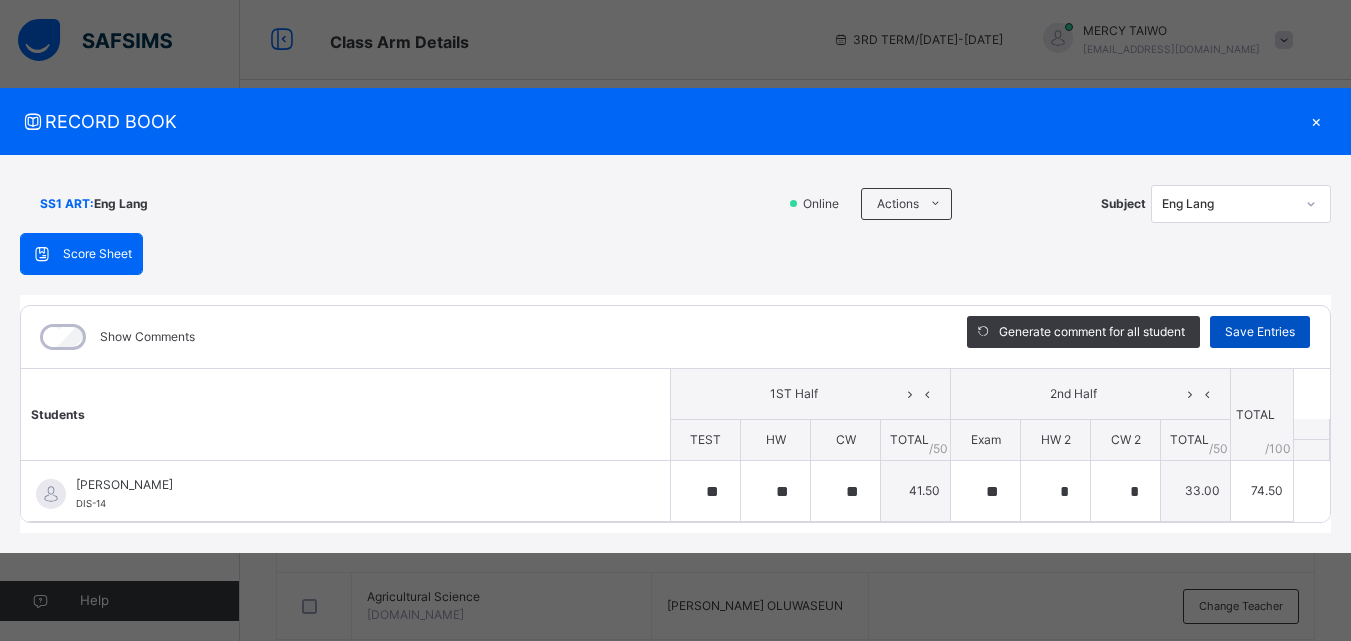 click on "Save Entries" at bounding box center [1260, 332] 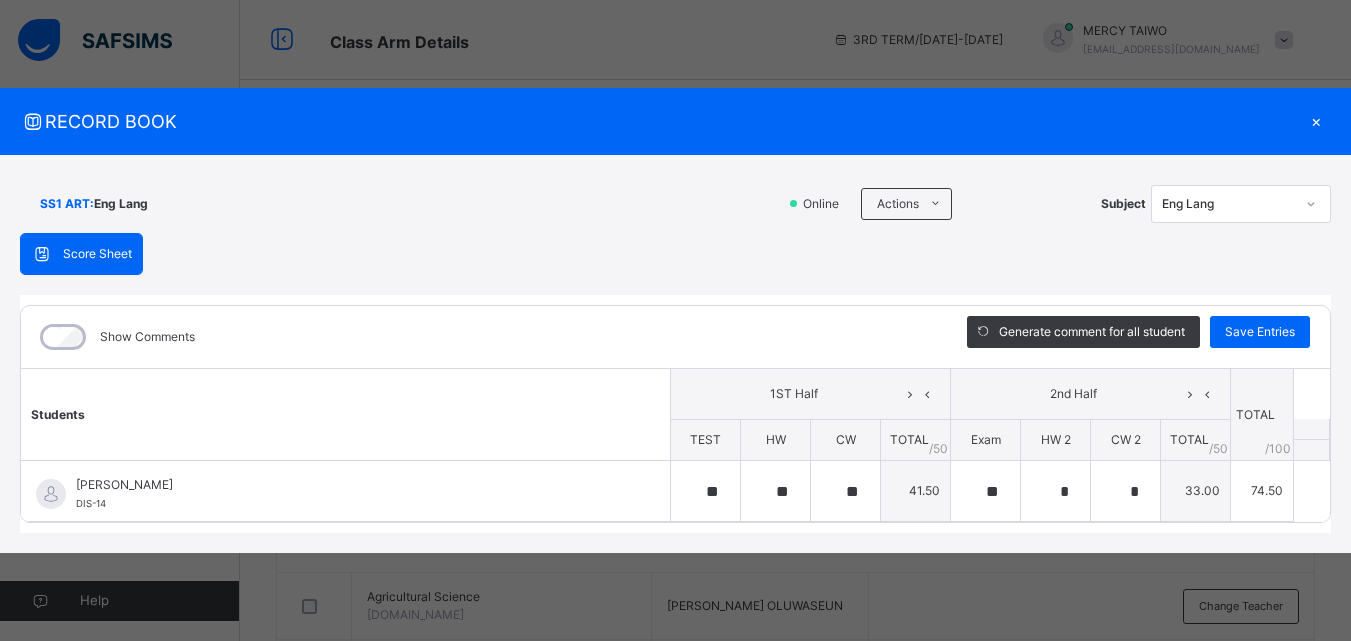 click on "×" at bounding box center (1316, 121) 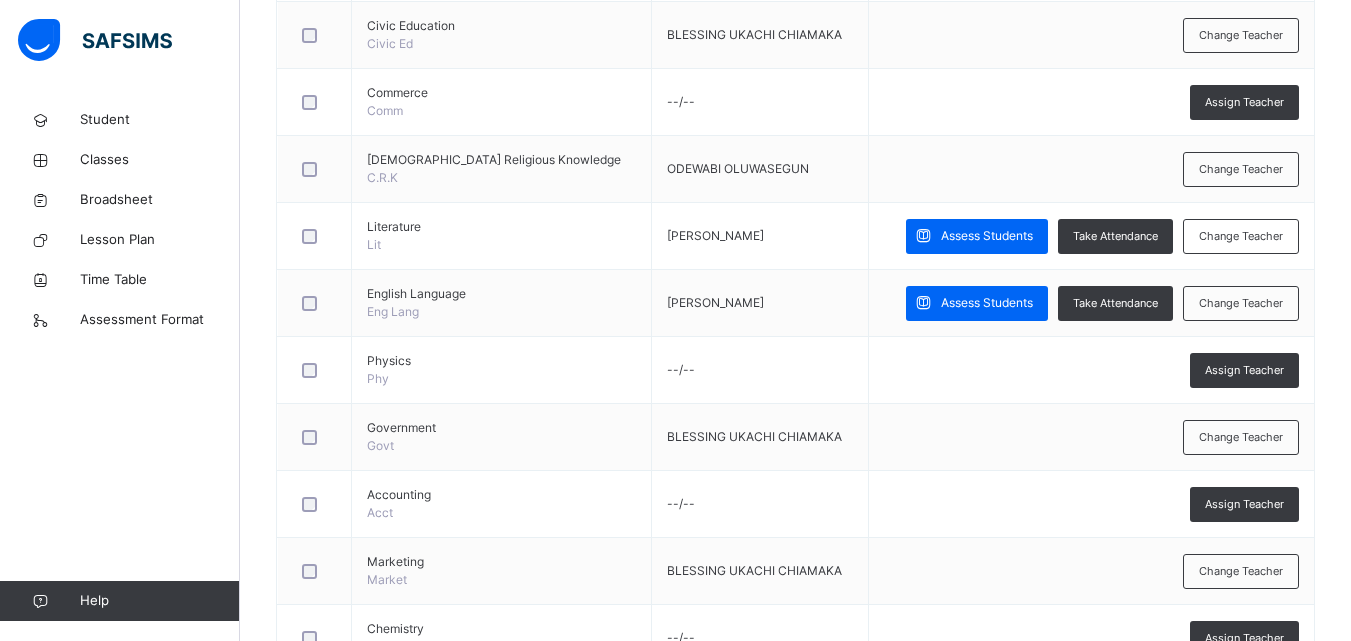 scroll, scrollTop: 635, scrollLeft: 0, axis: vertical 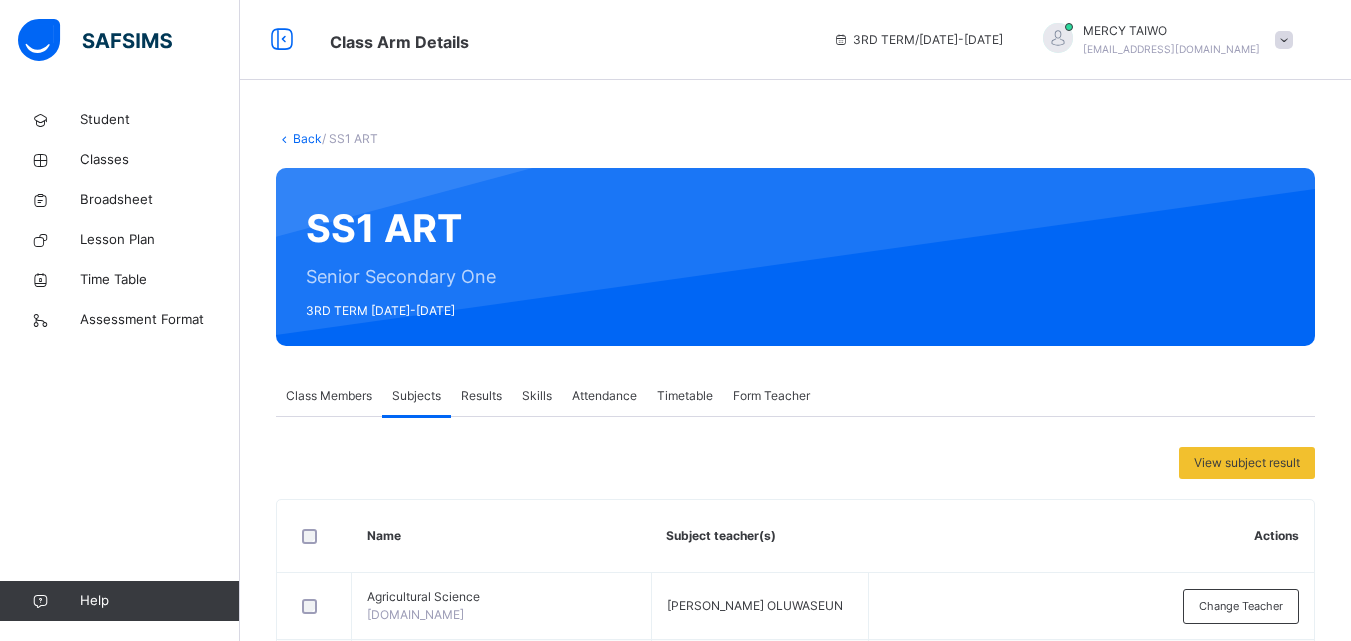 click on "Results" at bounding box center (481, 396) 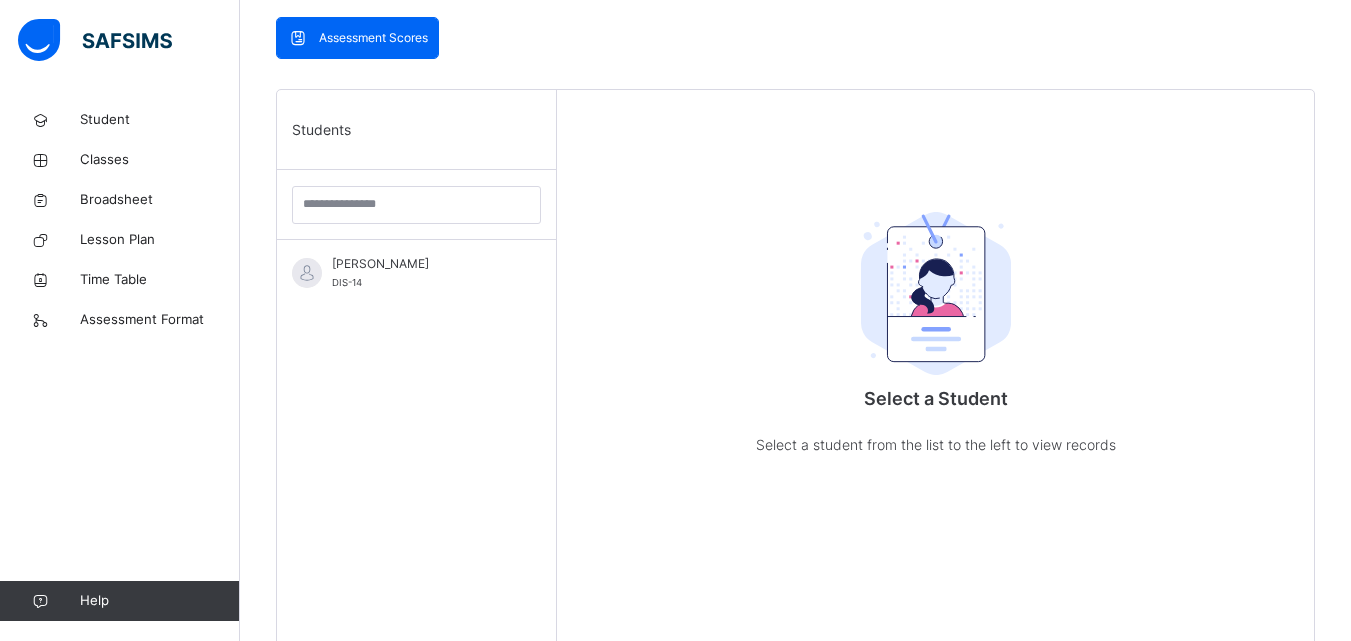 scroll, scrollTop: 373, scrollLeft: 0, axis: vertical 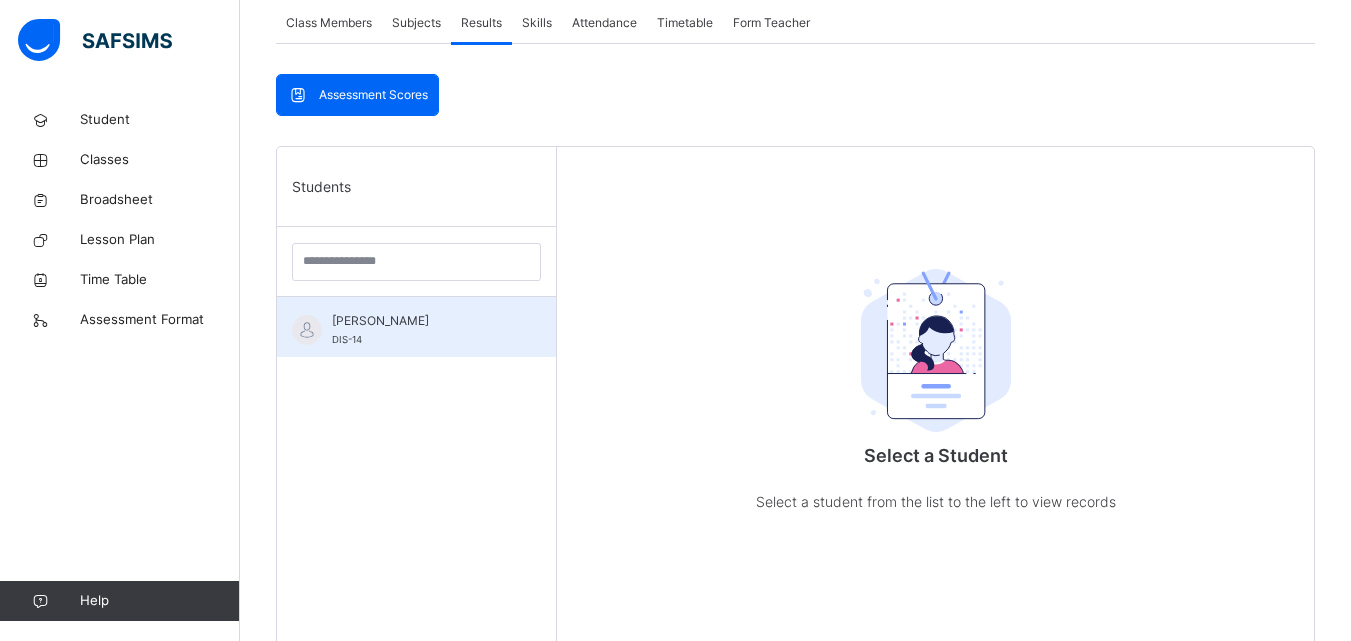 click on "[PERSON_NAME]" at bounding box center (421, 321) 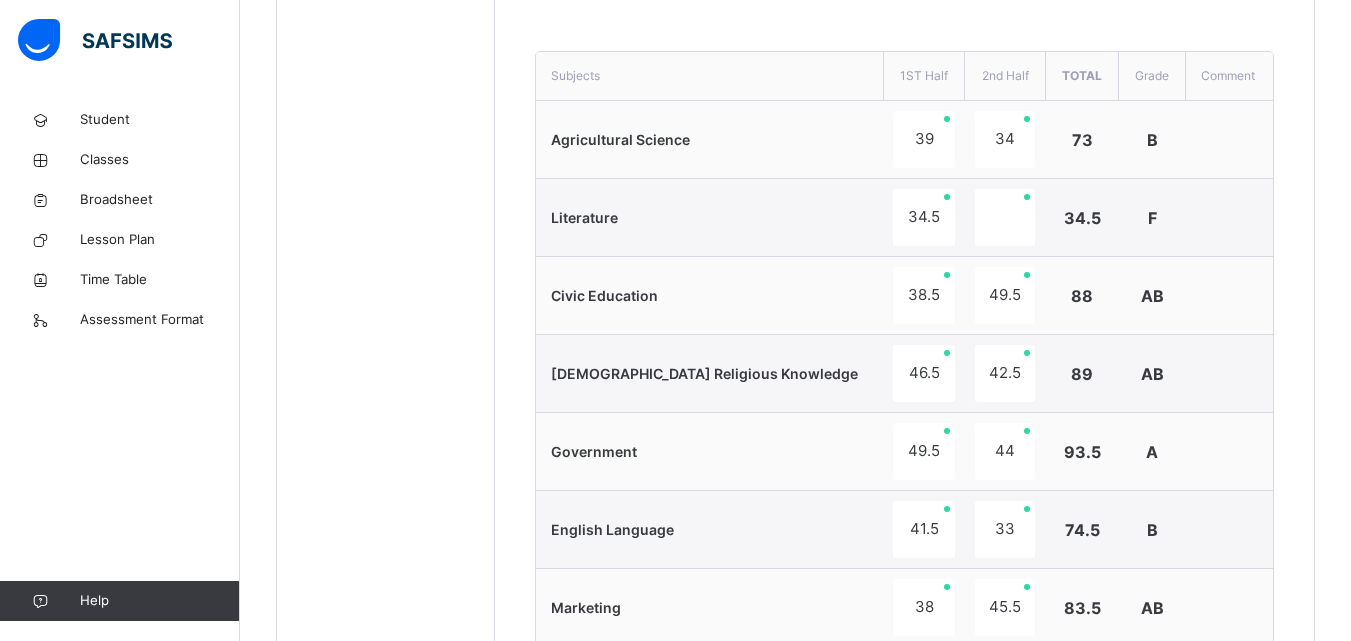 scroll, scrollTop: 731, scrollLeft: 0, axis: vertical 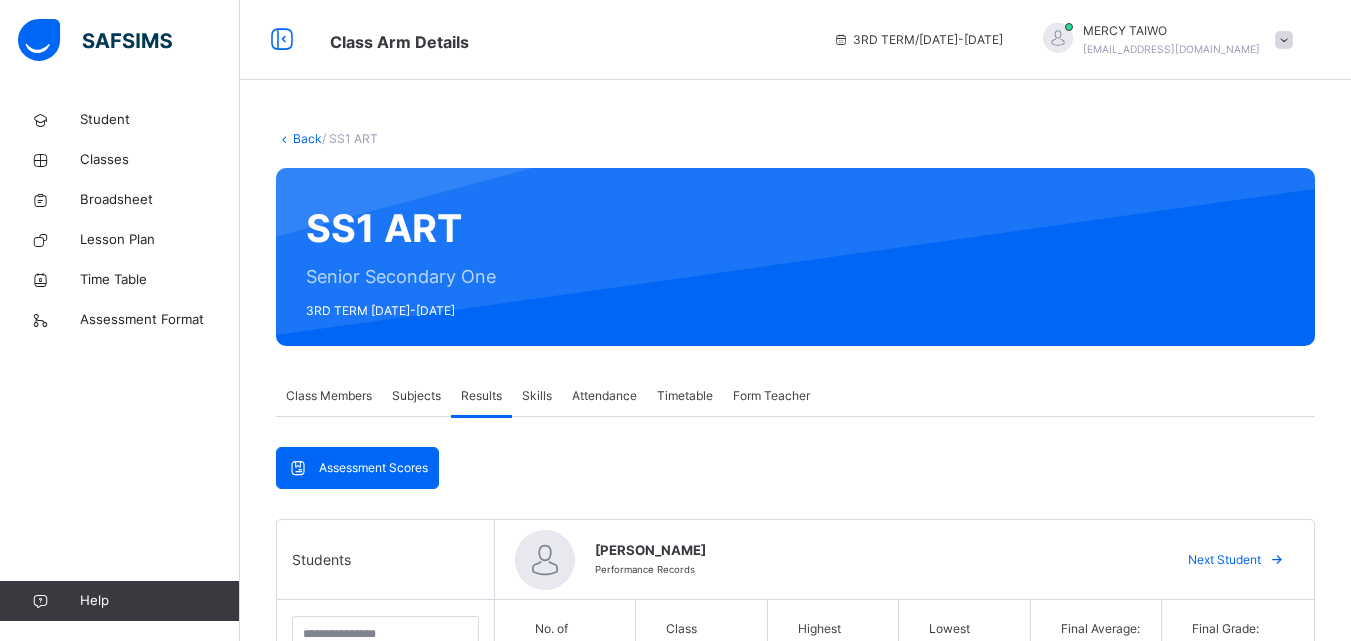 click on "Subjects" at bounding box center [416, 396] 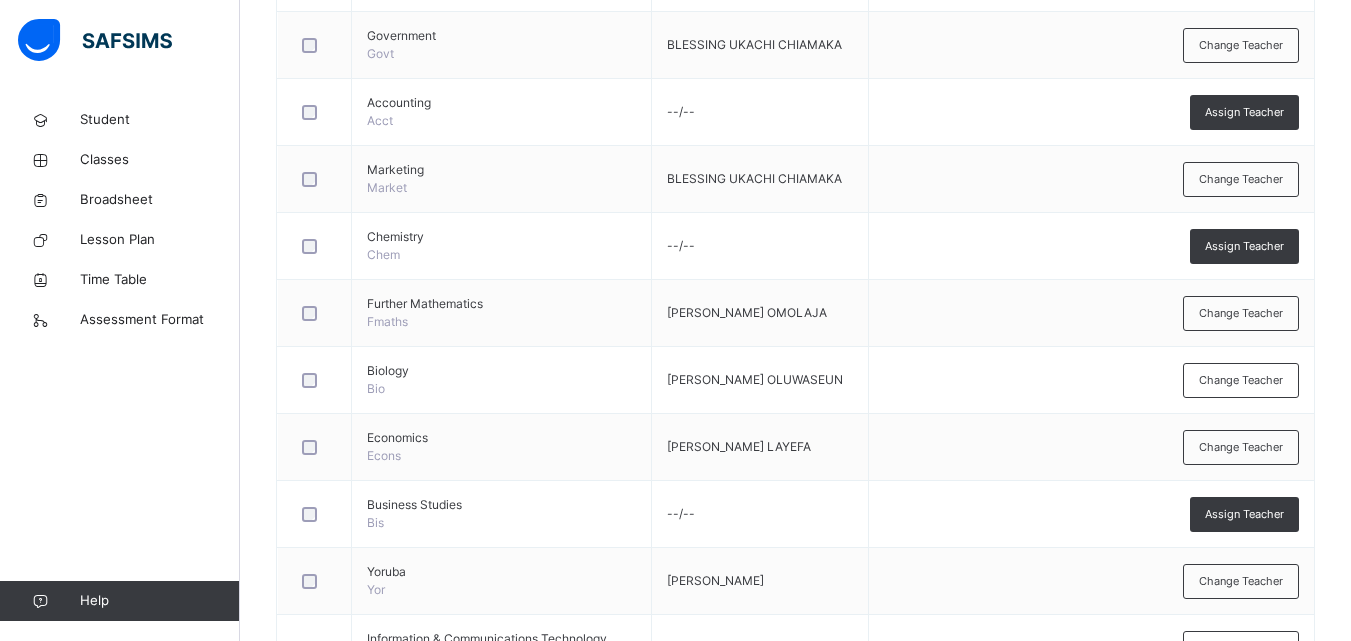 scroll, scrollTop: 1060, scrollLeft: 0, axis: vertical 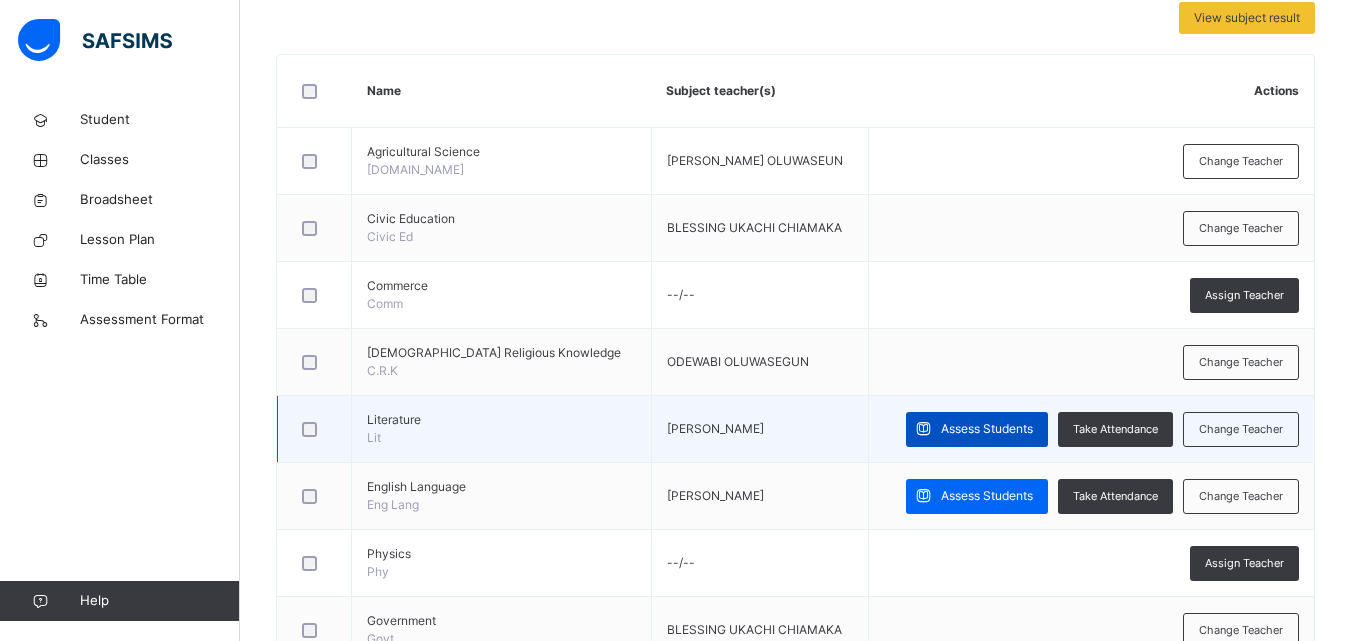 click on "Assess Students" at bounding box center [987, 429] 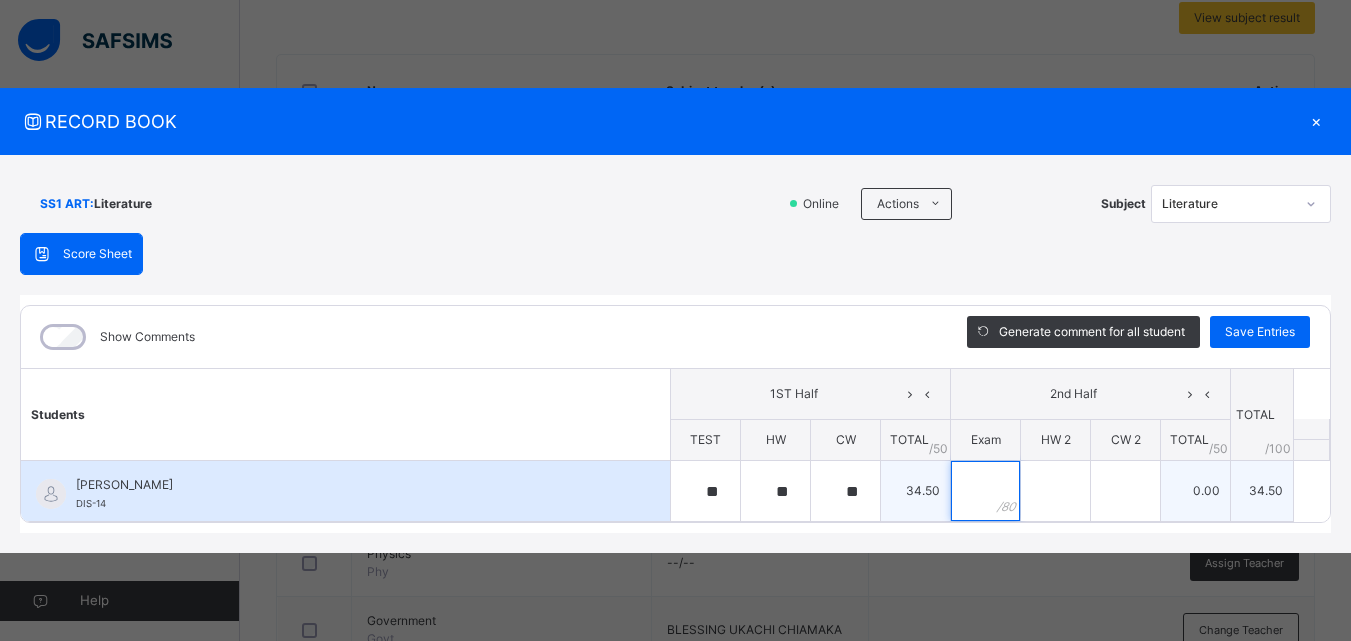 click at bounding box center (985, 491) 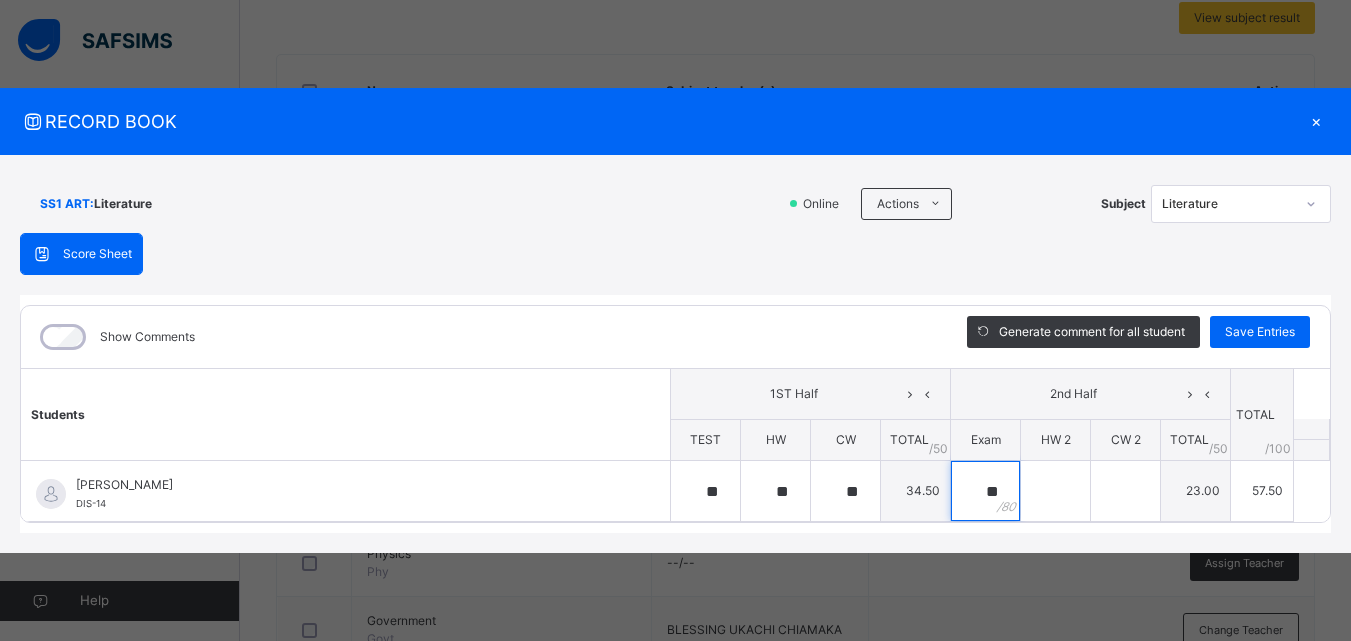 type on "**" 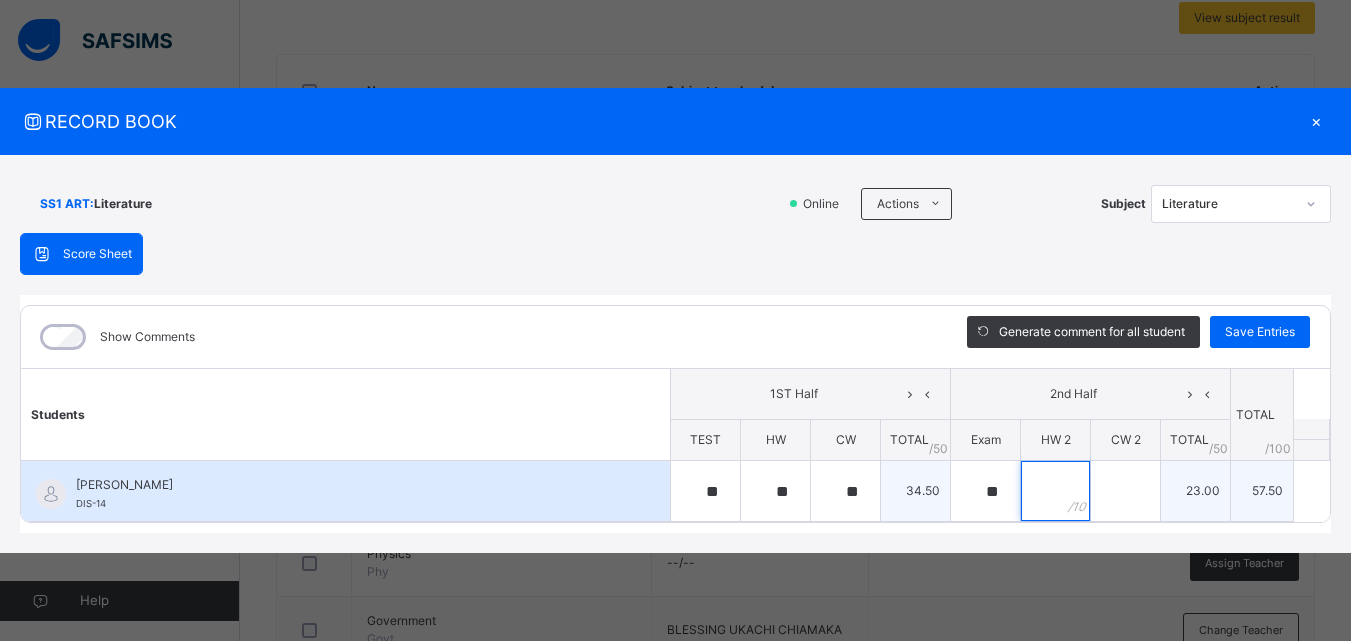 click at bounding box center (1055, 491) 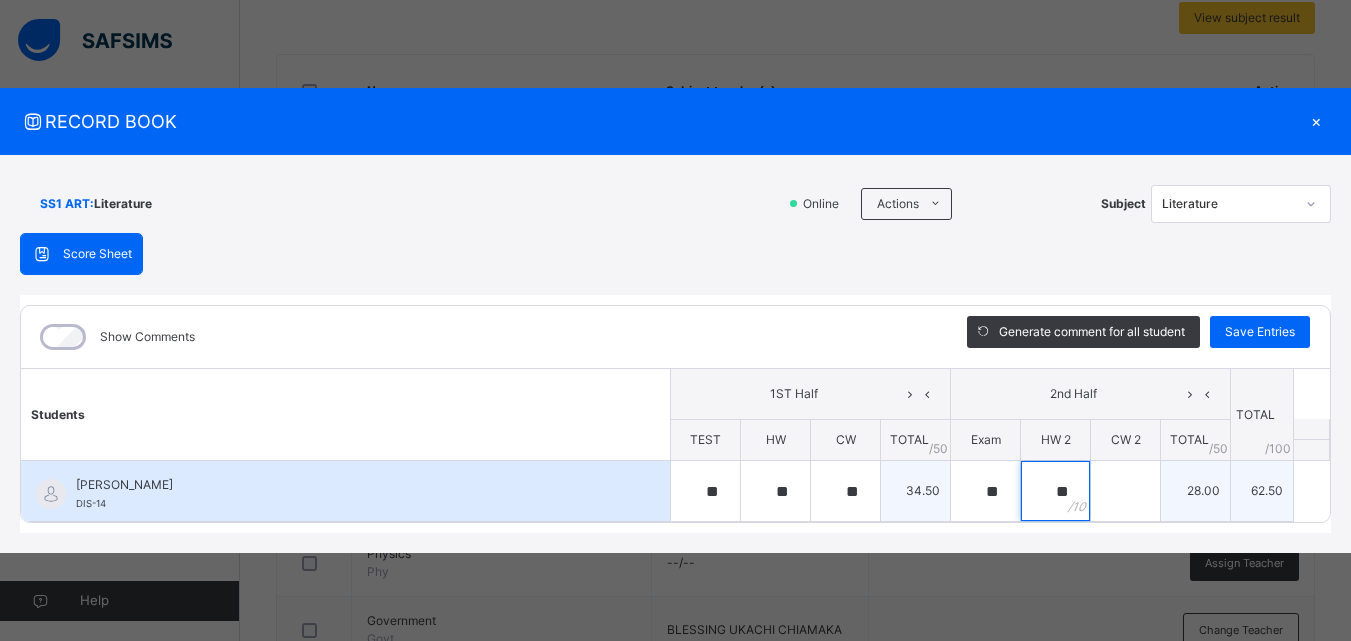 type on "**" 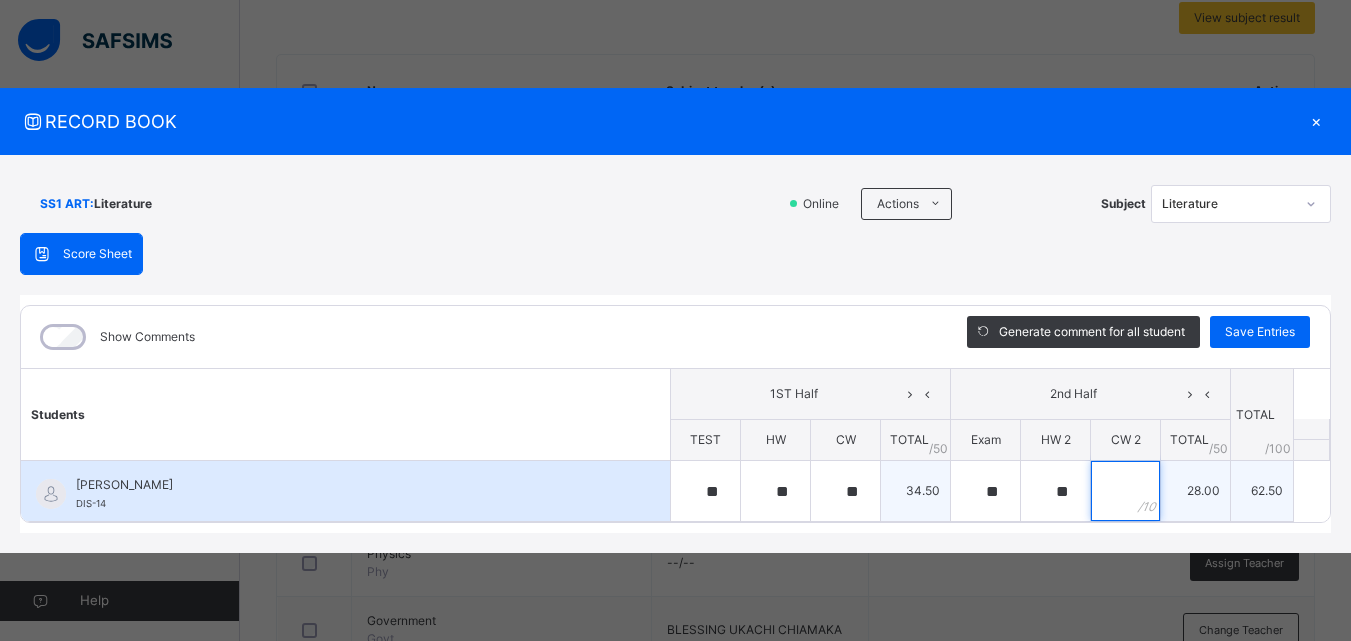 click at bounding box center (1125, 491) 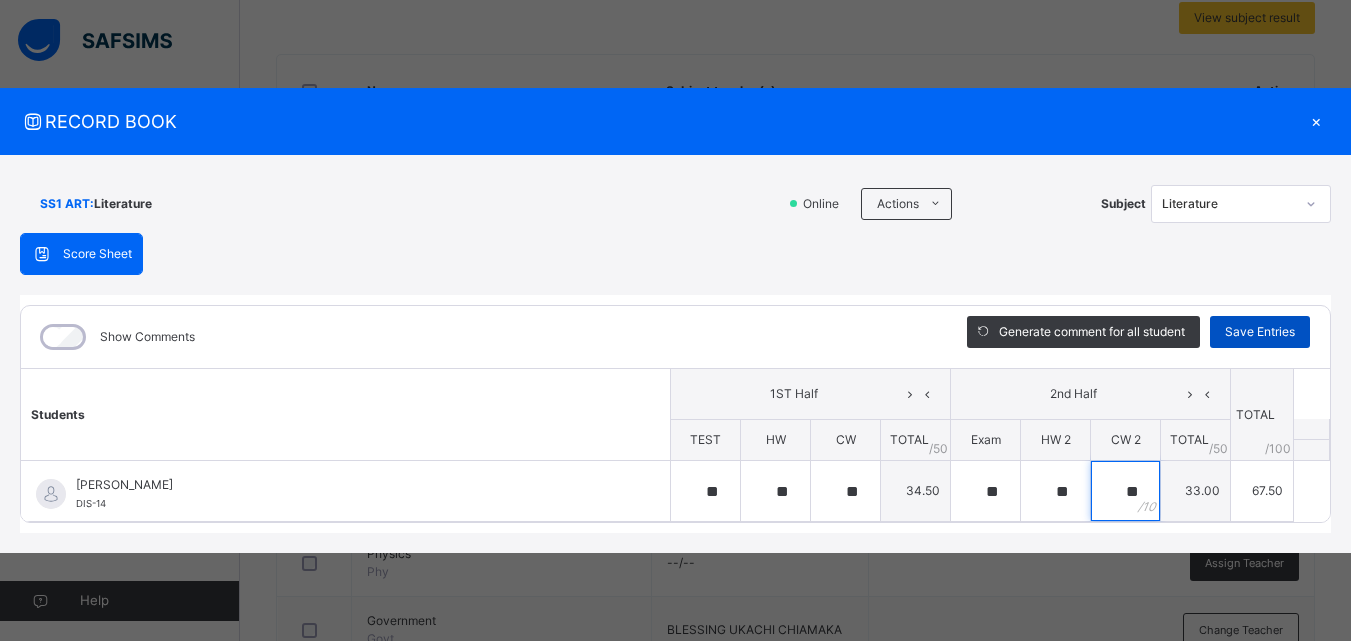 type on "**" 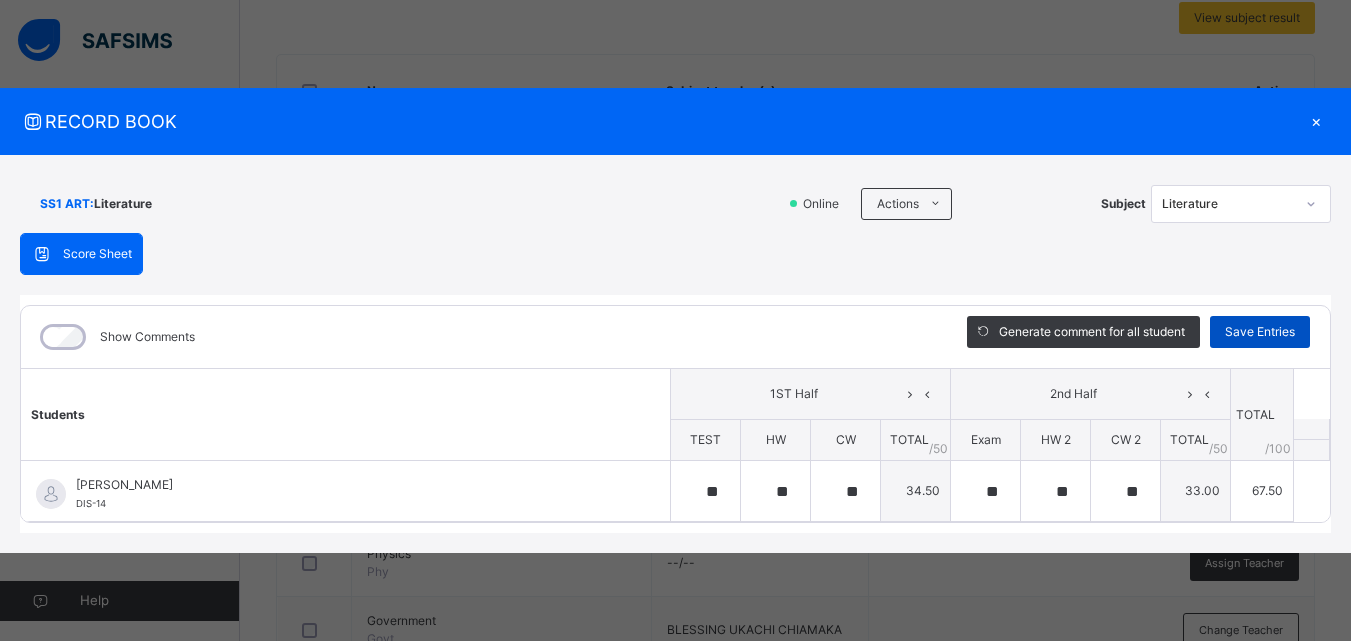 click on "Save Entries" at bounding box center [1260, 332] 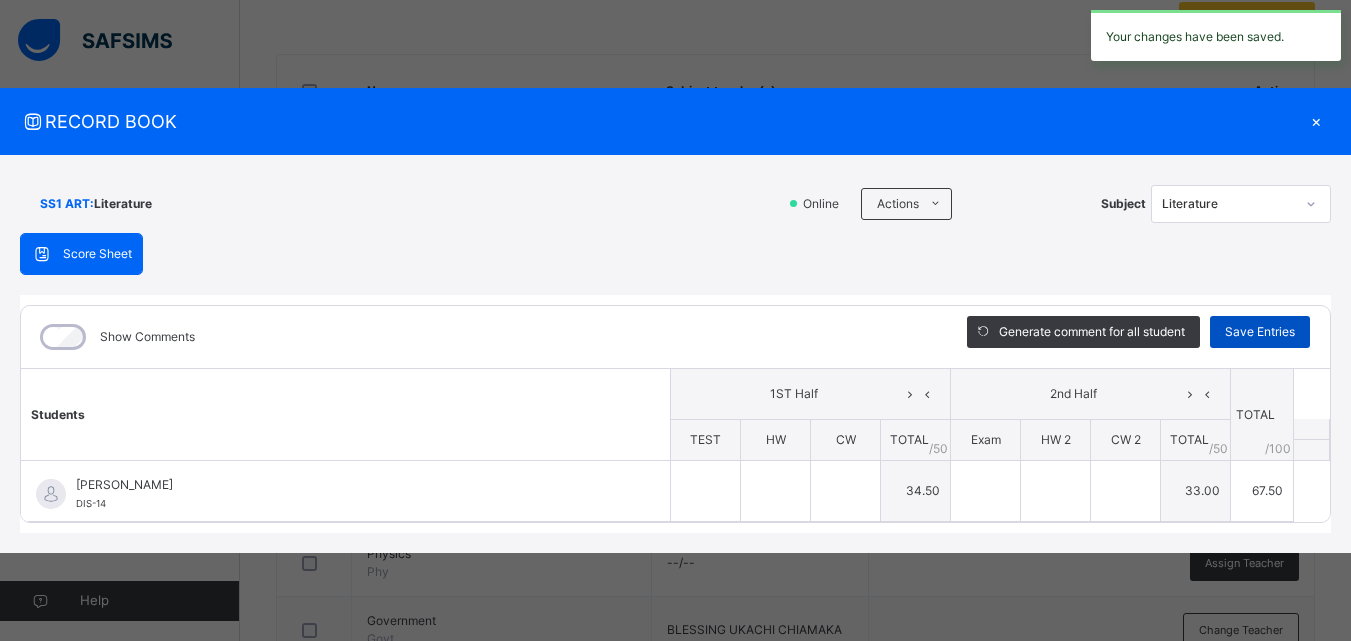type on "**" 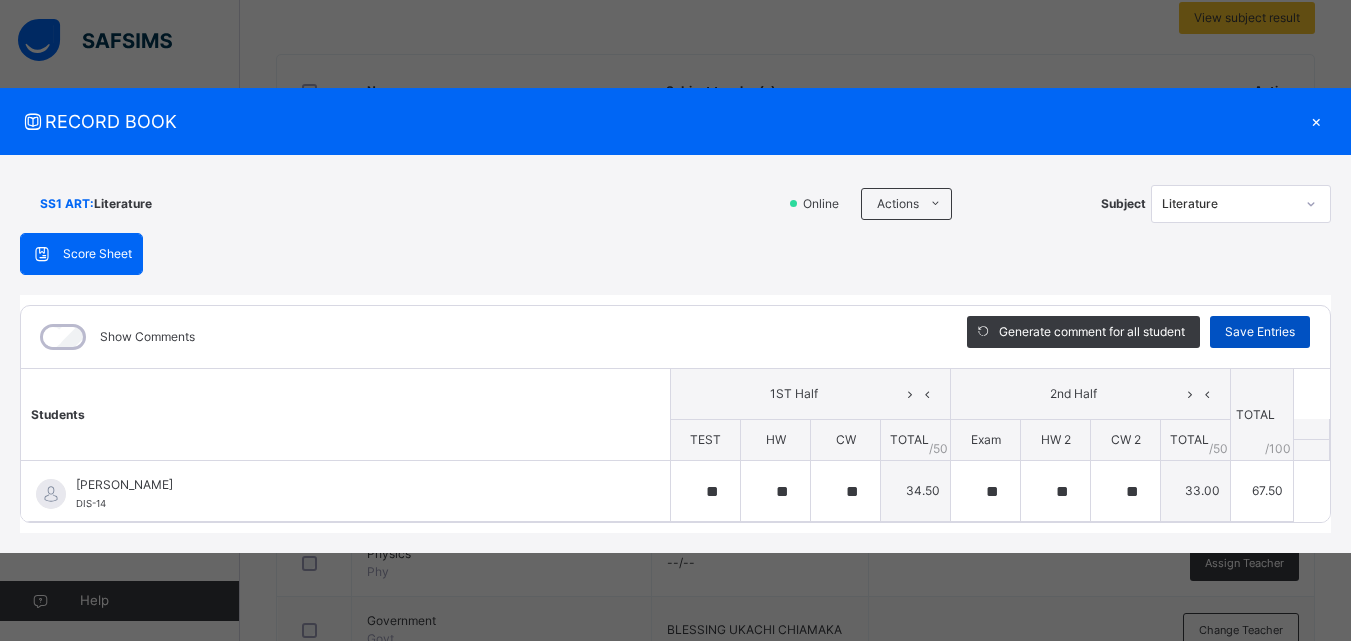 click on "Save Entries" at bounding box center (1260, 332) 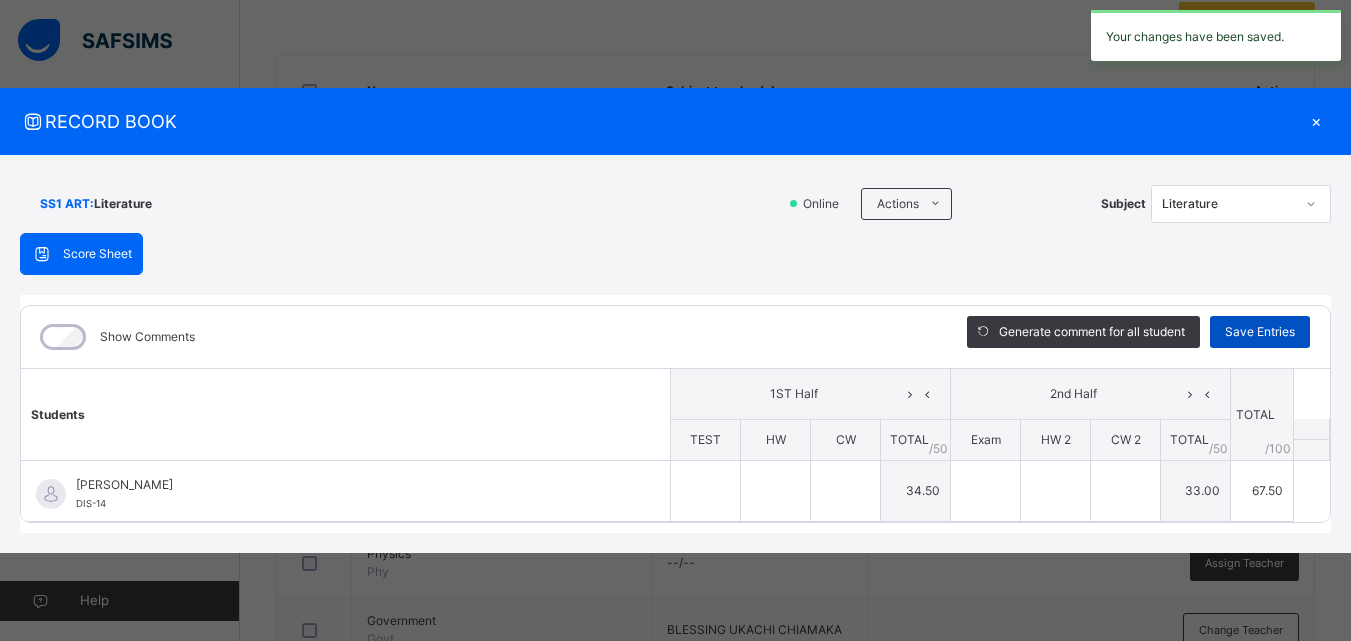 type on "**" 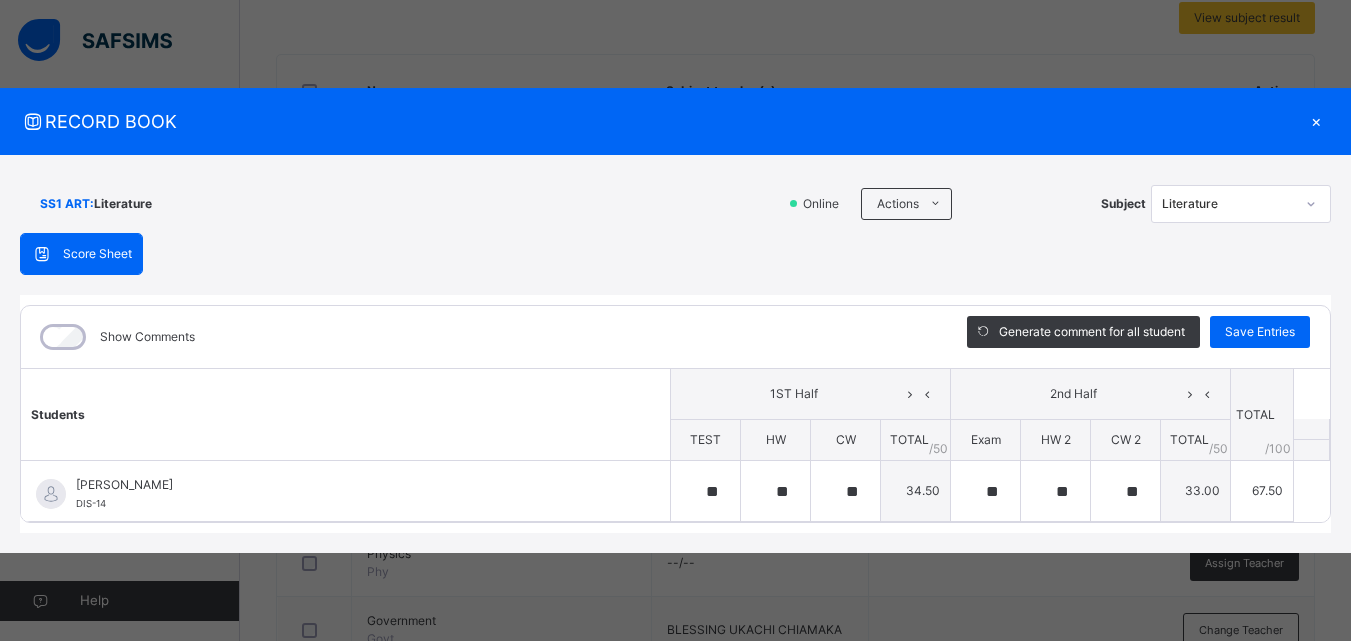 click on "×" at bounding box center (1316, 121) 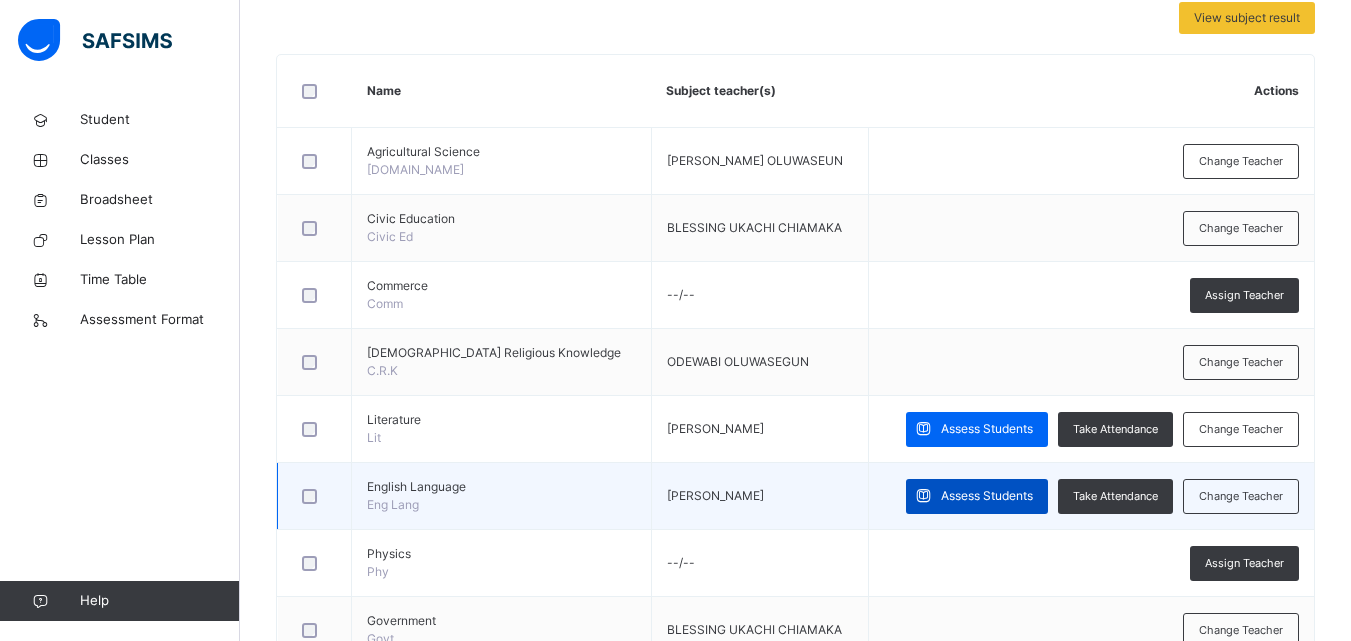 click on "Assess Students" at bounding box center (987, 496) 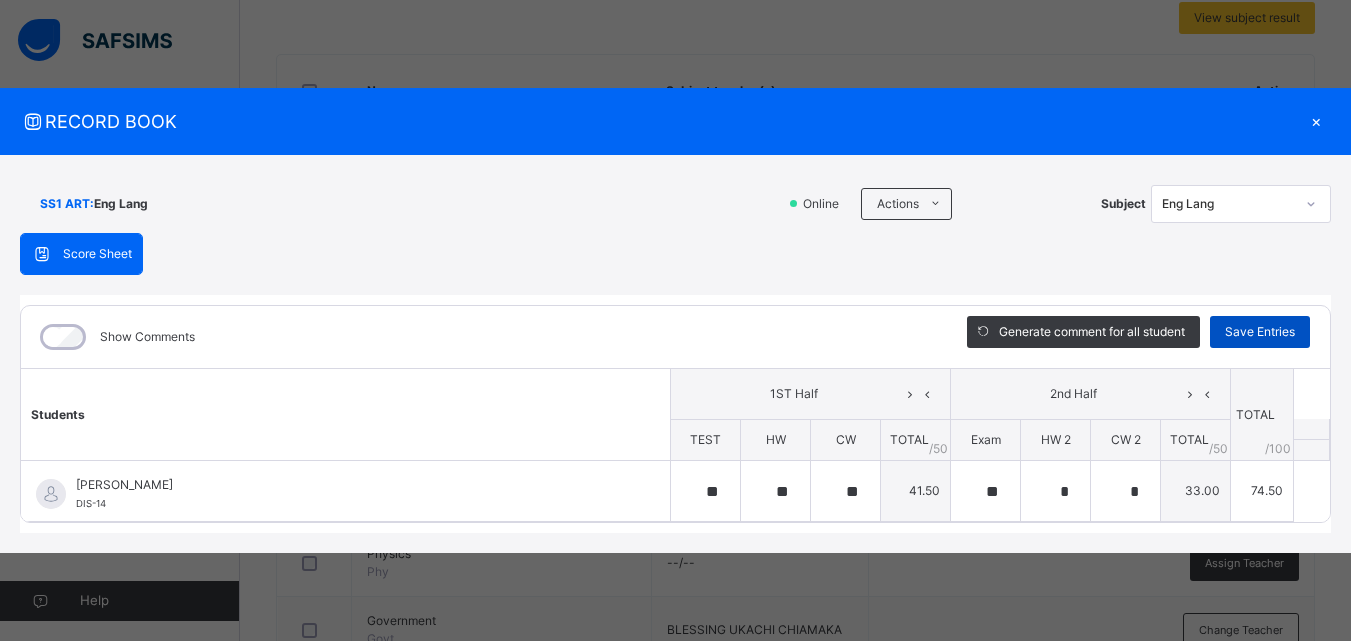click on "Save Entries" at bounding box center (1260, 332) 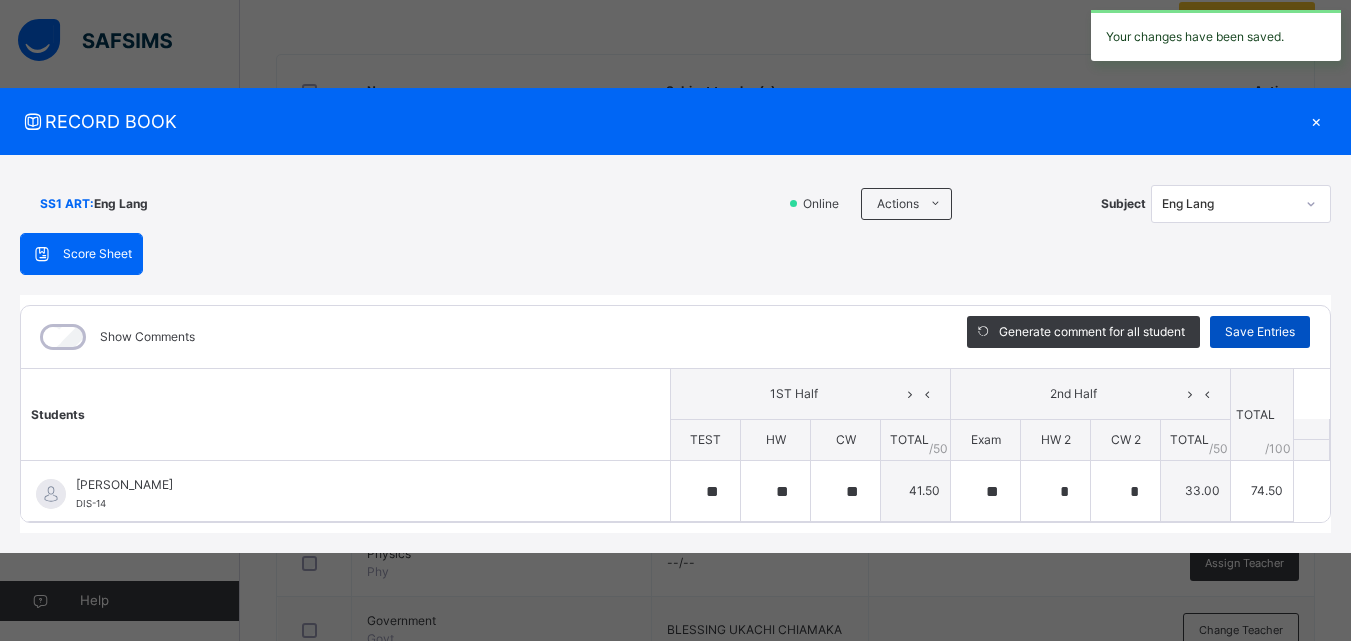 click on "Save Entries" at bounding box center [1260, 332] 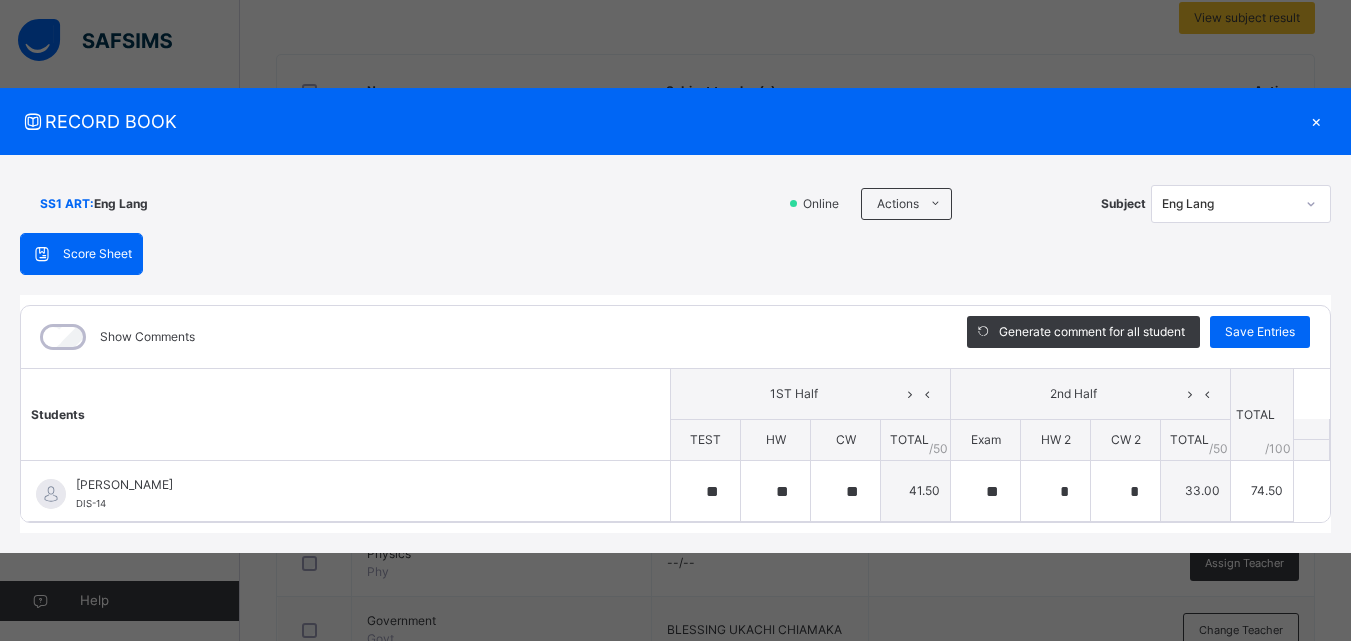 click on "×" at bounding box center (1316, 121) 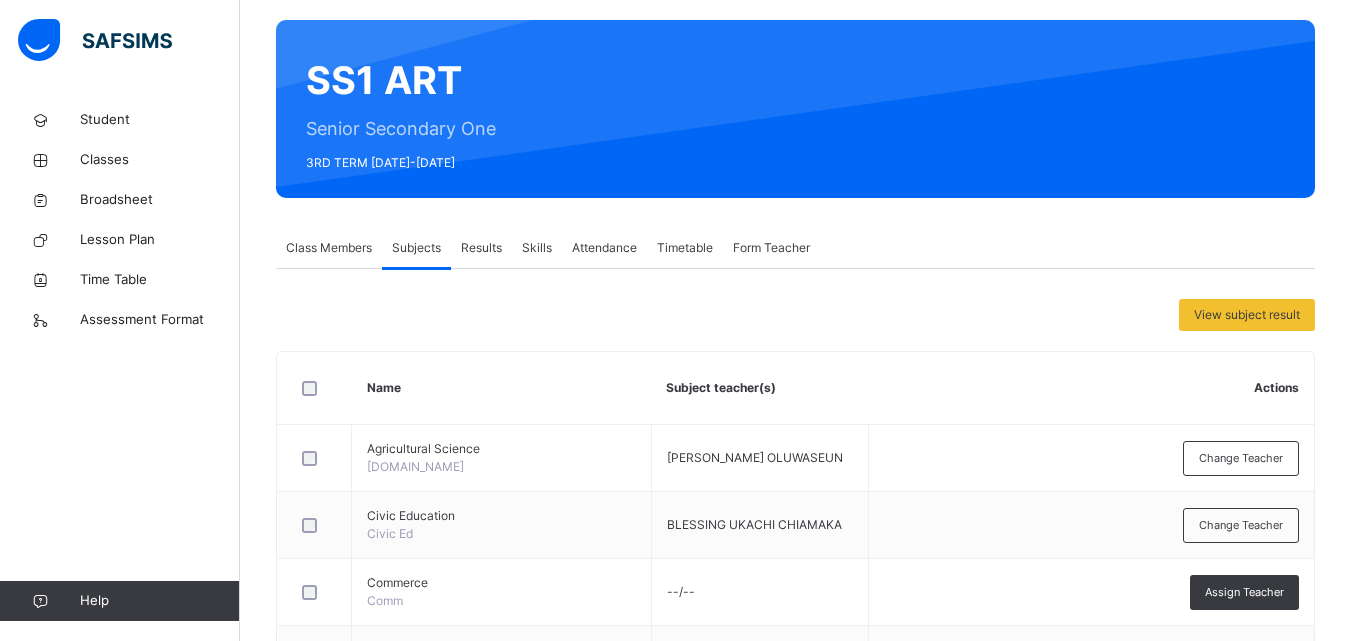 scroll, scrollTop: 57, scrollLeft: 0, axis: vertical 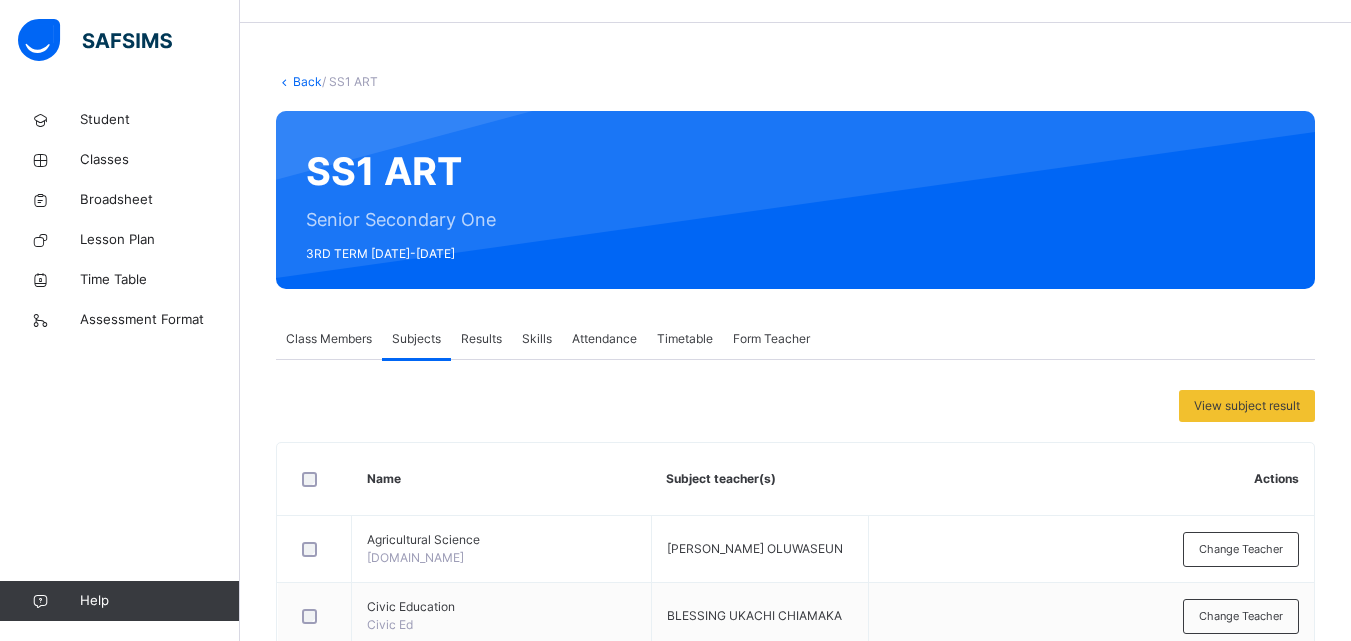 click on "Results" at bounding box center (481, 339) 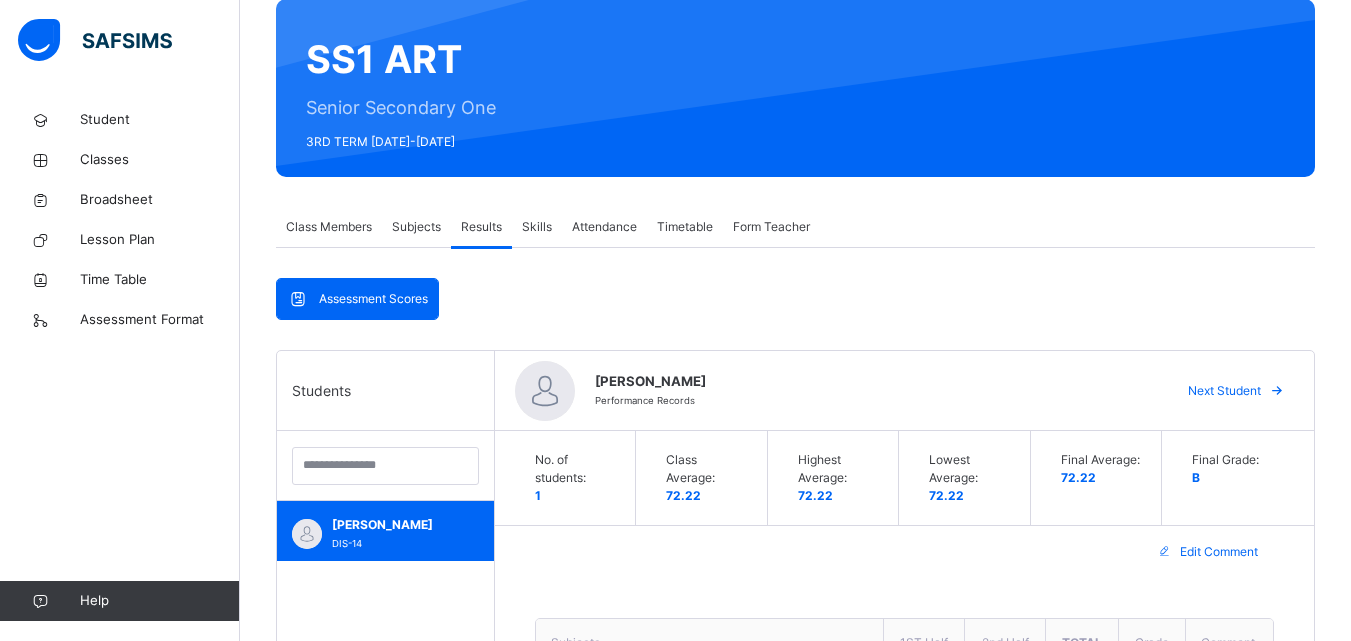 scroll, scrollTop: 0, scrollLeft: 0, axis: both 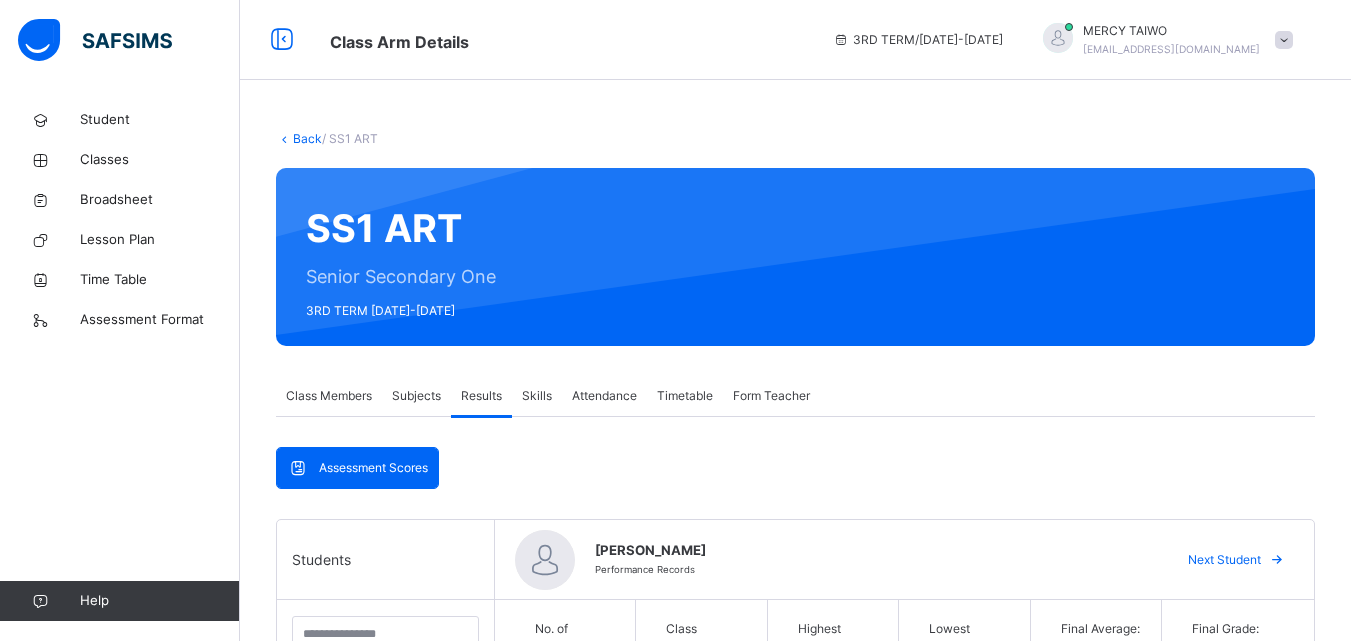 click on "Subjects" at bounding box center (416, 396) 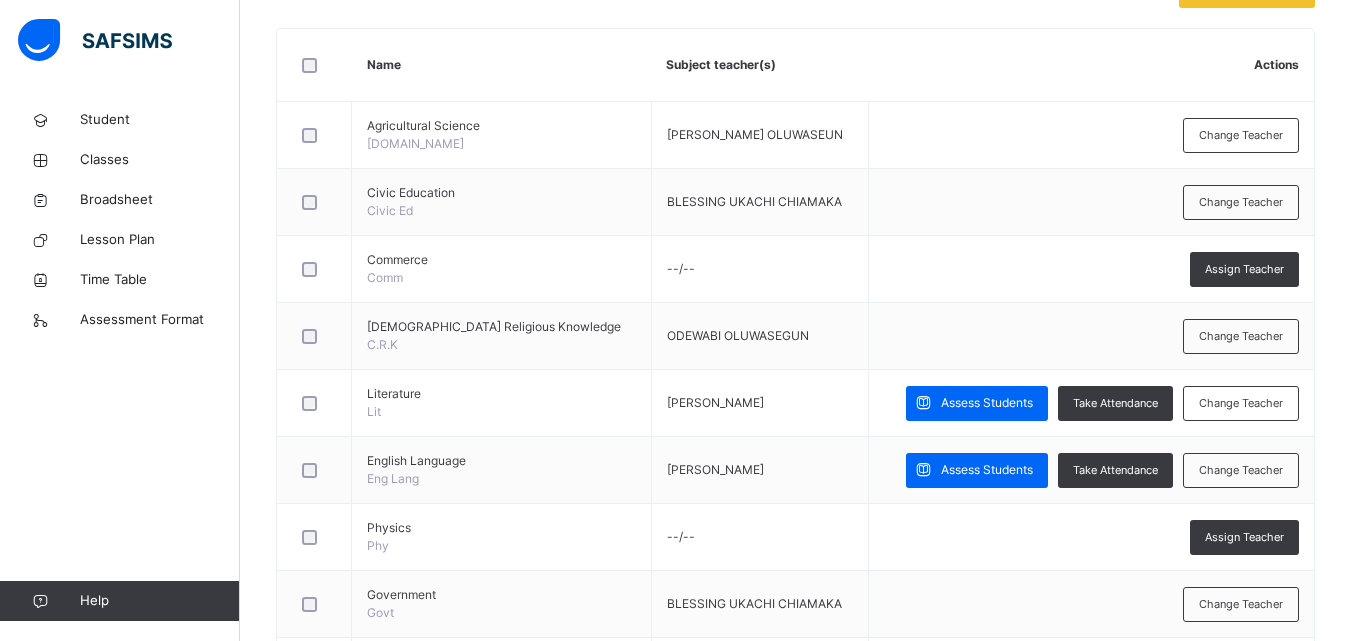 scroll, scrollTop: 452, scrollLeft: 0, axis: vertical 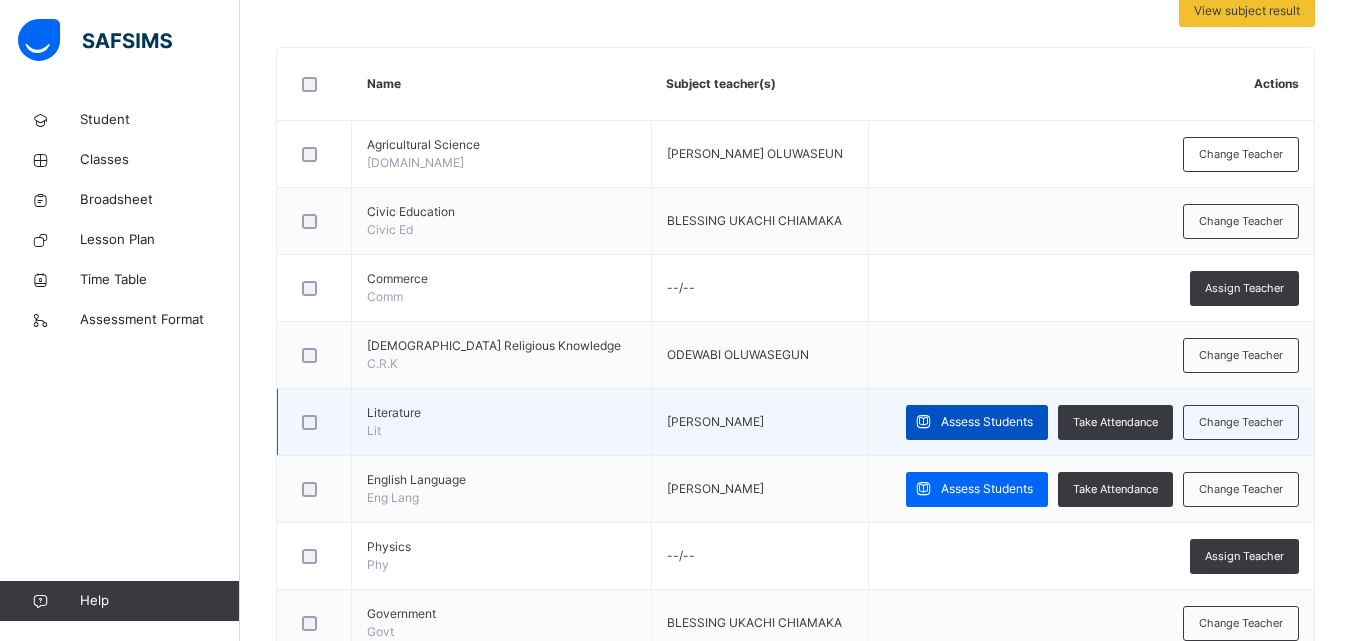 click on "Assess Students" at bounding box center (987, 422) 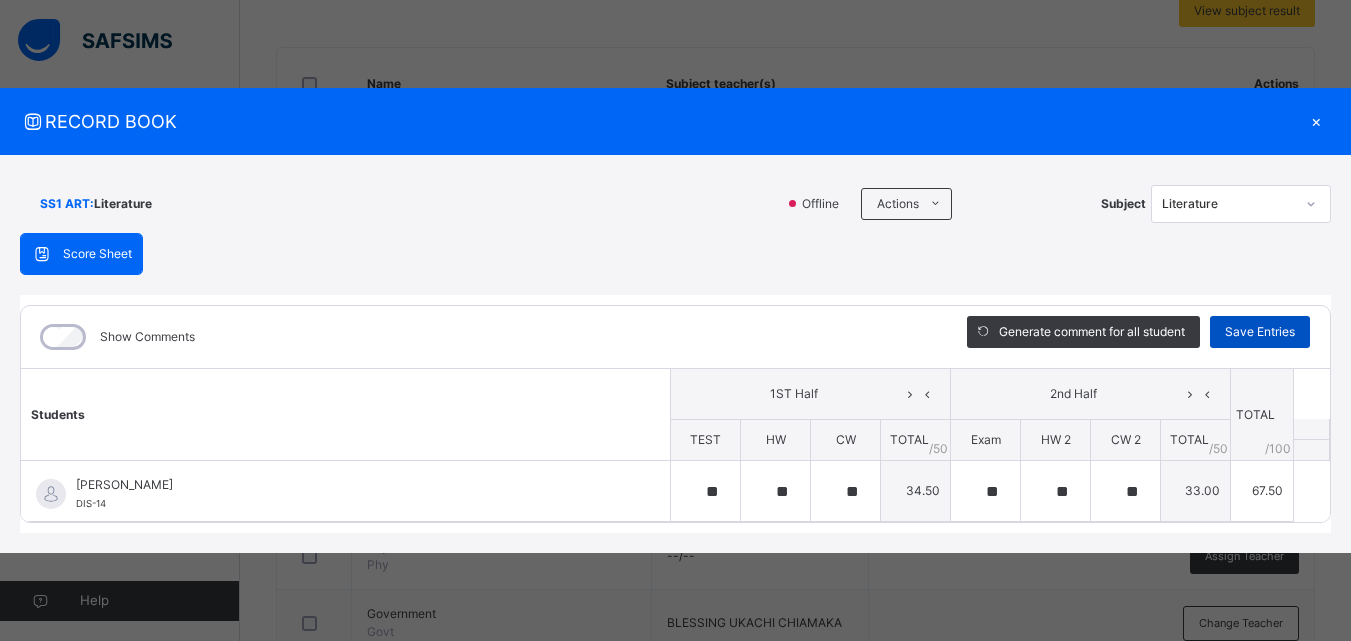 click on "Save Entries" at bounding box center (1260, 332) 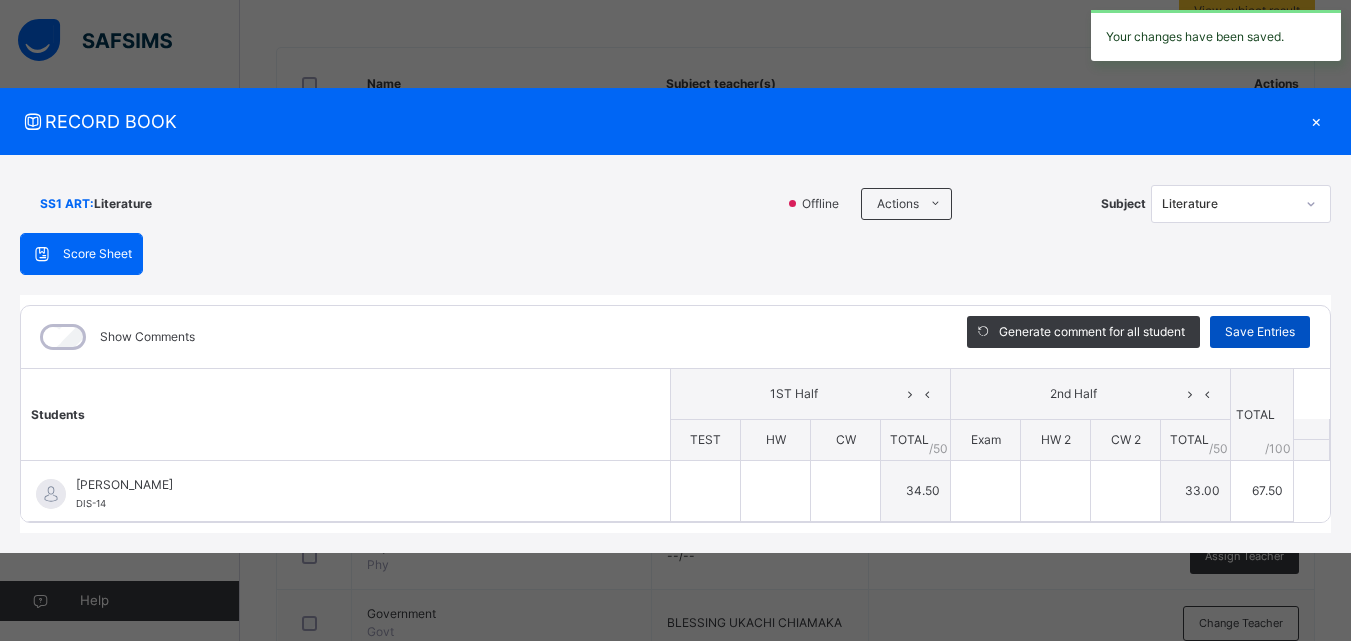 type on "**" 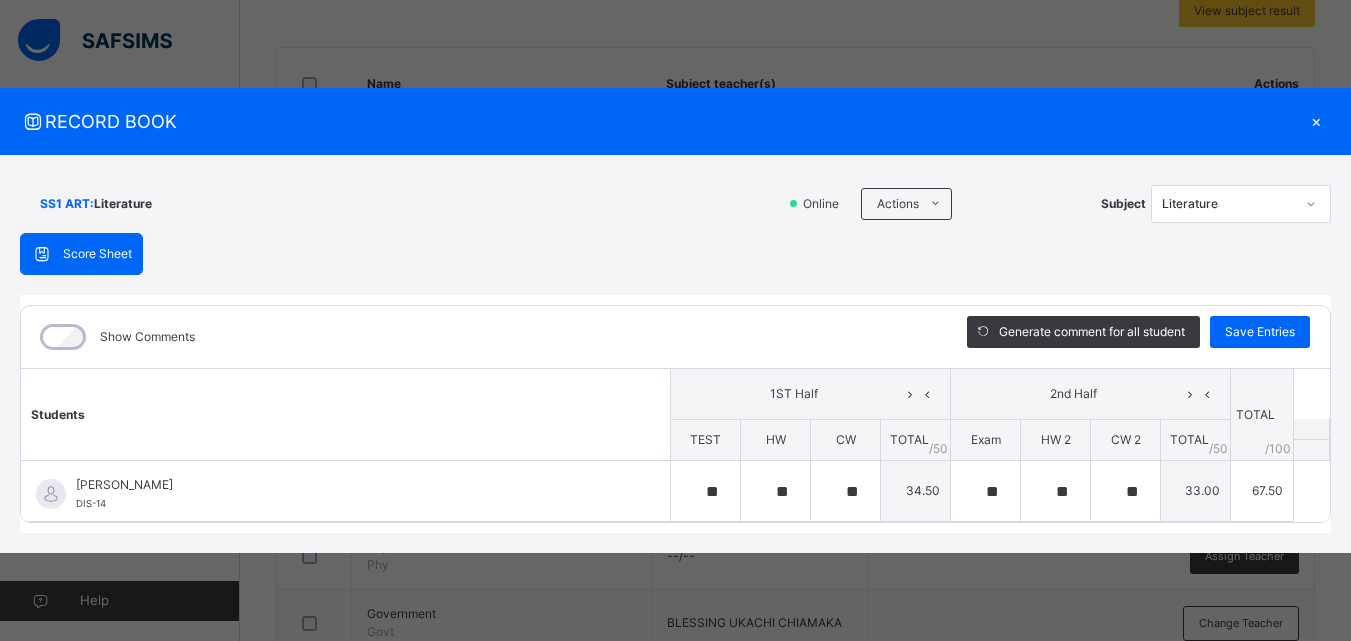 click on "×" at bounding box center [1316, 121] 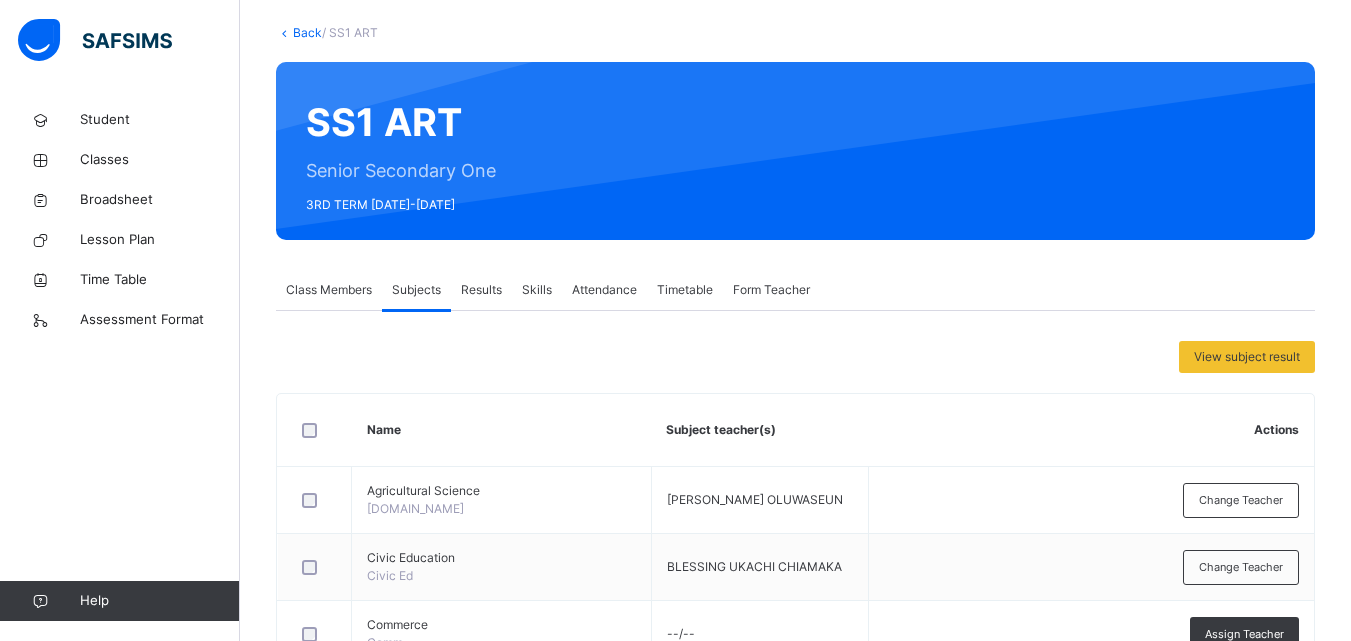 scroll, scrollTop: 0, scrollLeft: 0, axis: both 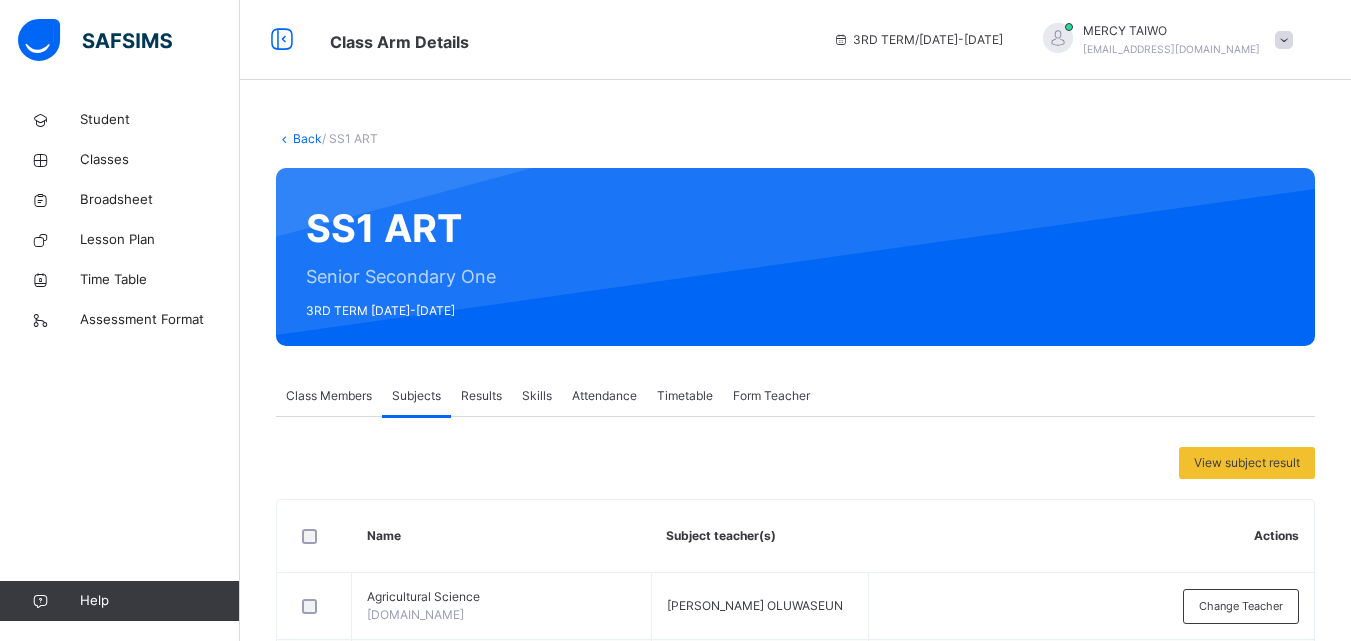 click on "Results" at bounding box center (481, 396) 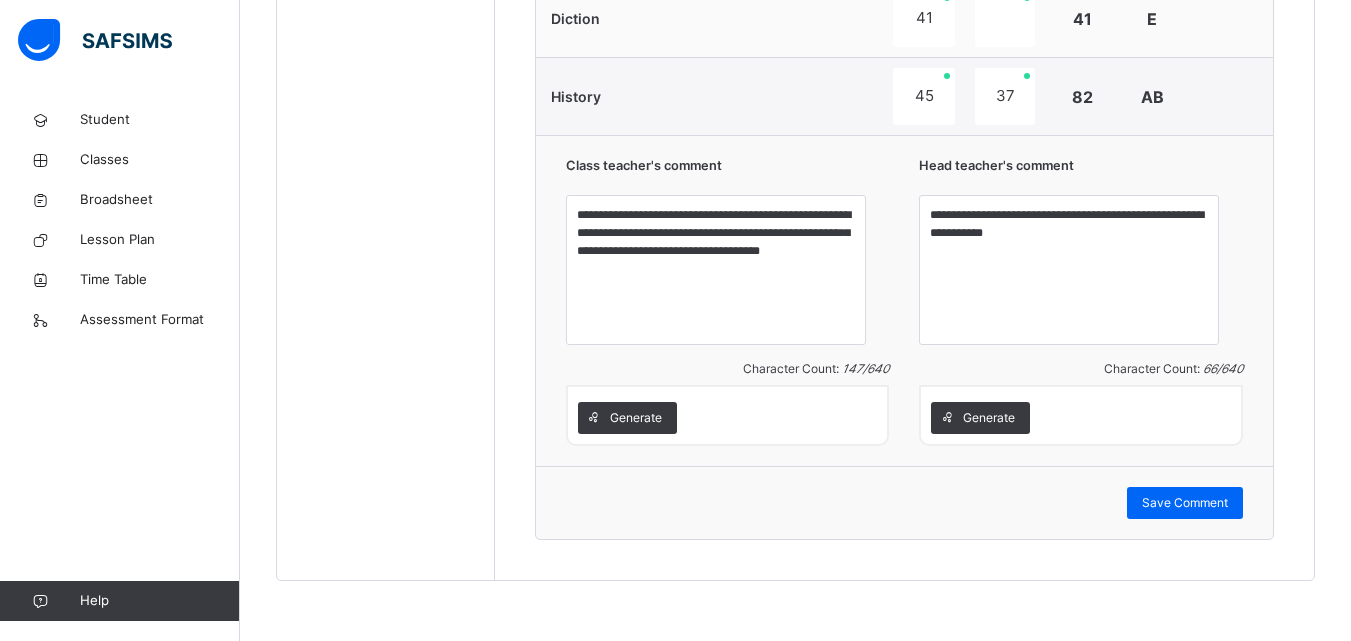 scroll, scrollTop: 1967, scrollLeft: 0, axis: vertical 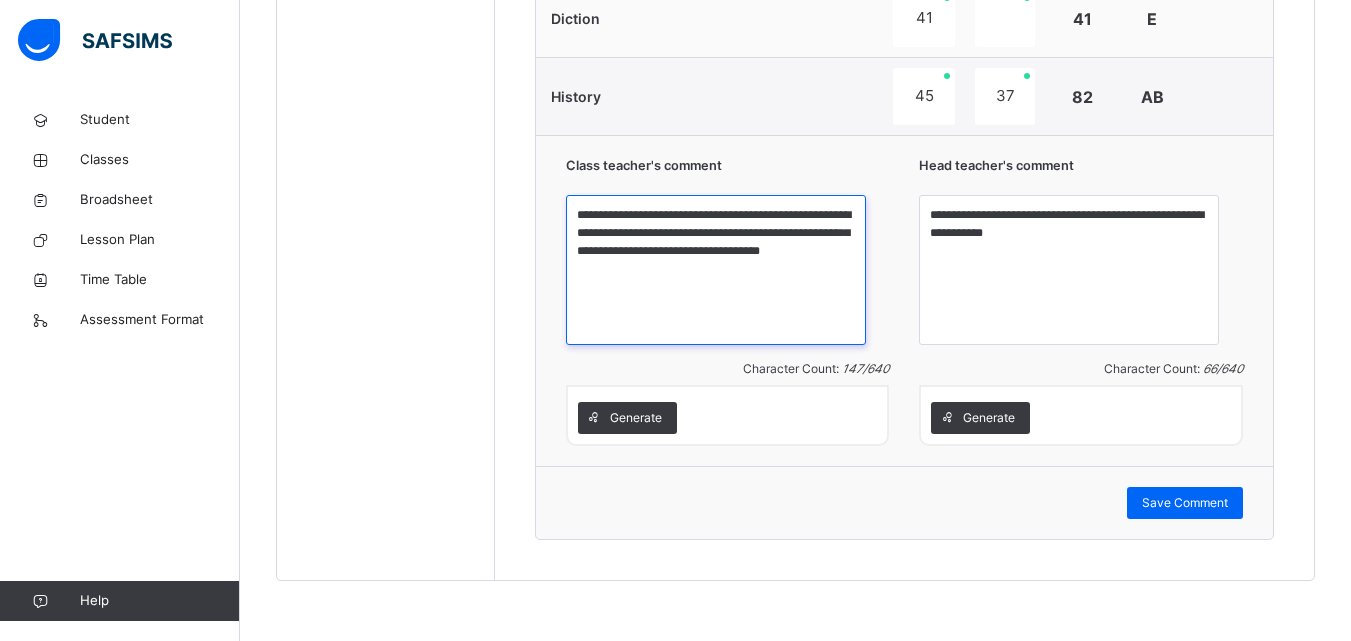 click on "**********" at bounding box center (716, 270) 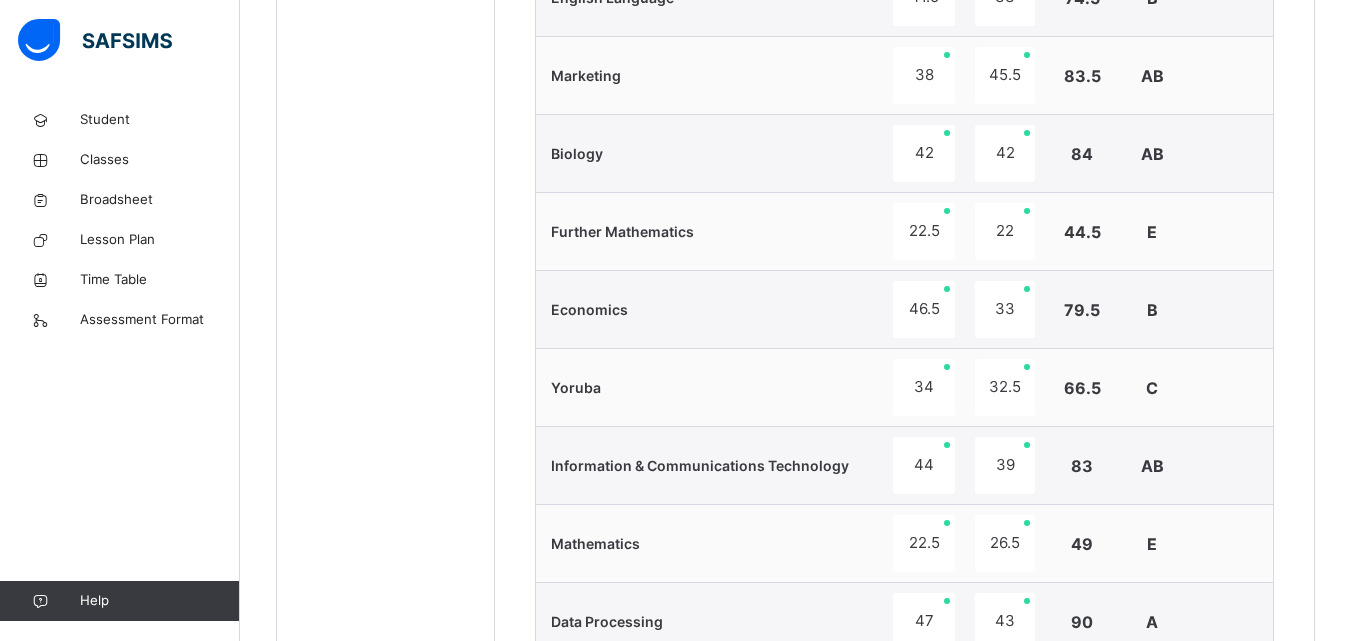 scroll, scrollTop: 1337, scrollLeft: 0, axis: vertical 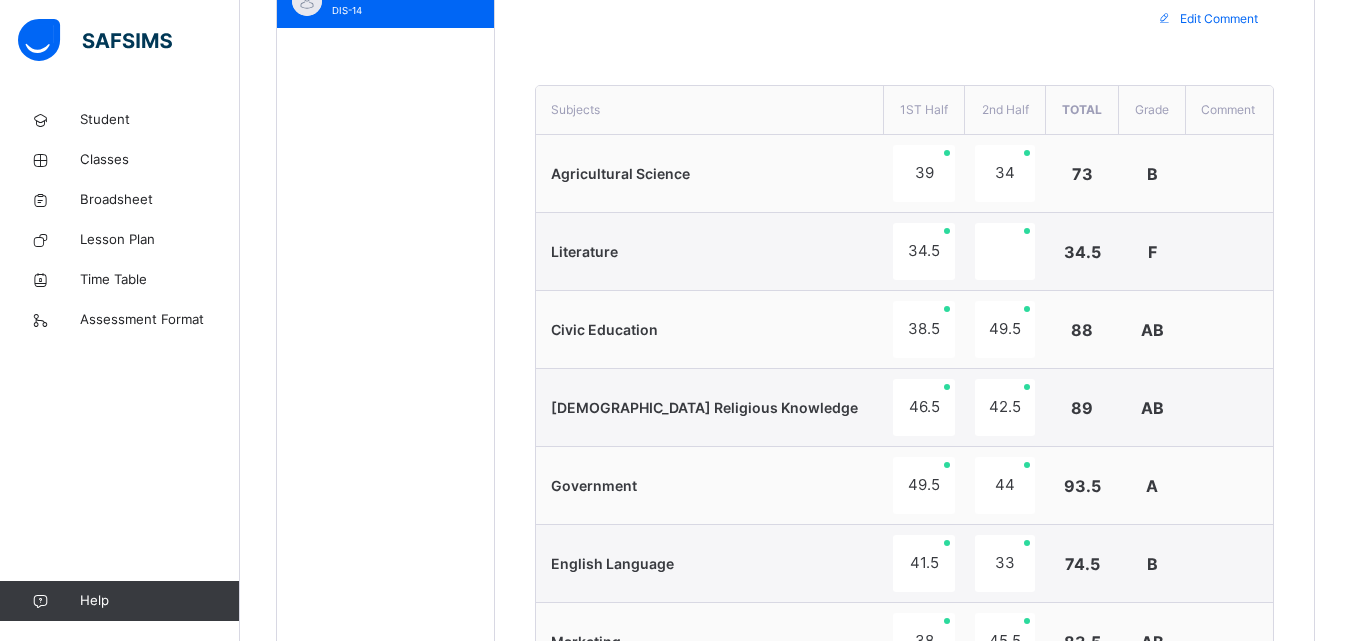 drag, startPoint x: 1346, startPoint y: 225, endPoint x: 1354, endPoint y: 236, distance: 13.601471 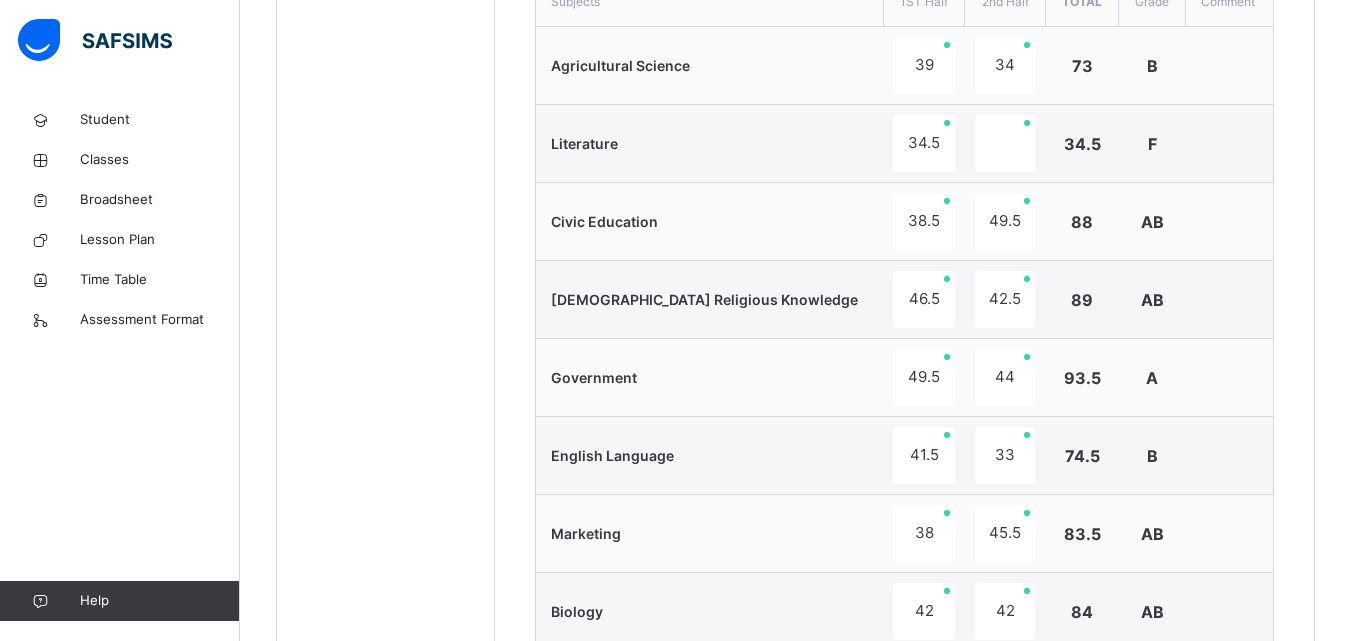 scroll, scrollTop: 814, scrollLeft: 0, axis: vertical 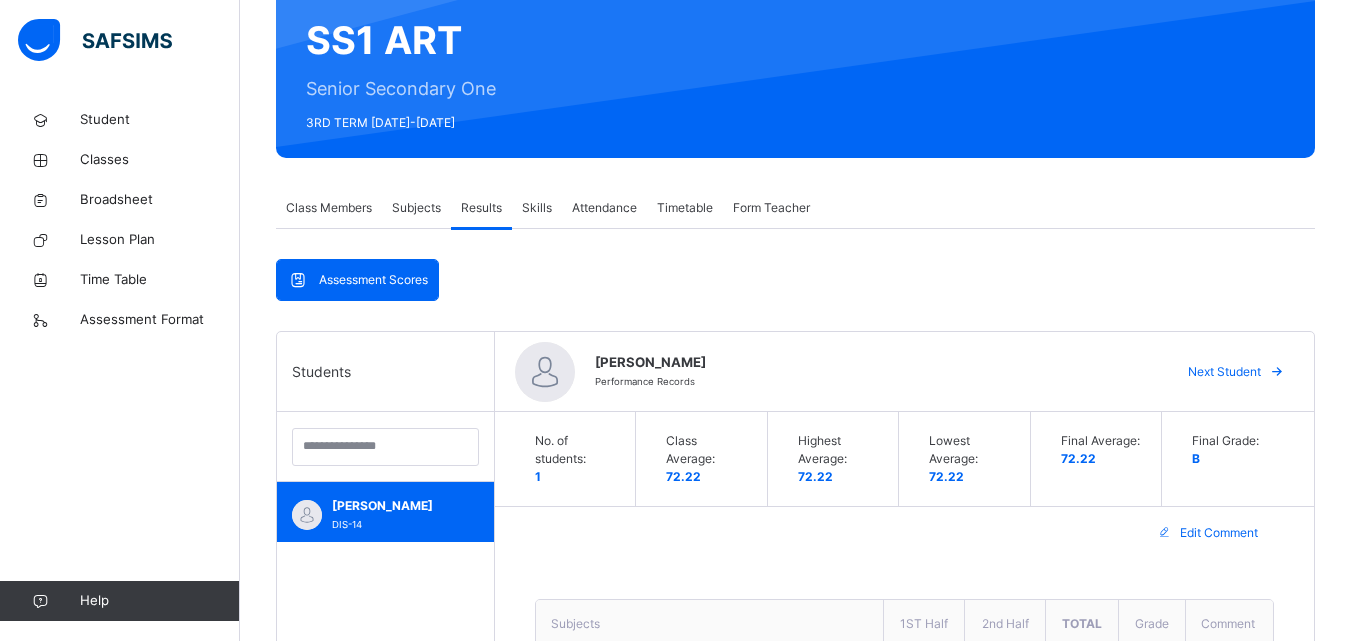 click on "Class Members" at bounding box center (329, 208) 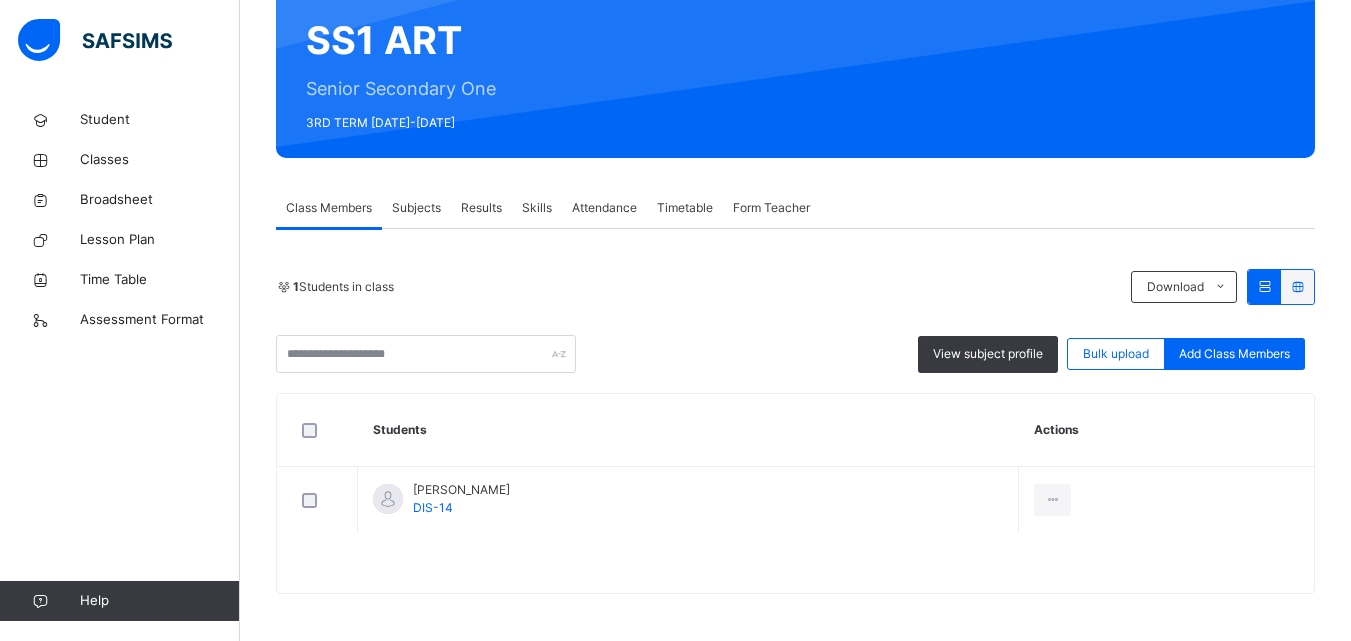click on "Class Members" at bounding box center [329, 208] 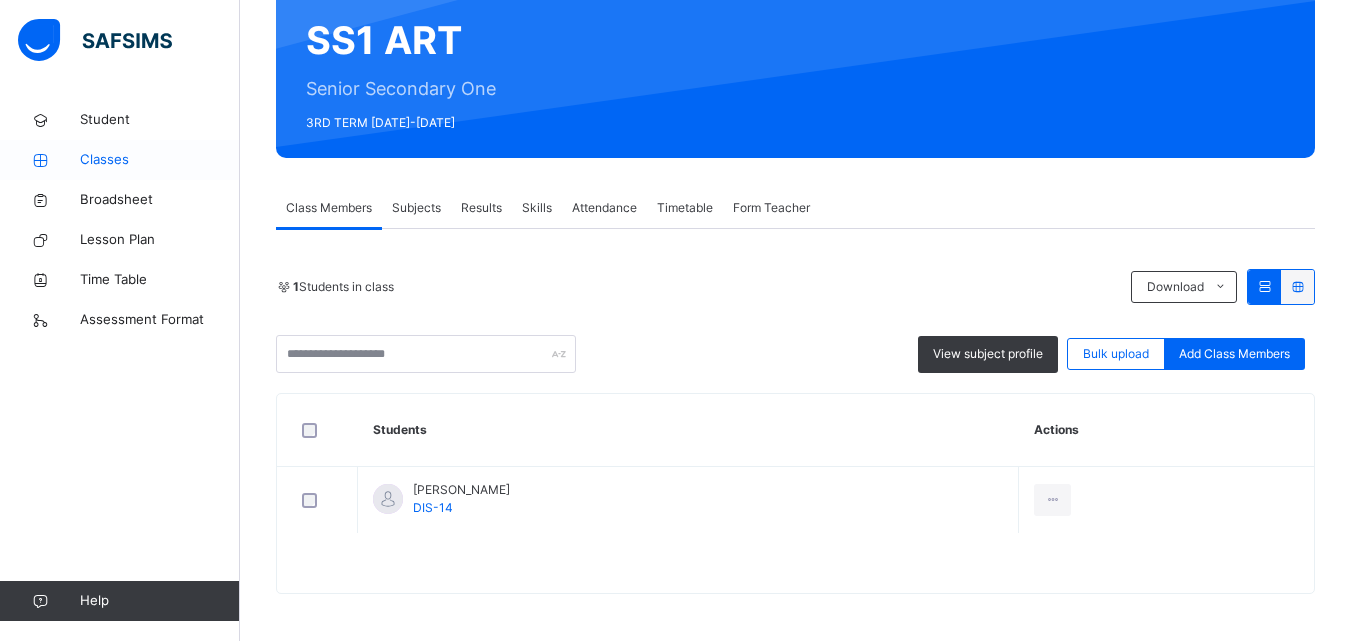 click on "Classes" at bounding box center [160, 160] 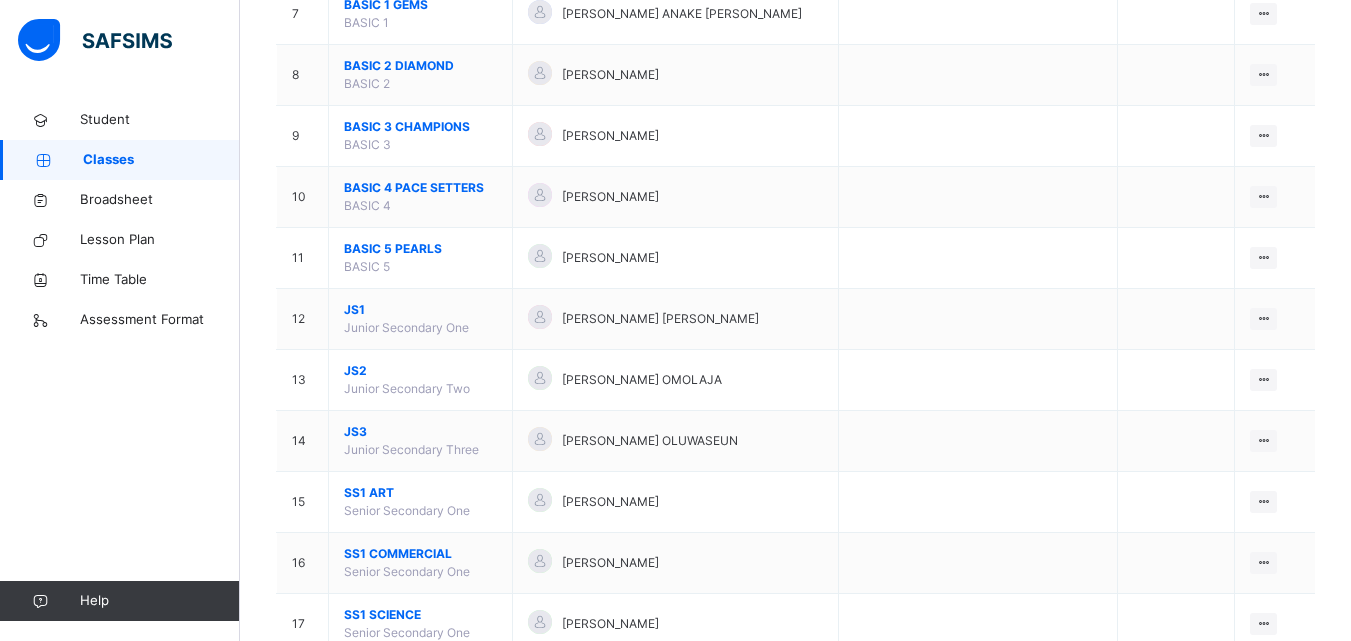 scroll, scrollTop: 653, scrollLeft: 0, axis: vertical 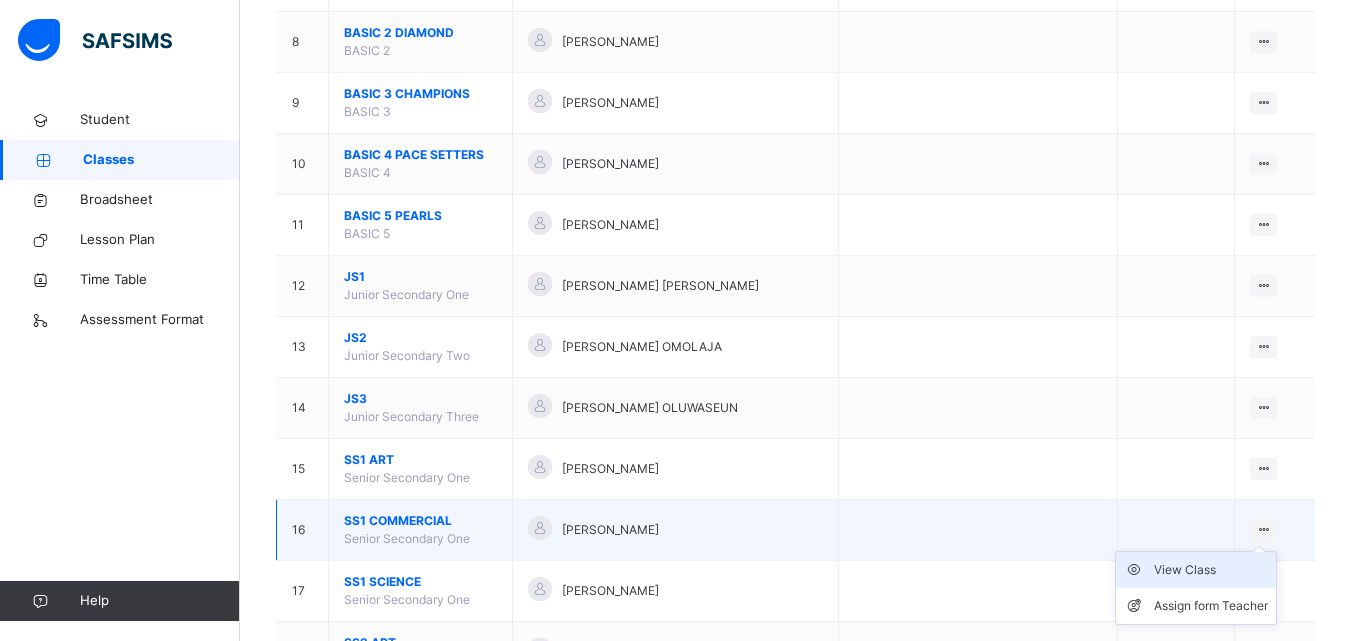 click on "View Class" at bounding box center (1211, 570) 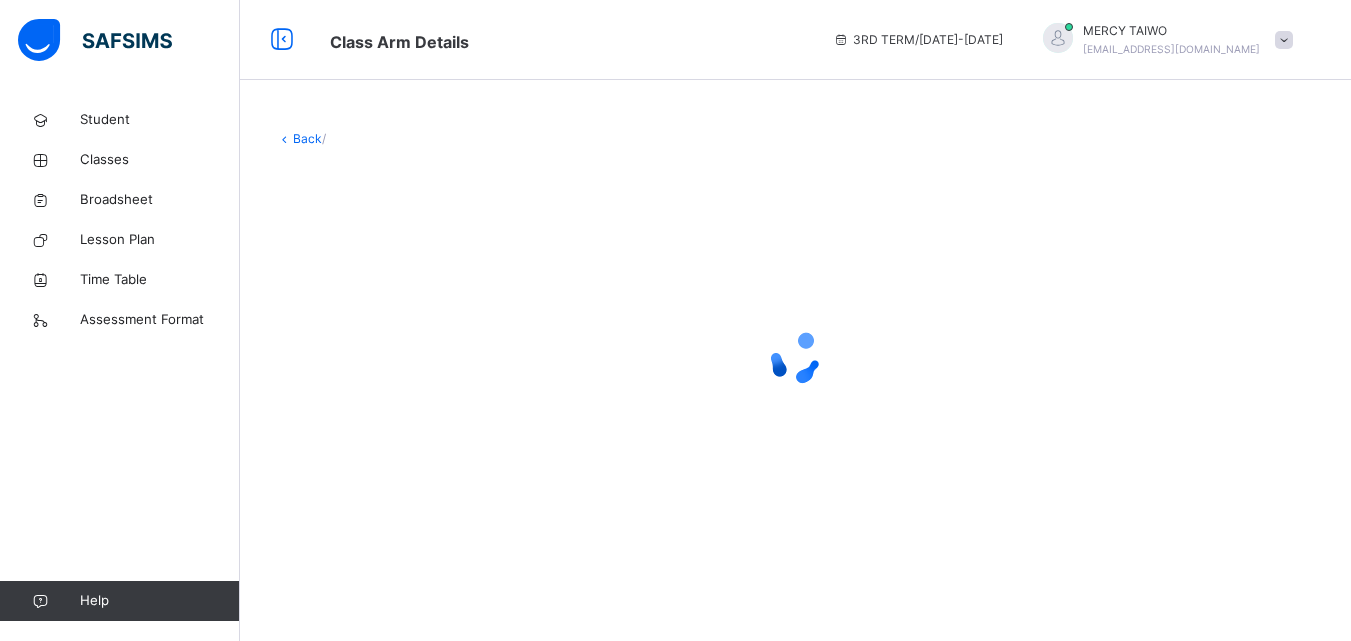 scroll, scrollTop: 0, scrollLeft: 0, axis: both 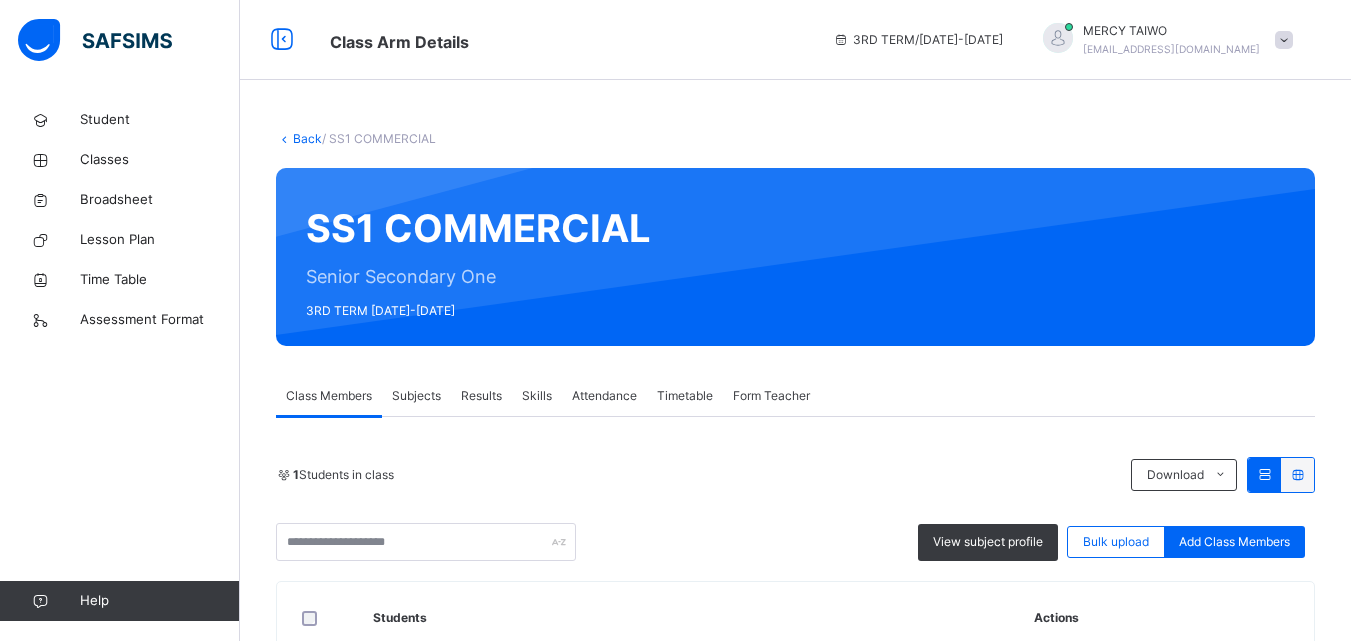click on "Results" at bounding box center (481, 396) 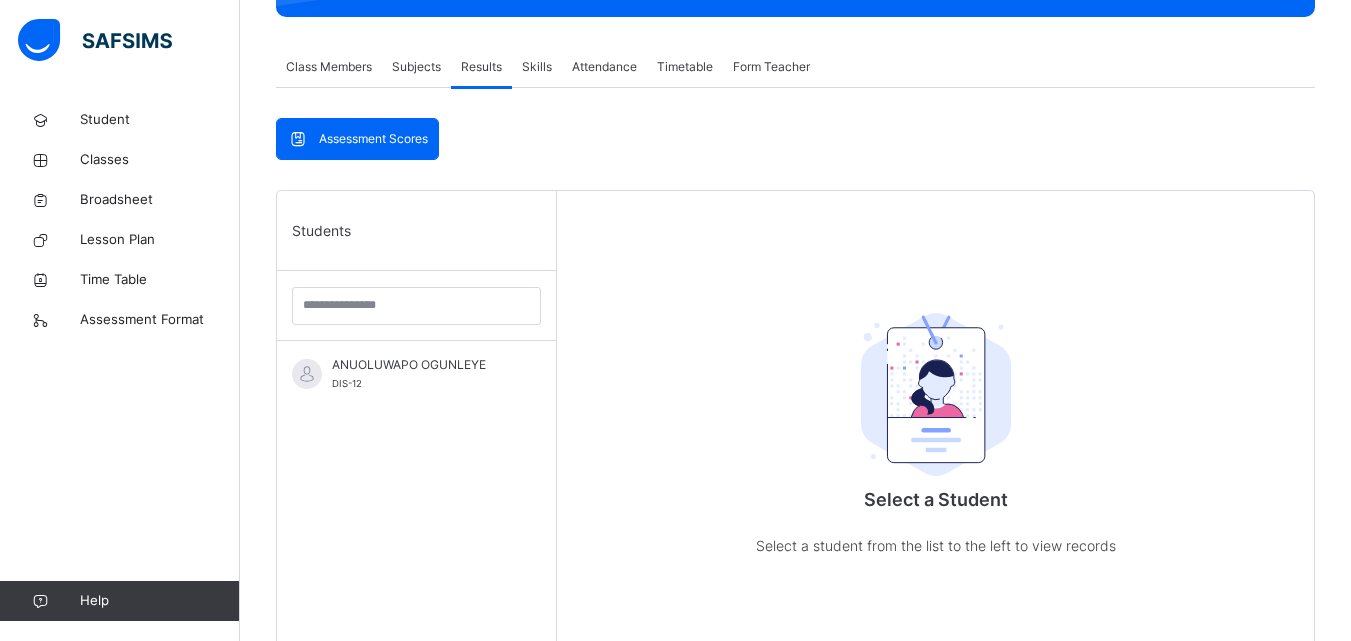 scroll, scrollTop: 333, scrollLeft: 0, axis: vertical 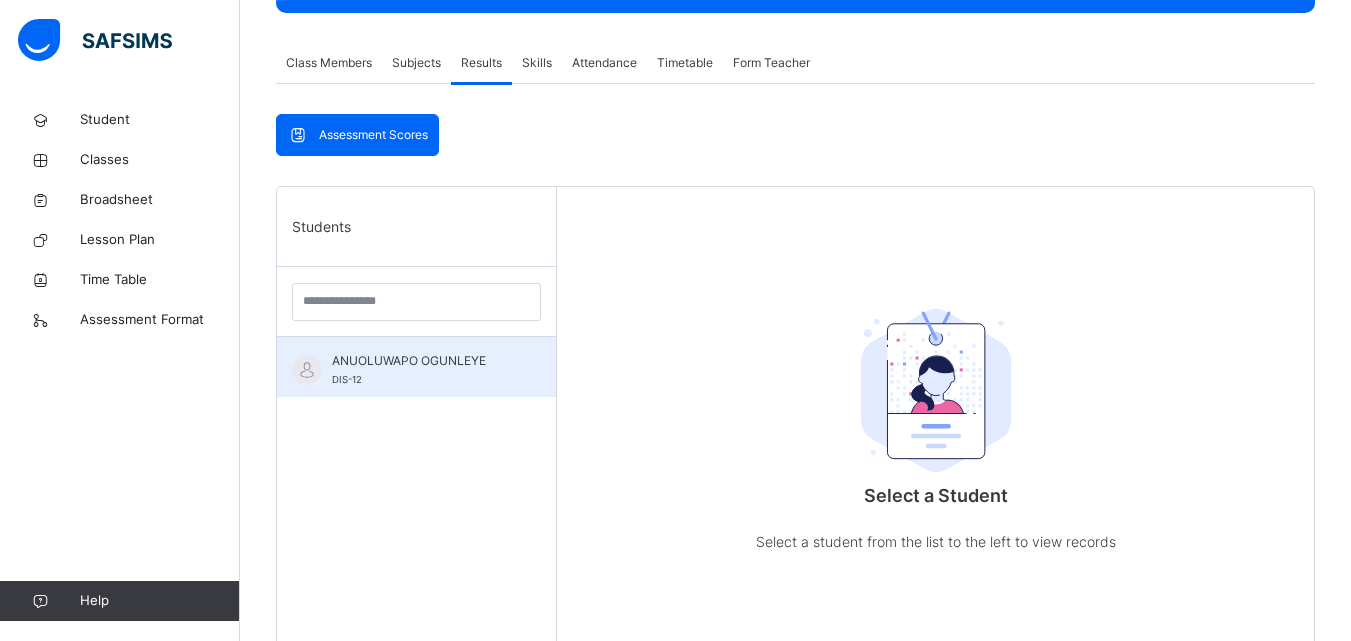 click on "ANUOLUWAPO  OGUNLEYE" at bounding box center [421, 361] 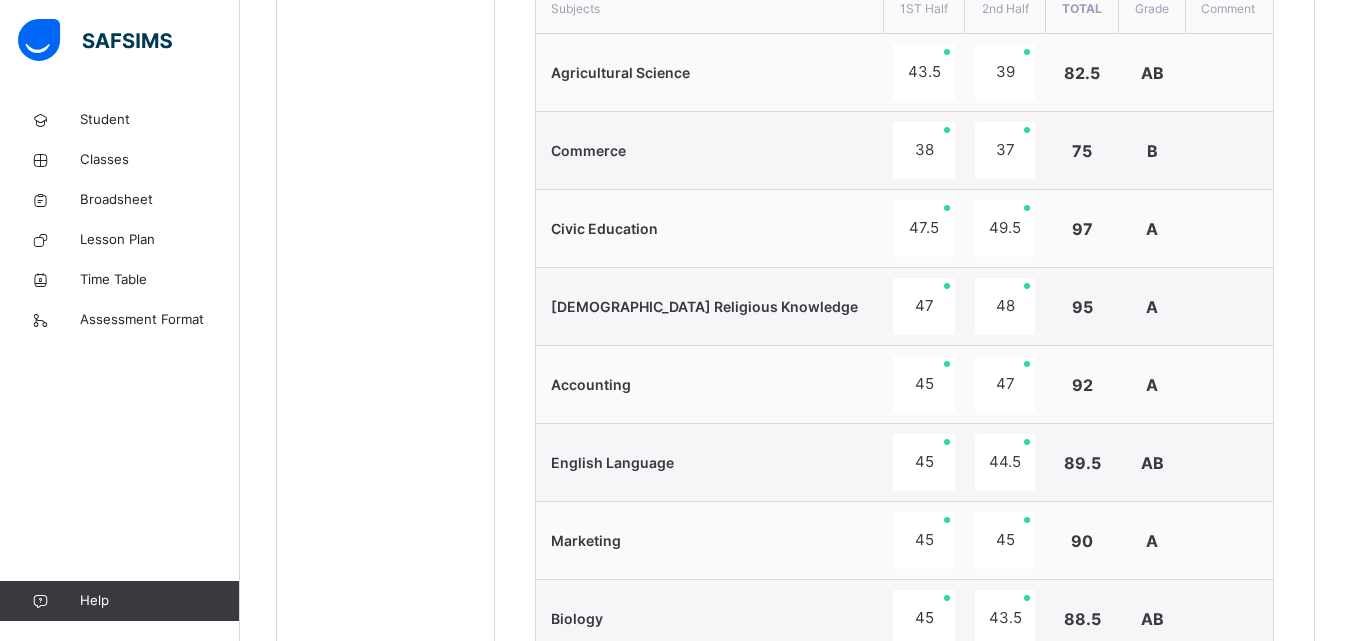 scroll, scrollTop: 808, scrollLeft: 0, axis: vertical 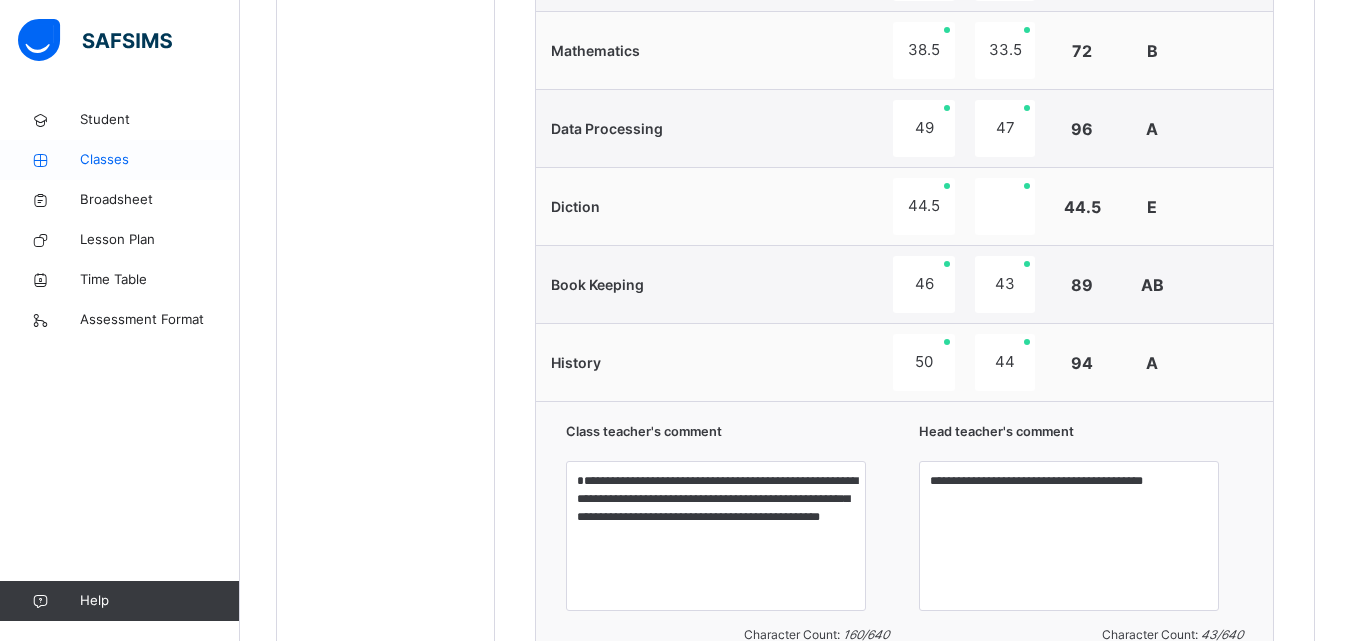 click on "Classes" at bounding box center (160, 160) 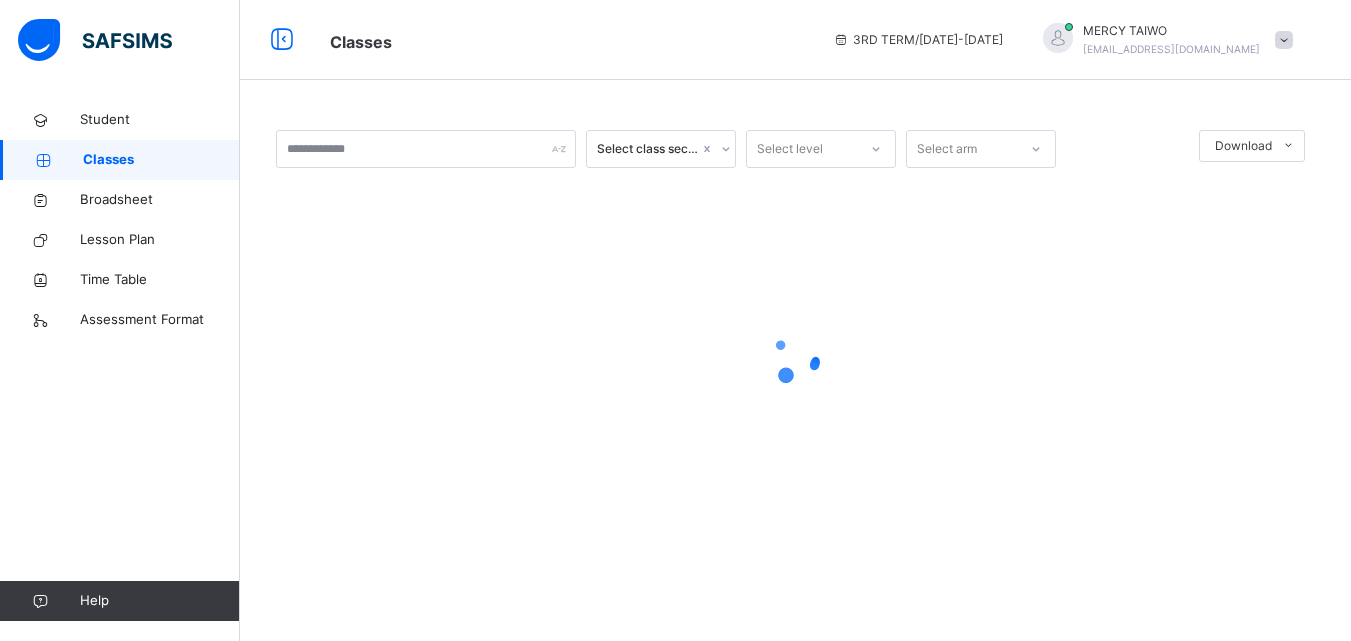 scroll, scrollTop: 0, scrollLeft: 0, axis: both 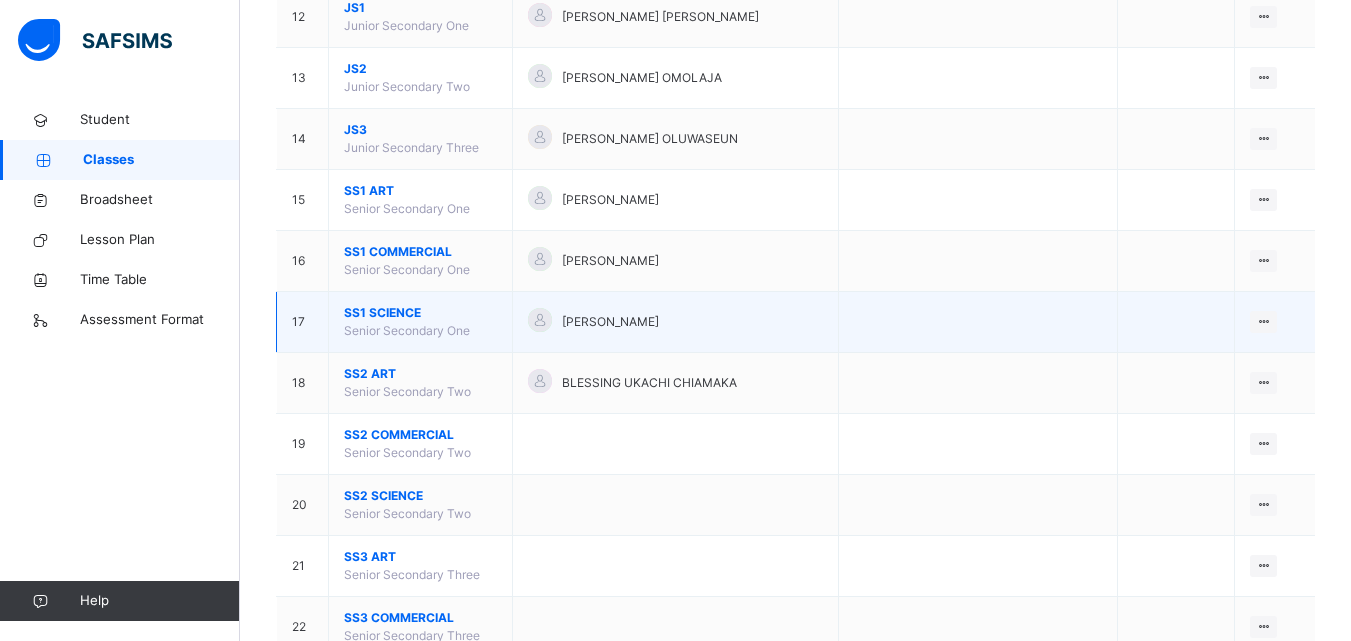 click on "[PERSON_NAME]" at bounding box center (675, 322) 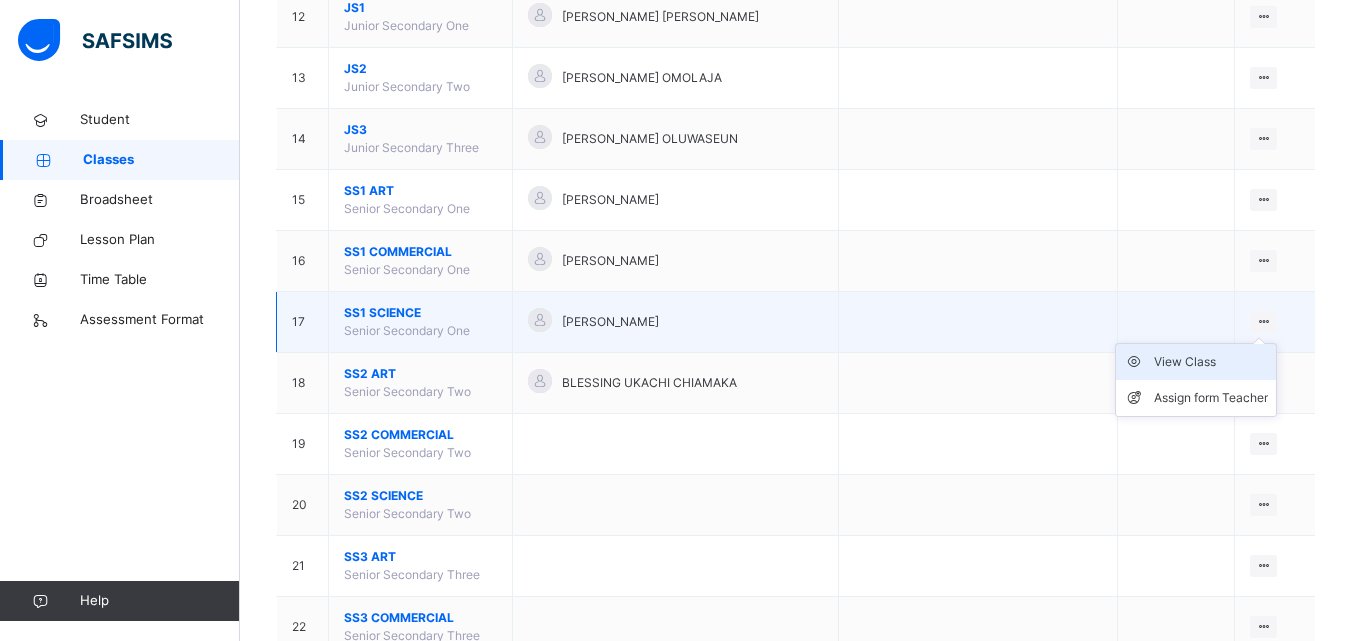 click on "View Class" at bounding box center [1211, 362] 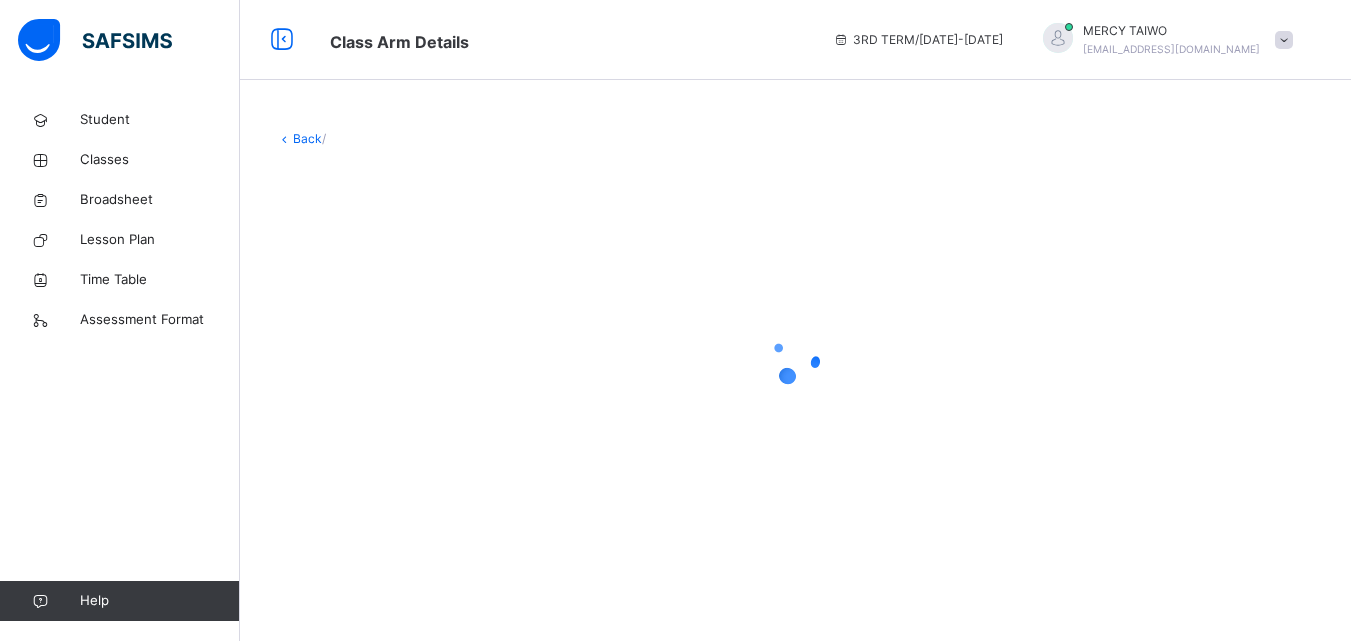 scroll, scrollTop: 0, scrollLeft: 0, axis: both 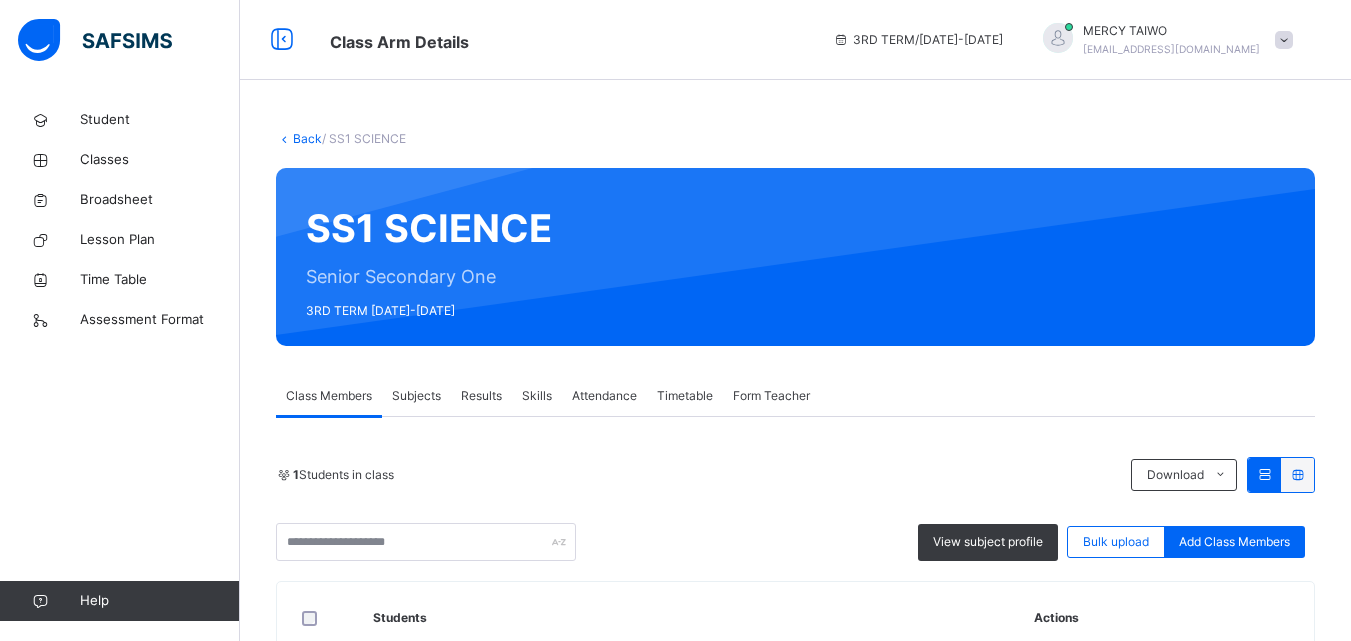 click on "Results" at bounding box center (481, 396) 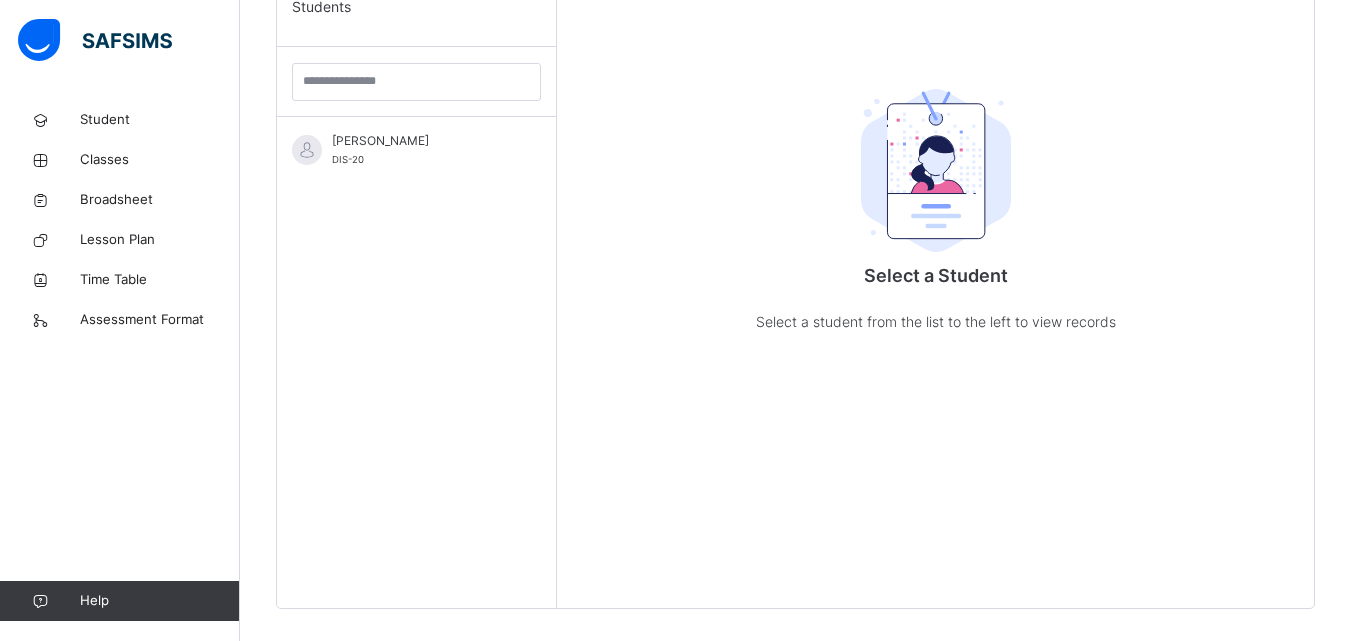scroll, scrollTop: 581, scrollLeft: 0, axis: vertical 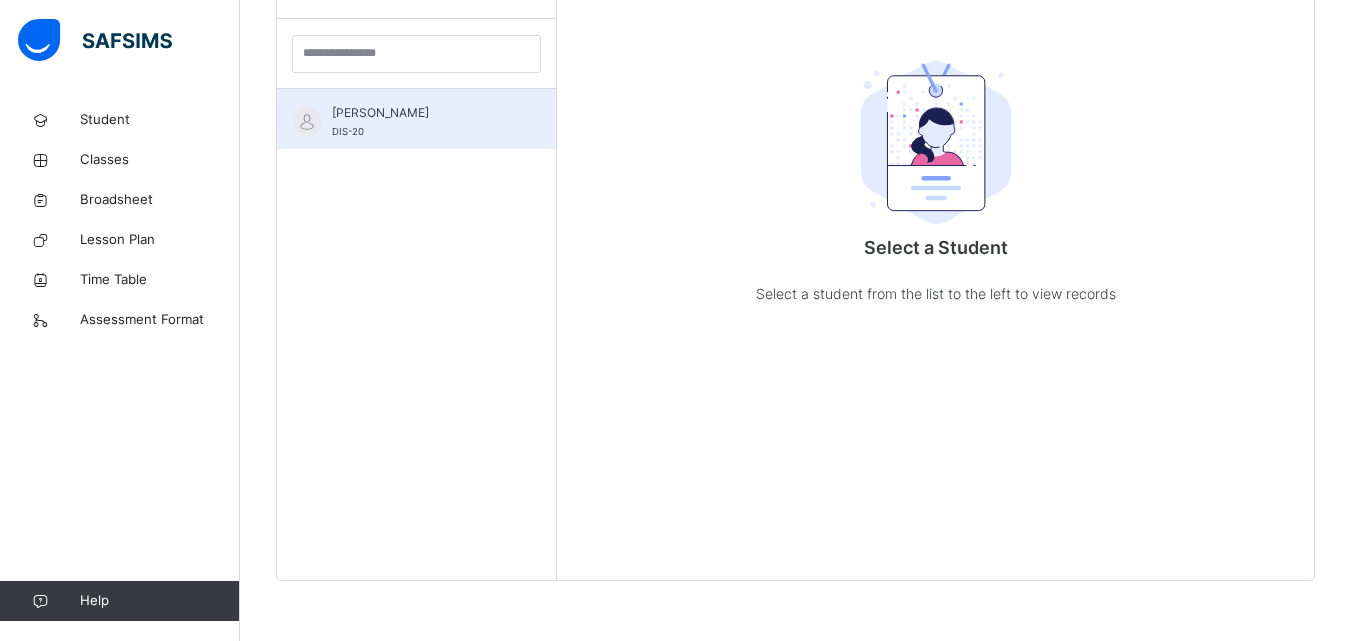 click on "[PERSON_NAME]" at bounding box center (421, 113) 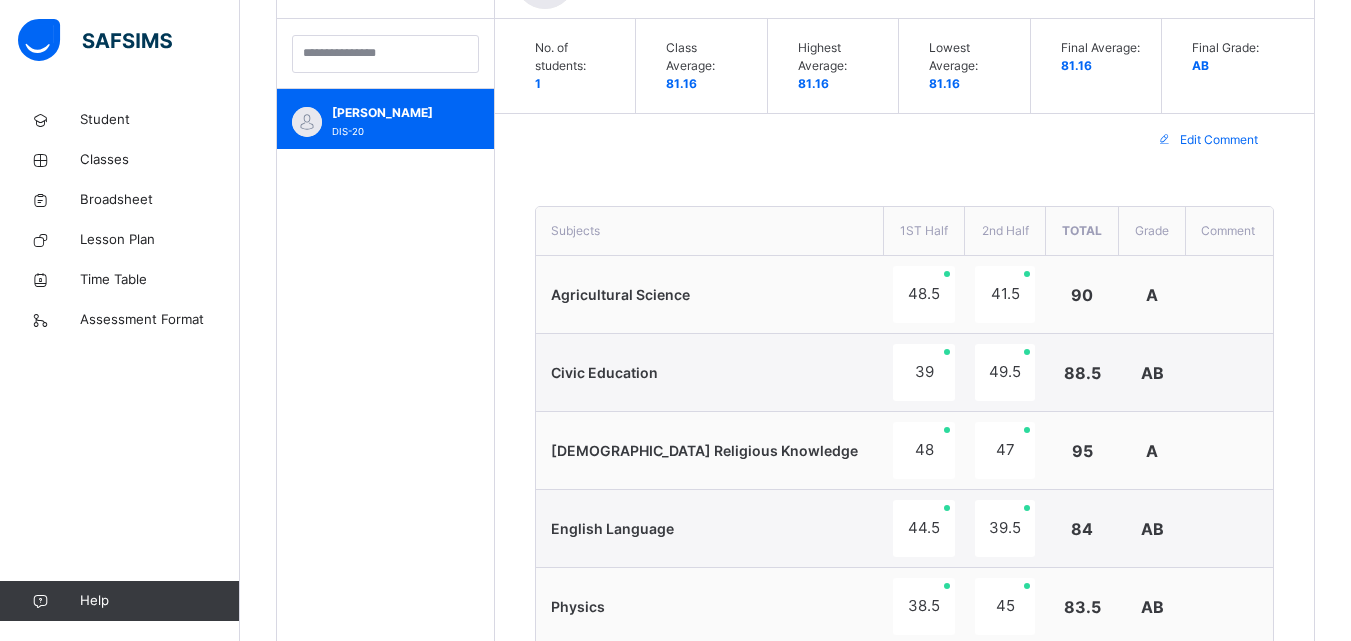 click on "Back  / SS1 SCIENCE SS1 SCIENCE Senior Secondary One 3RD TERM [DATE]-[DATE] Class Members Subjects Results Skills Attendance Timetable Form Teacher Results More Options   1  Students in class Download Pdf Report Excel Report View subject profile Bulk upload Add Class Members [GEOGRAPHIC_DATA] Date: [DATE] 6:39:10 am Class Members Class:  SS1 SCIENCE Total no. of Students:  1 Term:  3RD TERM Session:  [DATE]-[DATE] S/NO Admission No. Last Name First Name Other Name 1 DIS-20 [PERSON_NAME] Students Actions [PERSON_NAME] DIS-20 View Profile Remove from Class Transfer Student × Add Student Students Without Class   Customers There are currently no records. Cancel Save × Remove Student From Class This action would delete   from the class. Are you sure you want to carry on? Cancel Yes, Remove Student Bulk Upload Student Upload XLSX File   Select your XLSX file from your computer to upload it using that uploader provided for you below   Drag and Drop files here Select your Excel file Browse file" at bounding box center (795, 764) 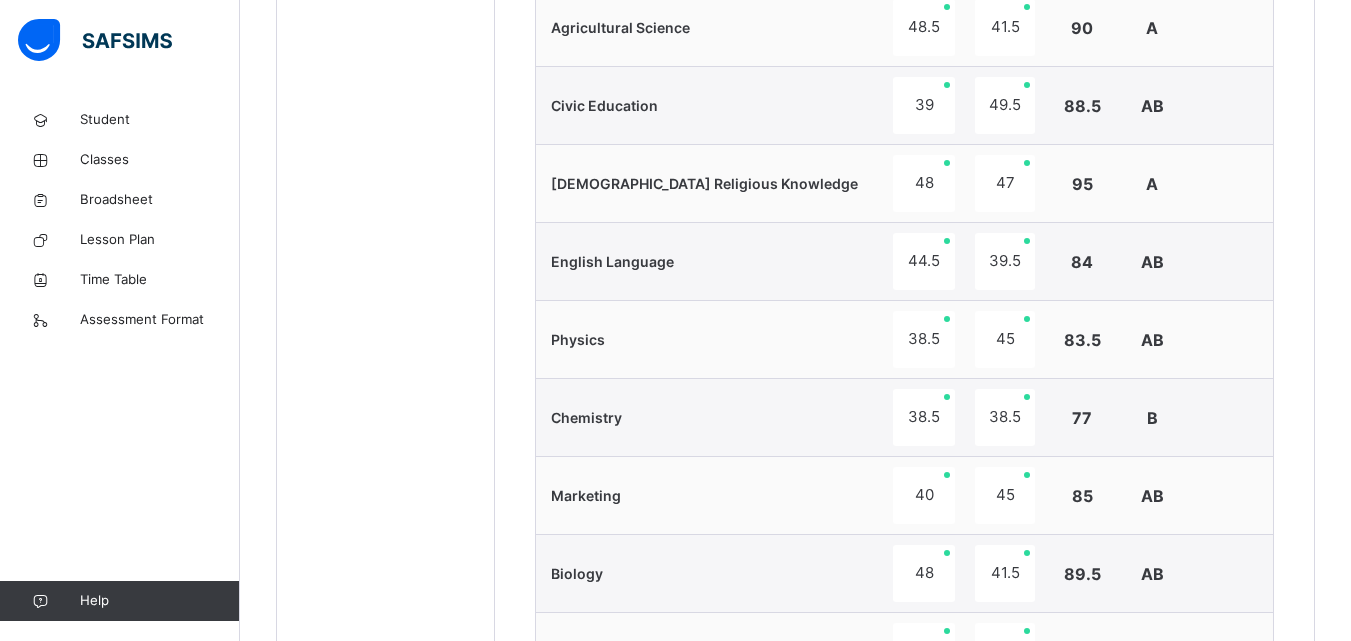 scroll, scrollTop: 831, scrollLeft: 0, axis: vertical 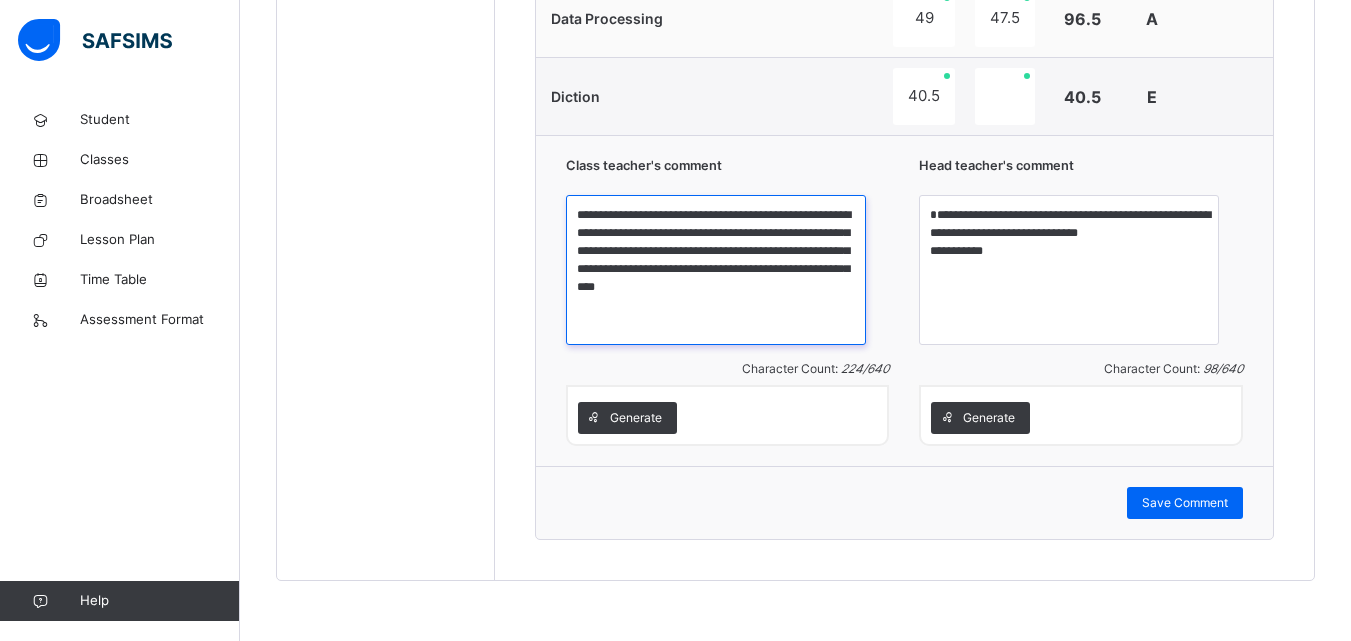 drag, startPoint x: 839, startPoint y: 294, endPoint x: 639, endPoint y: 180, distance: 230.2086 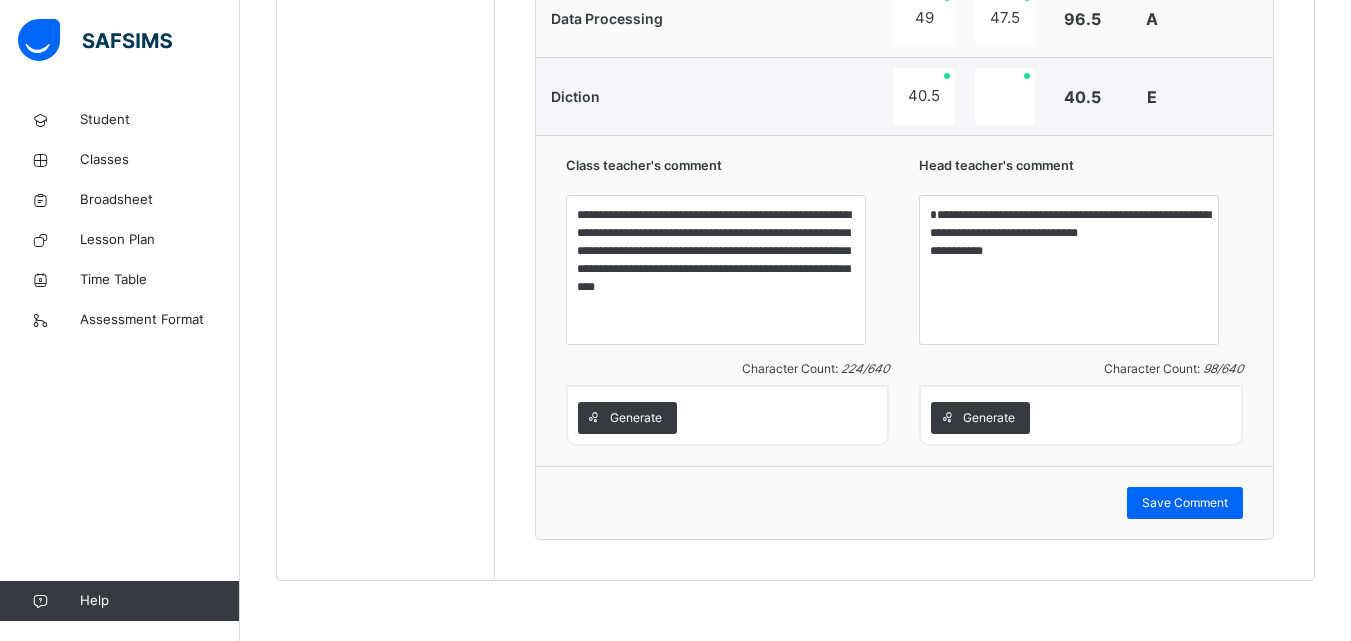 drag, startPoint x: 639, startPoint y: 180, endPoint x: 609, endPoint y: 296, distance: 119.81653 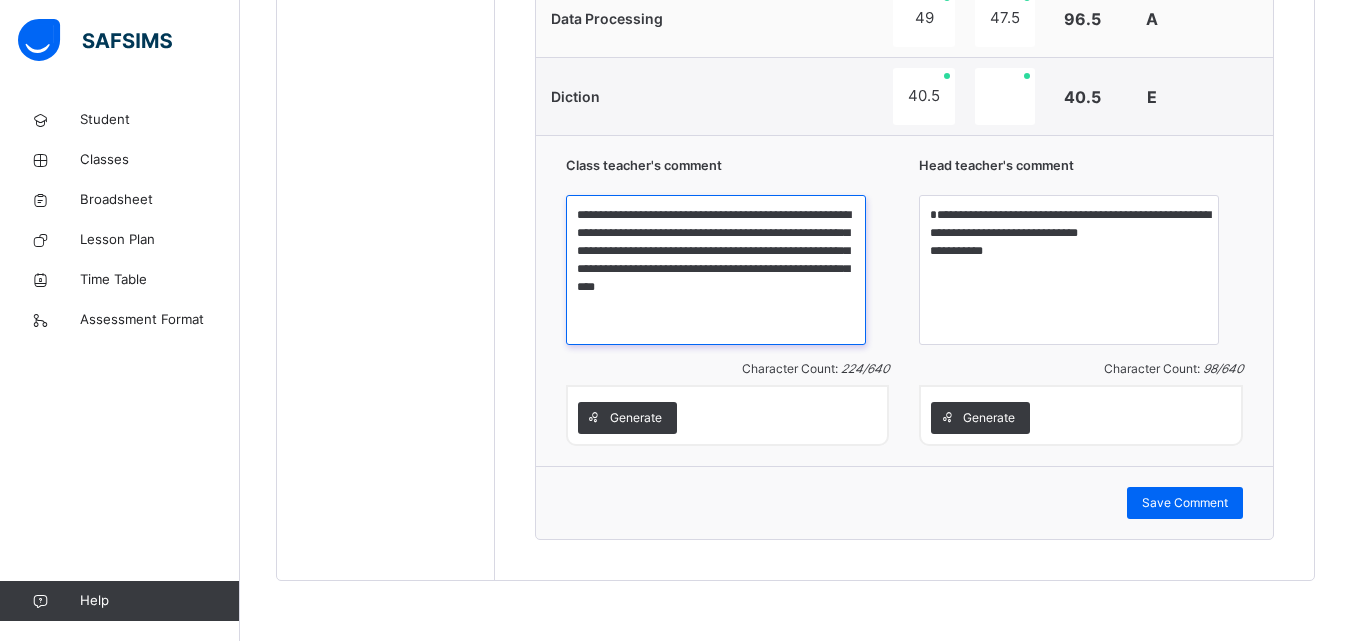 drag, startPoint x: 842, startPoint y: 289, endPoint x: 620, endPoint y: 212, distance: 234.97447 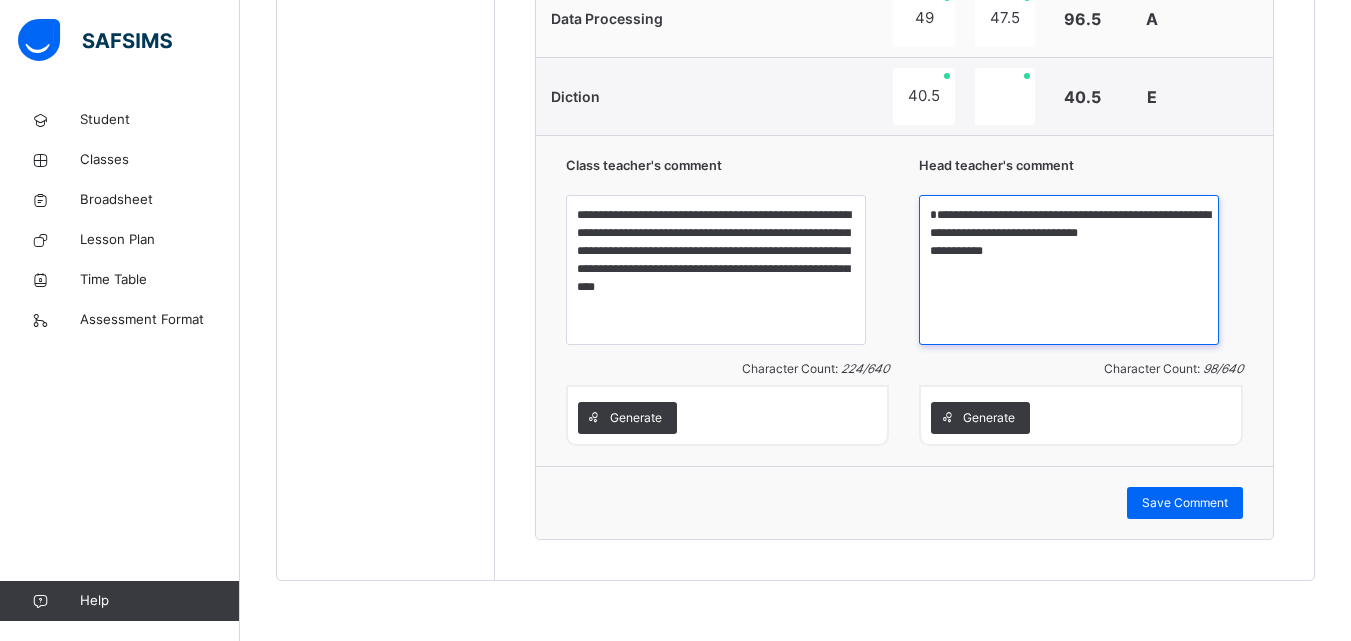 drag, startPoint x: 620, startPoint y: 212, endPoint x: 1023, endPoint y: 304, distance: 413.3679 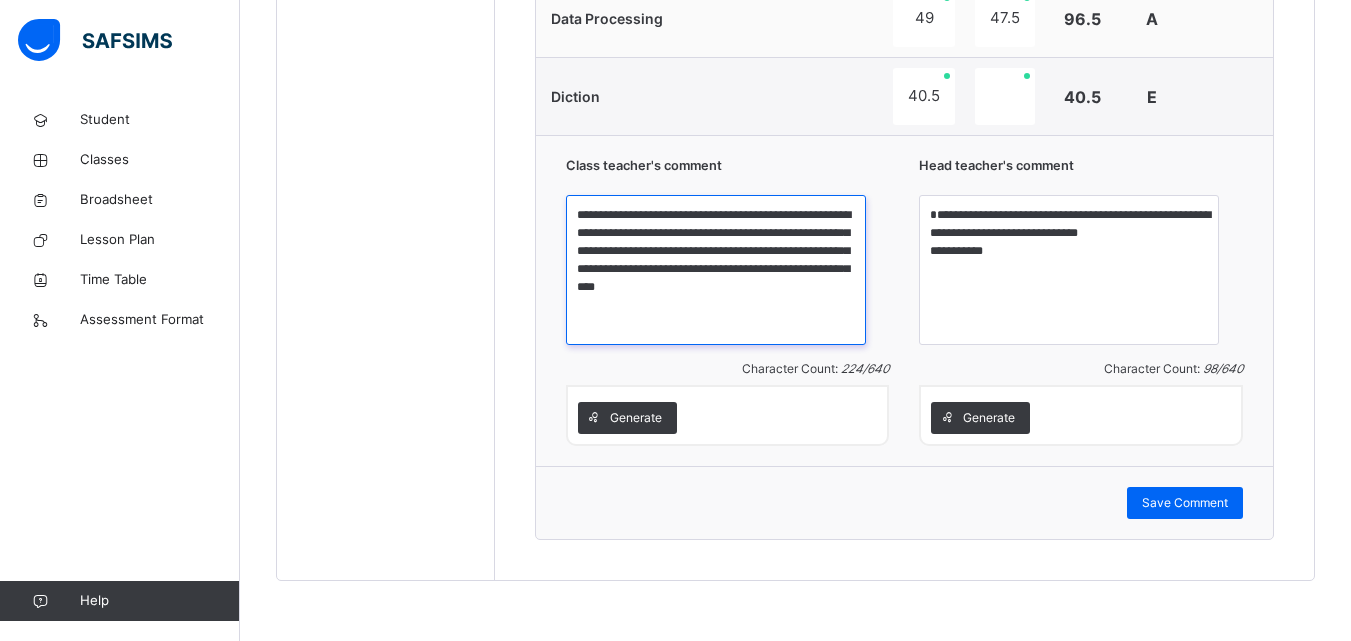 drag, startPoint x: 840, startPoint y: 290, endPoint x: 637, endPoint y: 215, distance: 216.41165 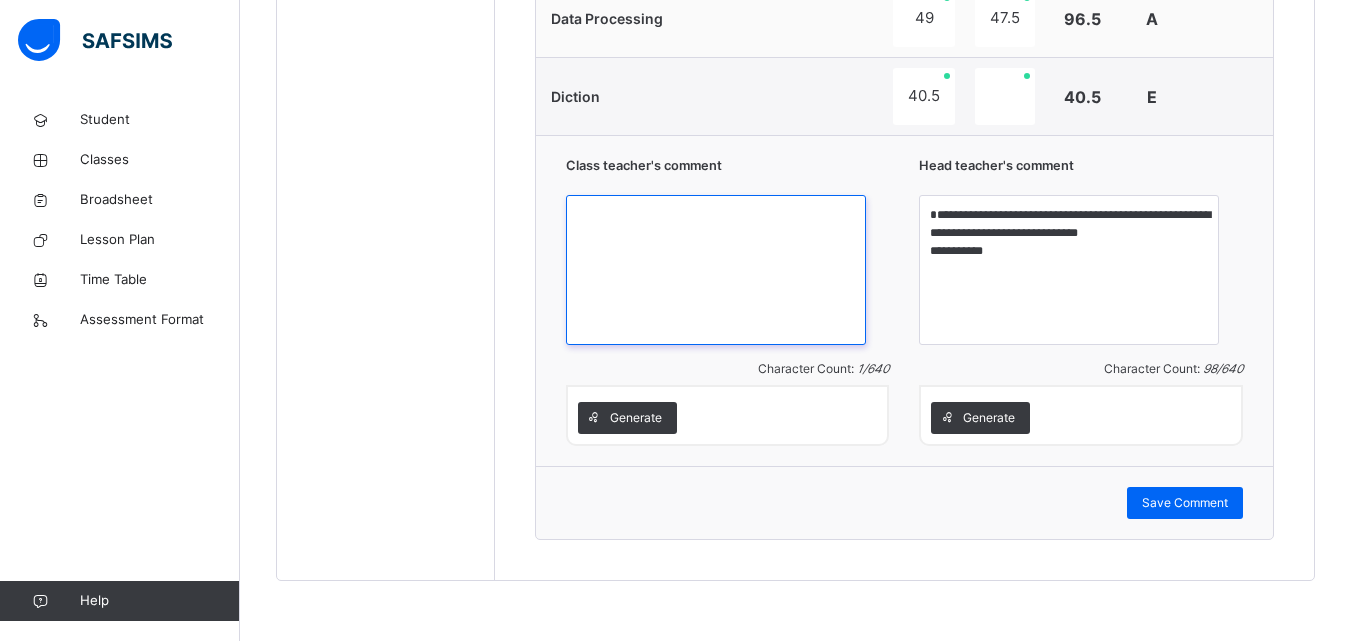 type 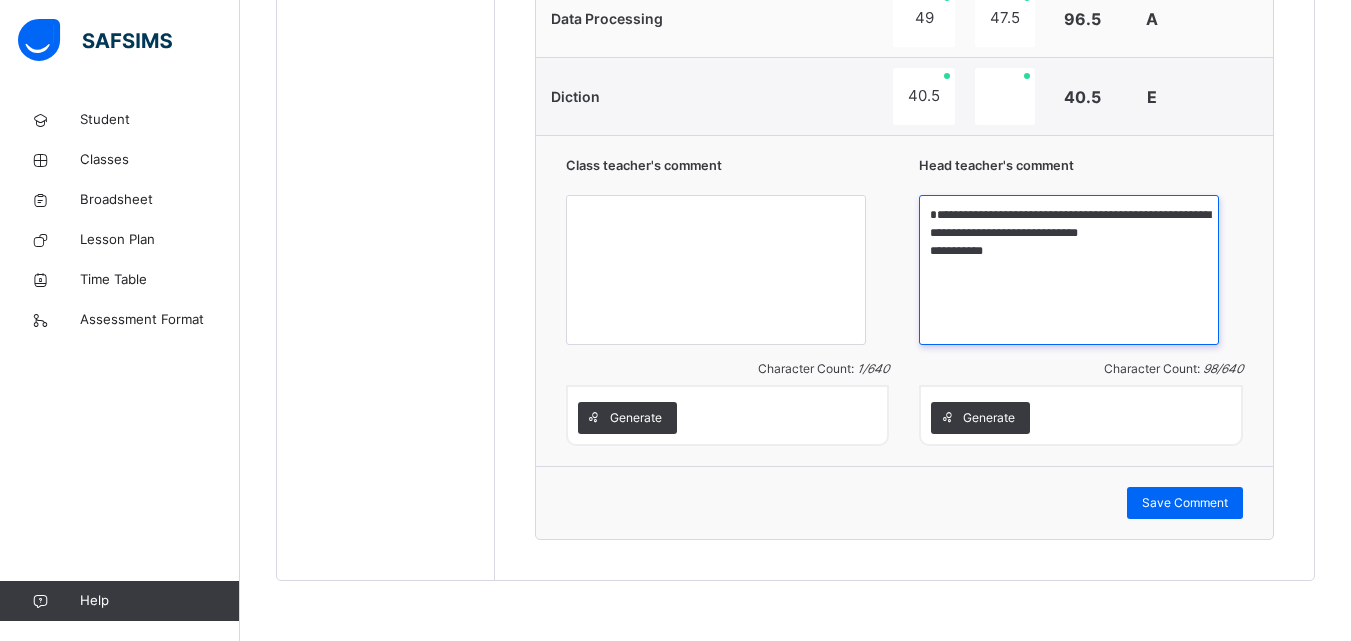 drag, startPoint x: 1043, startPoint y: 249, endPoint x: 960, endPoint y: 209, distance: 92.13577 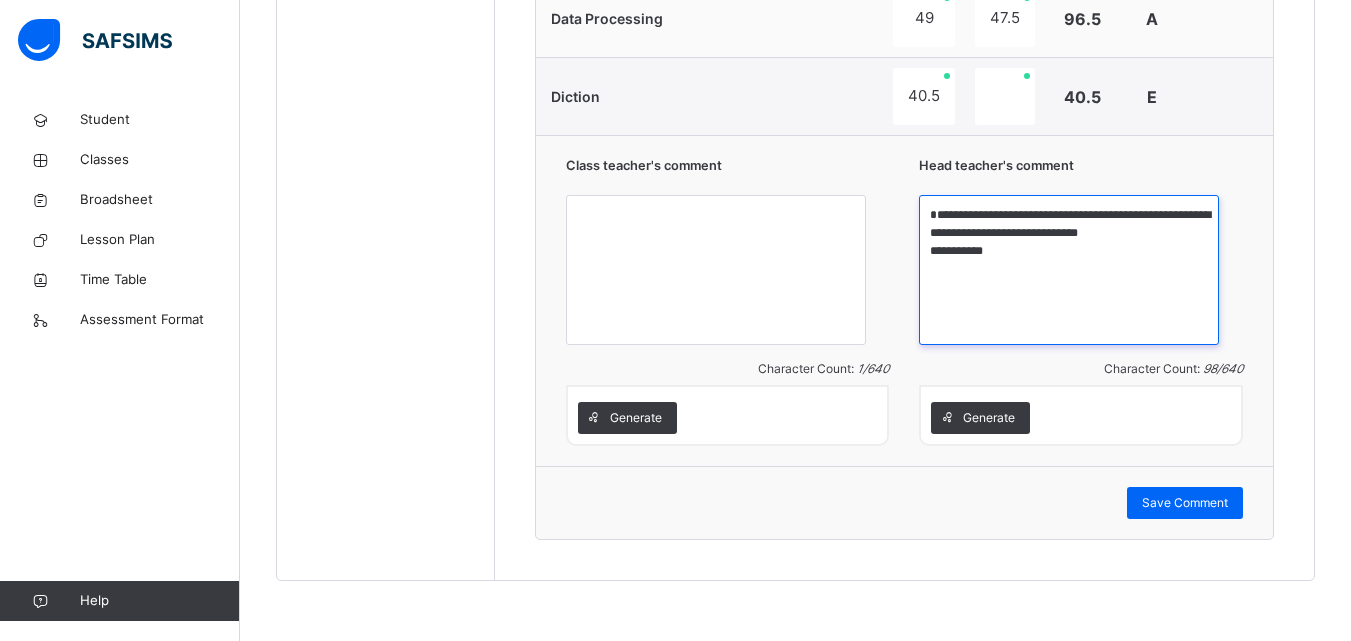 drag, startPoint x: 1039, startPoint y: 266, endPoint x: 965, endPoint y: 205, distance: 95.90099 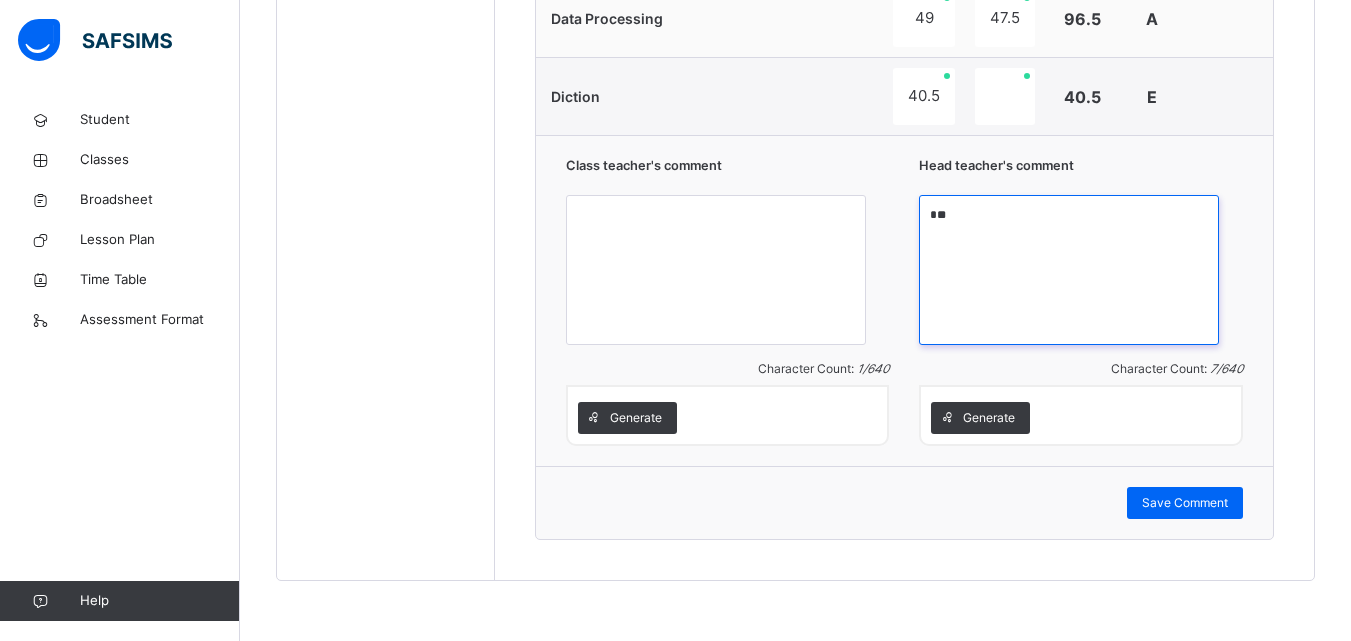 type on "*" 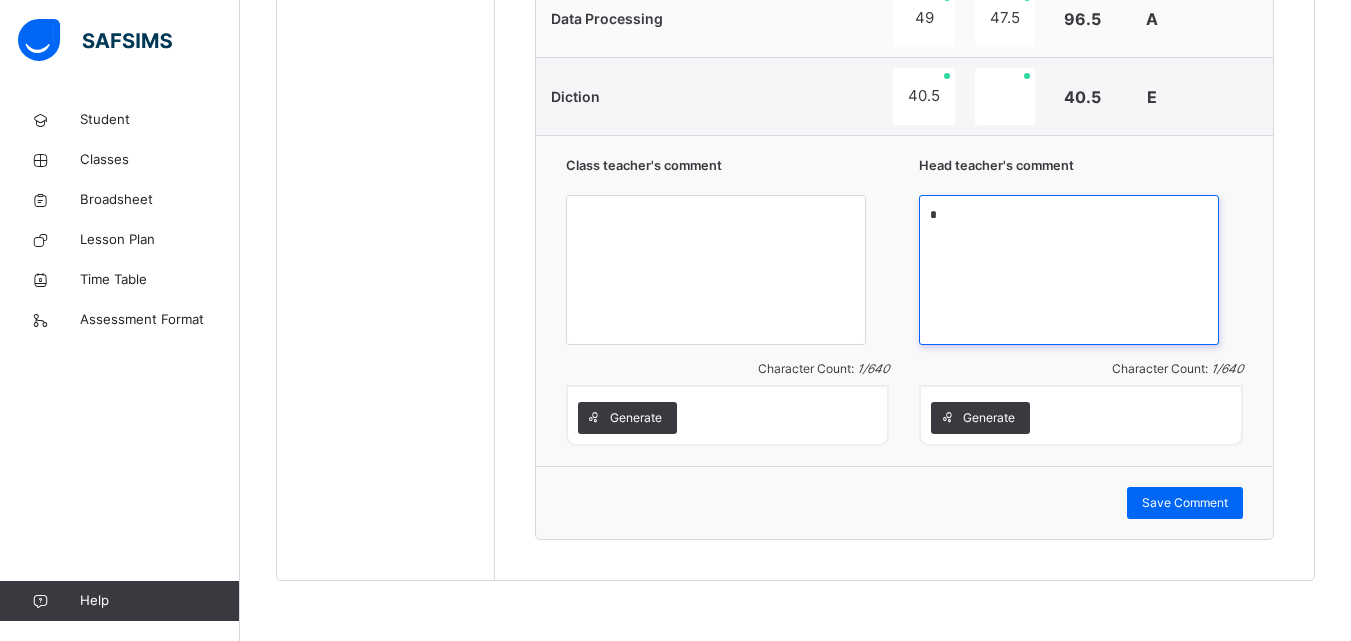 type 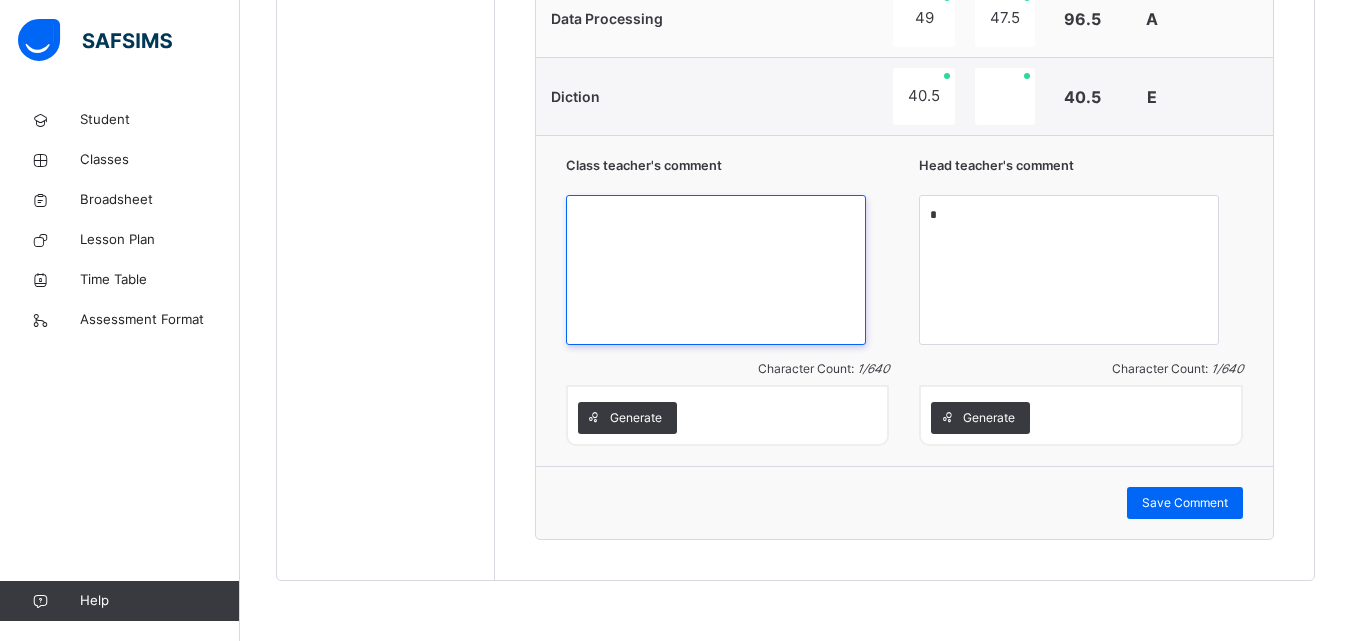 click at bounding box center [716, 270] 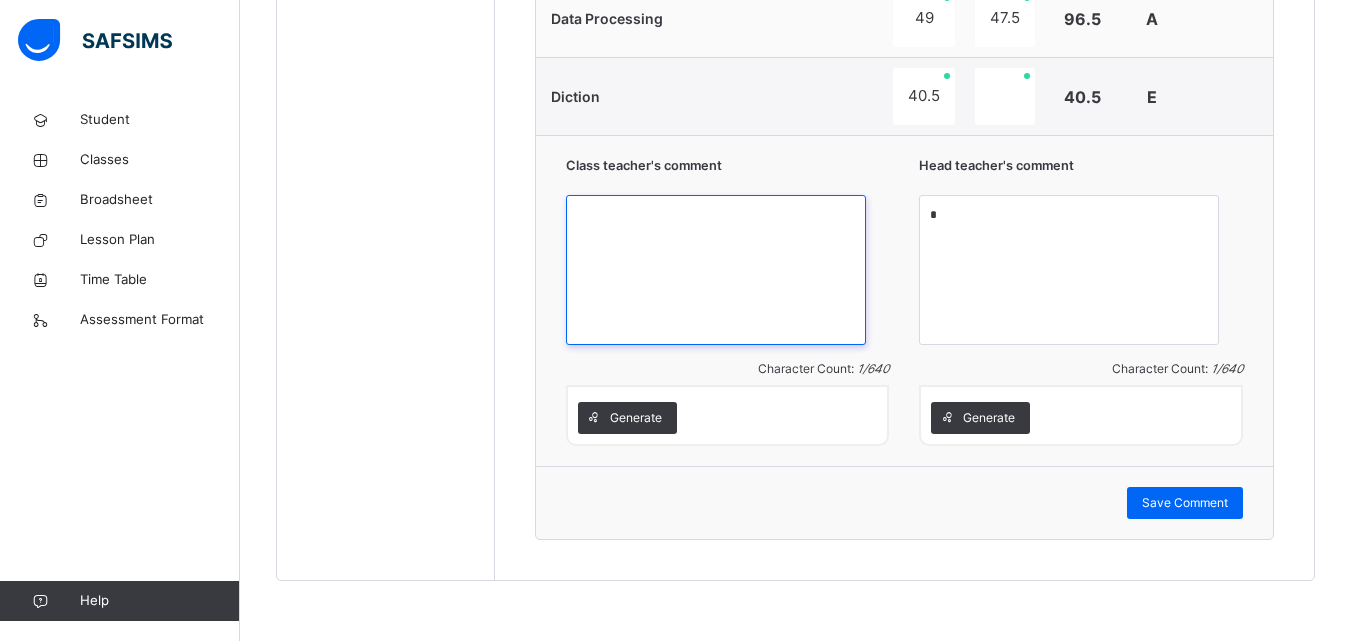 paste on "**********" 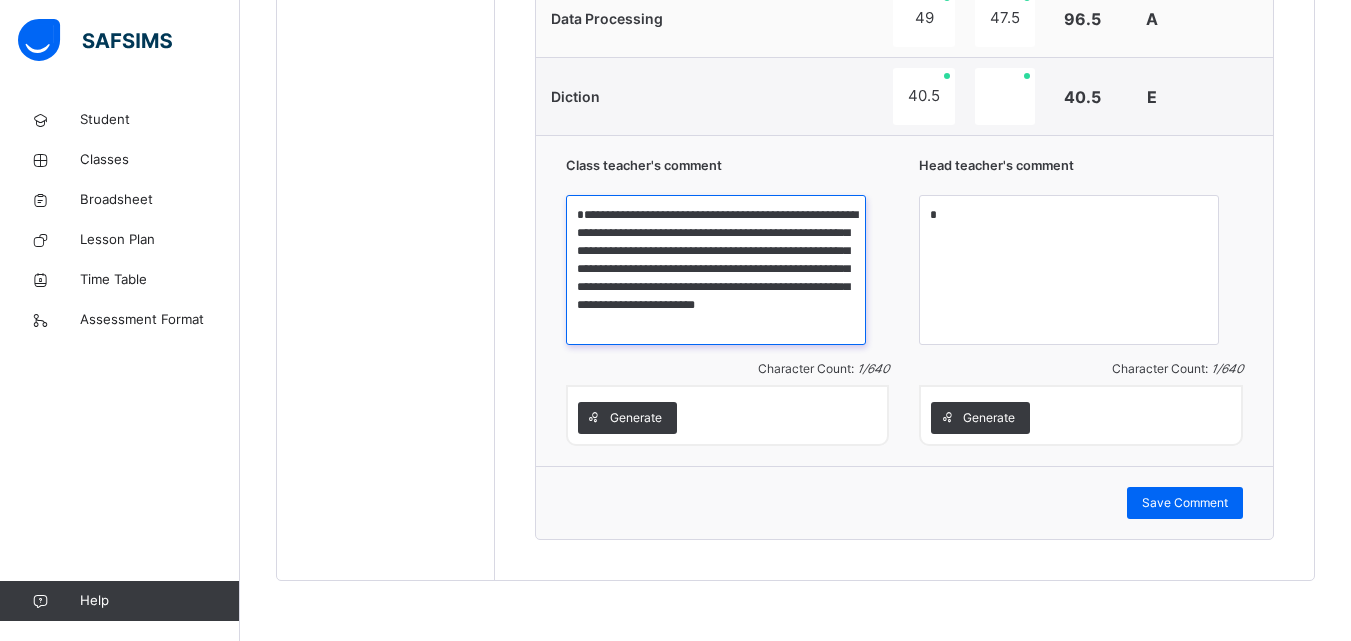 scroll, scrollTop: 41, scrollLeft: 0, axis: vertical 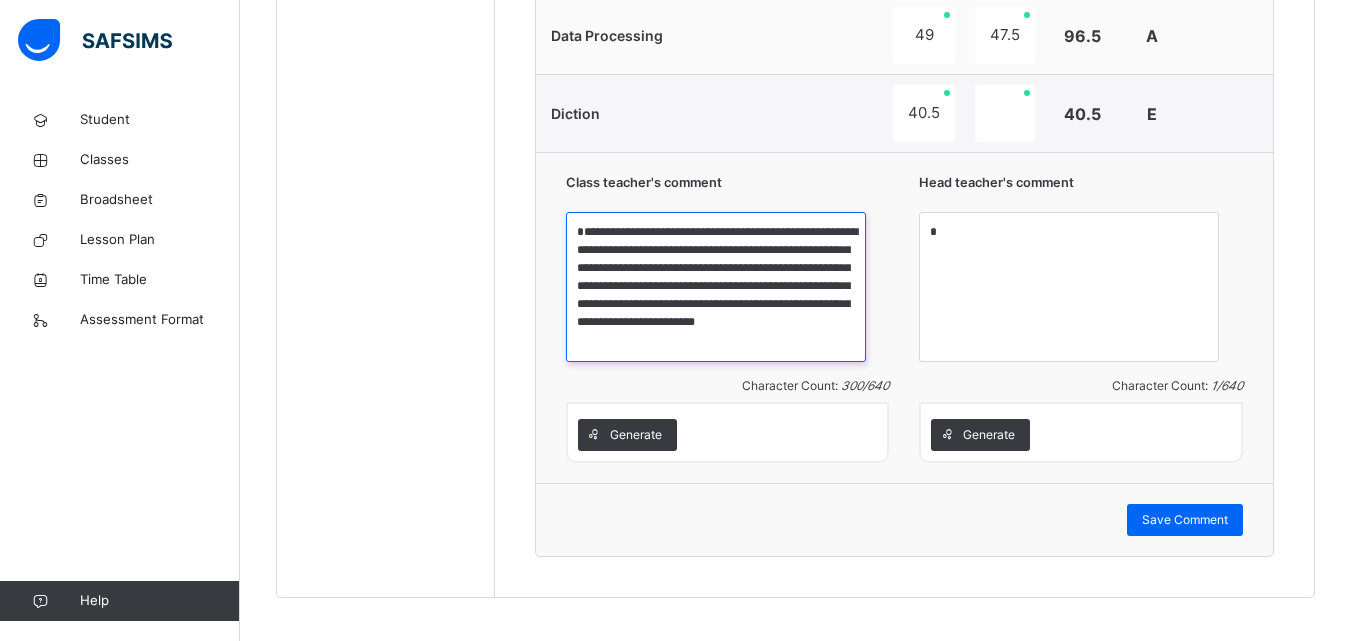click on "**********" at bounding box center (716, 287) 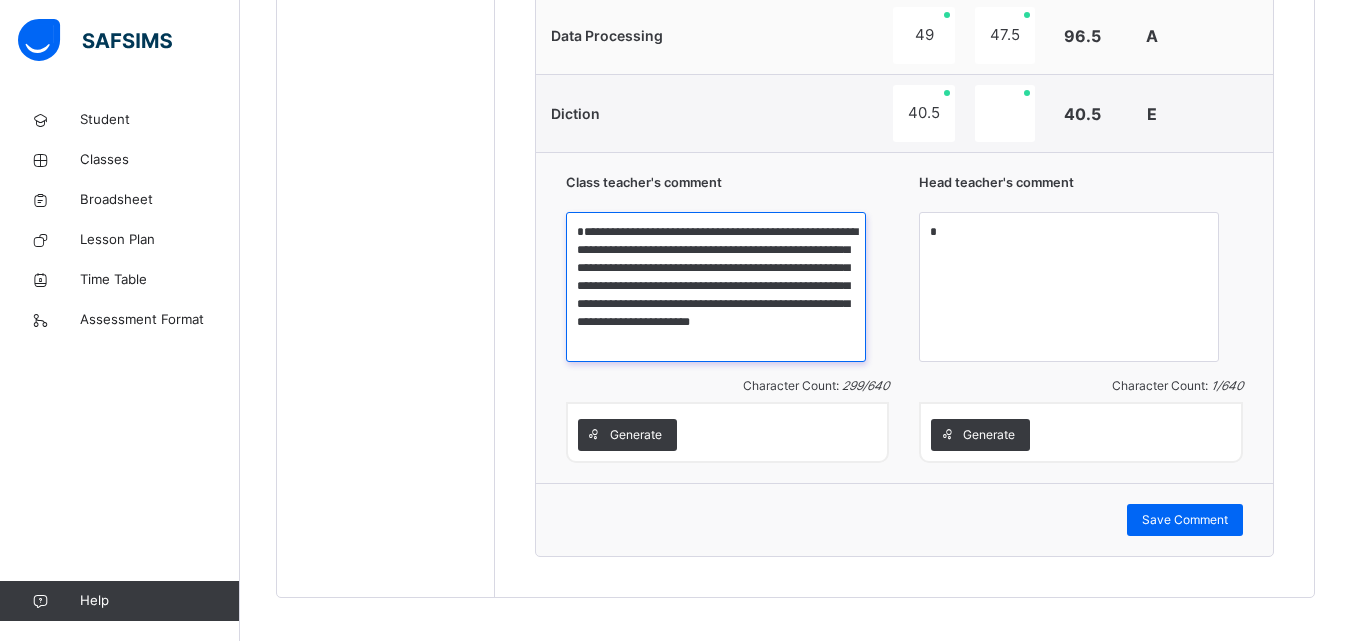scroll, scrollTop: 11, scrollLeft: 0, axis: vertical 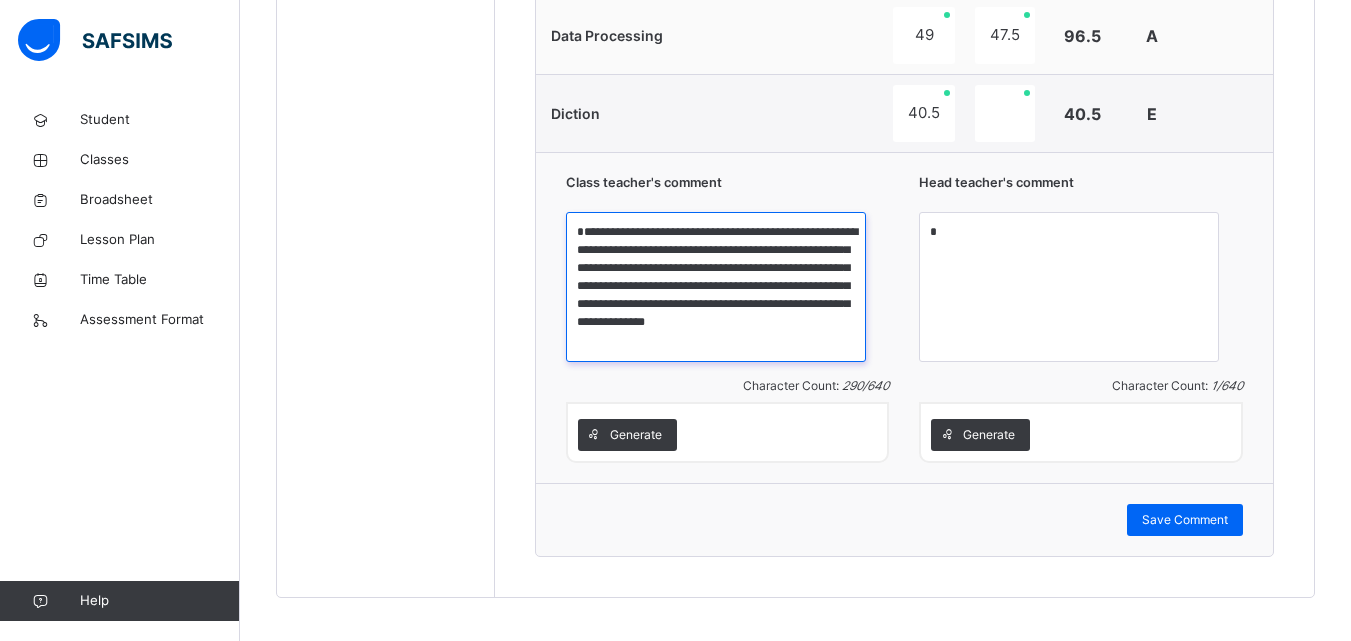 click on "**********" at bounding box center (716, 287) 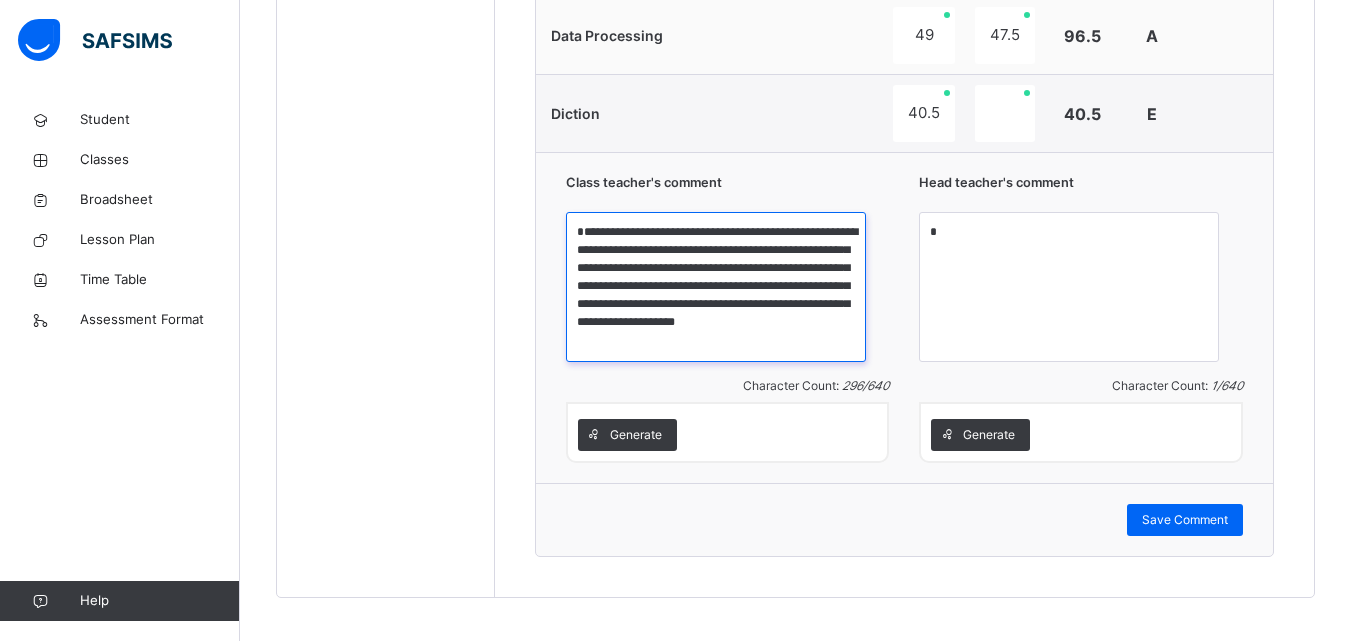 click on "**********" at bounding box center [716, 287] 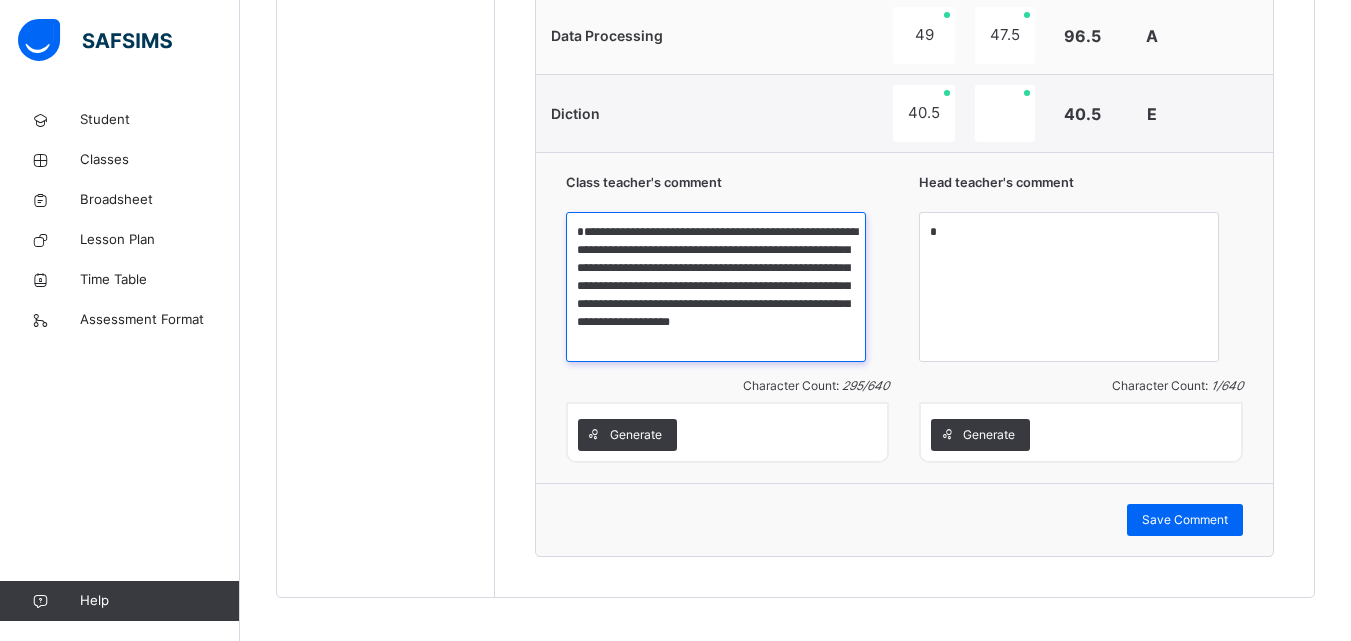 click on "**********" at bounding box center (716, 287) 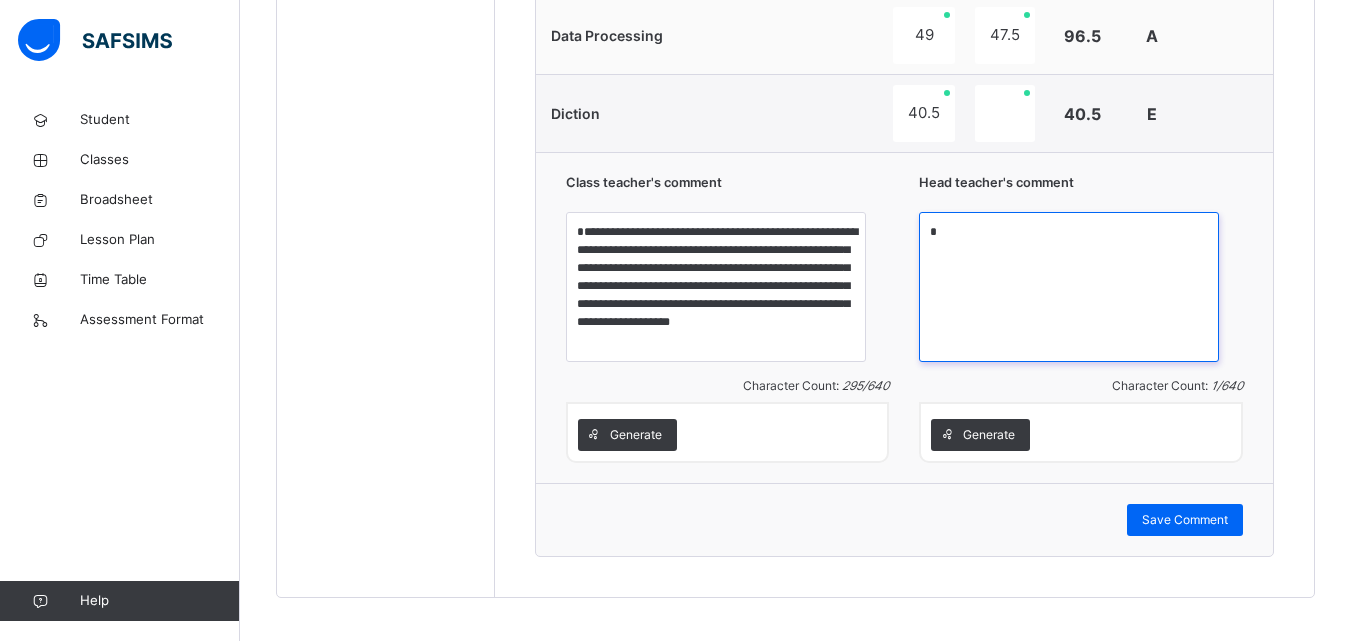 click at bounding box center (1069, 287) 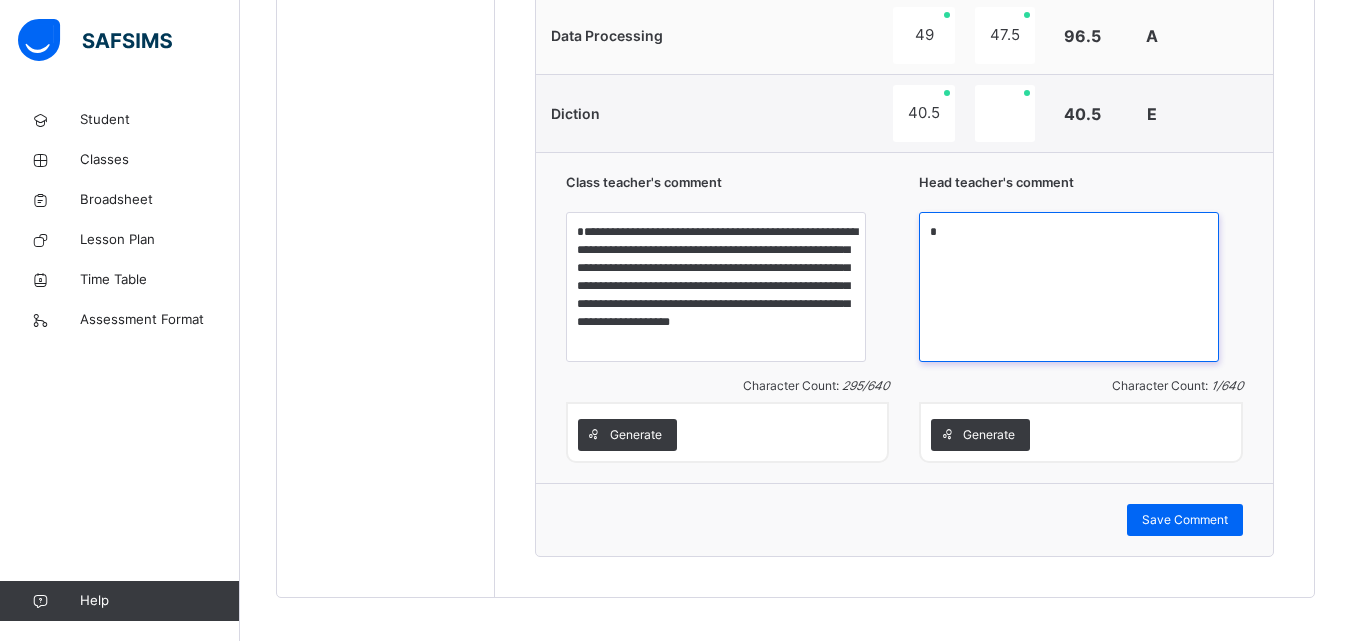 click at bounding box center [1069, 287] 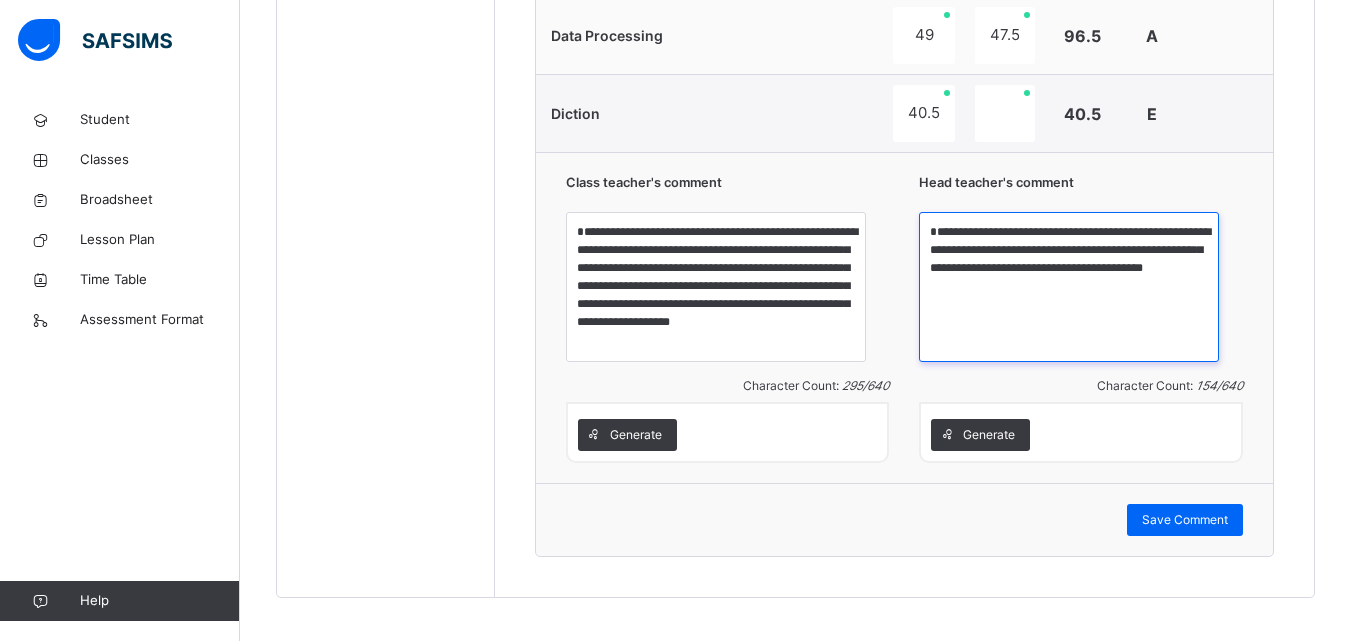 click on "**********" at bounding box center (1069, 287) 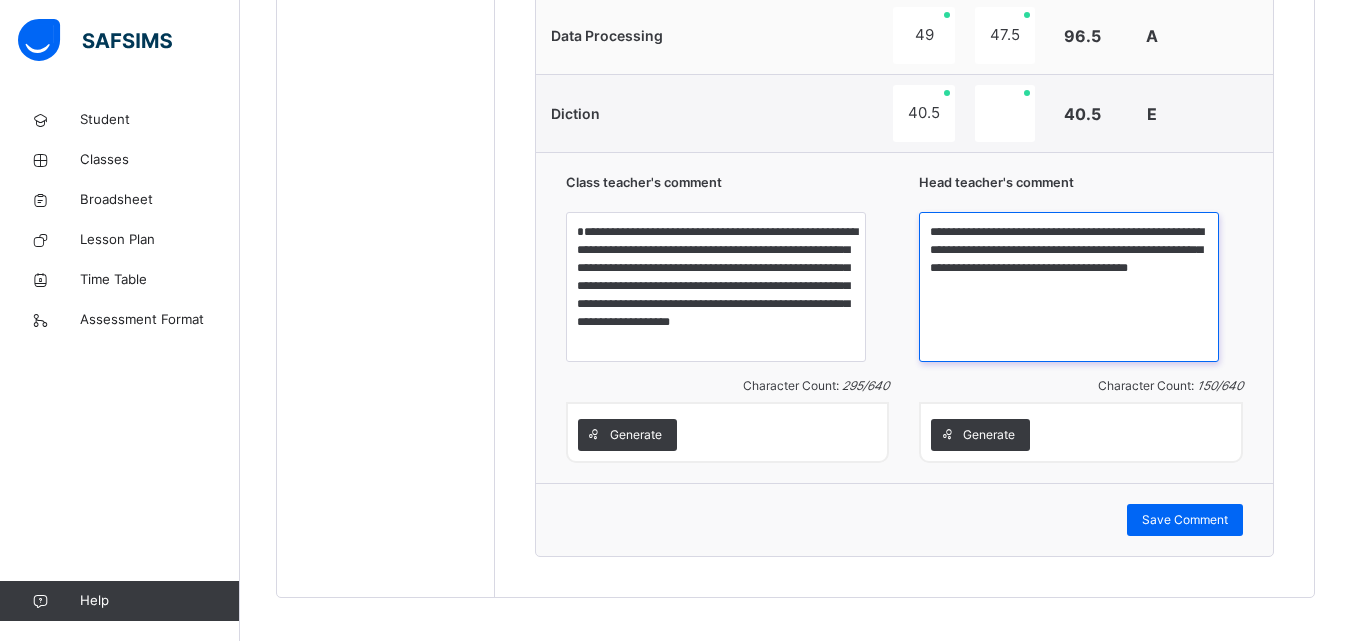 type on "**********" 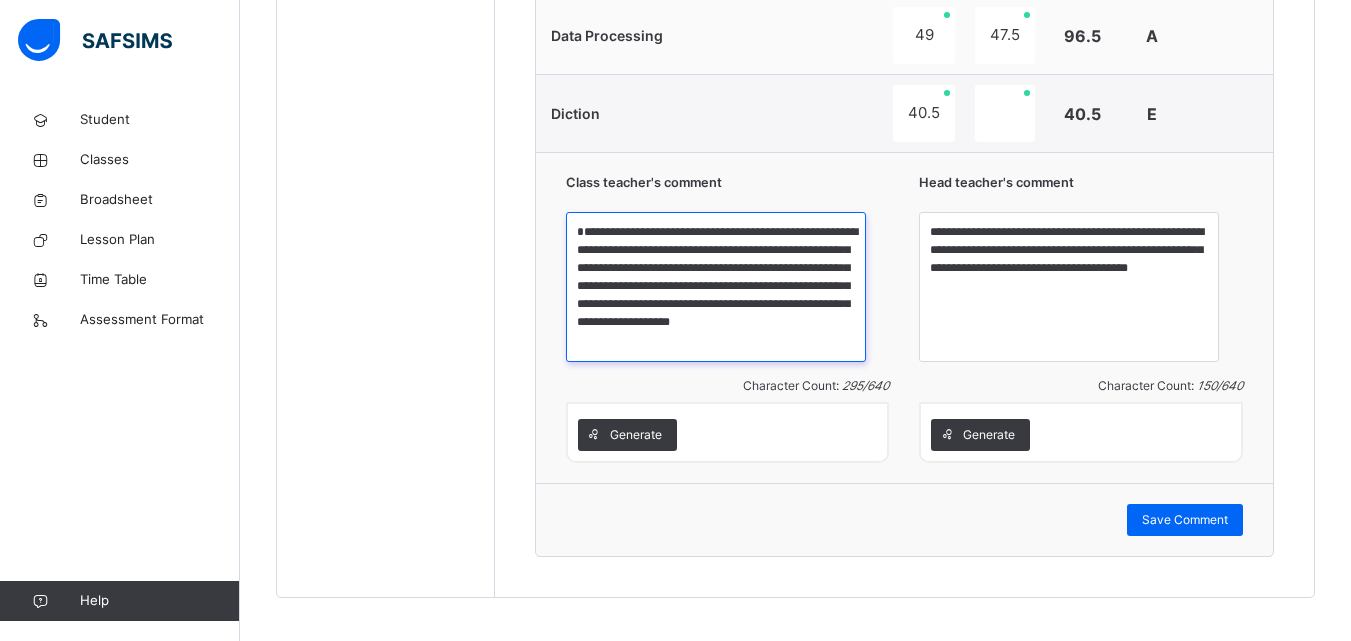click on "**********" at bounding box center [716, 287] 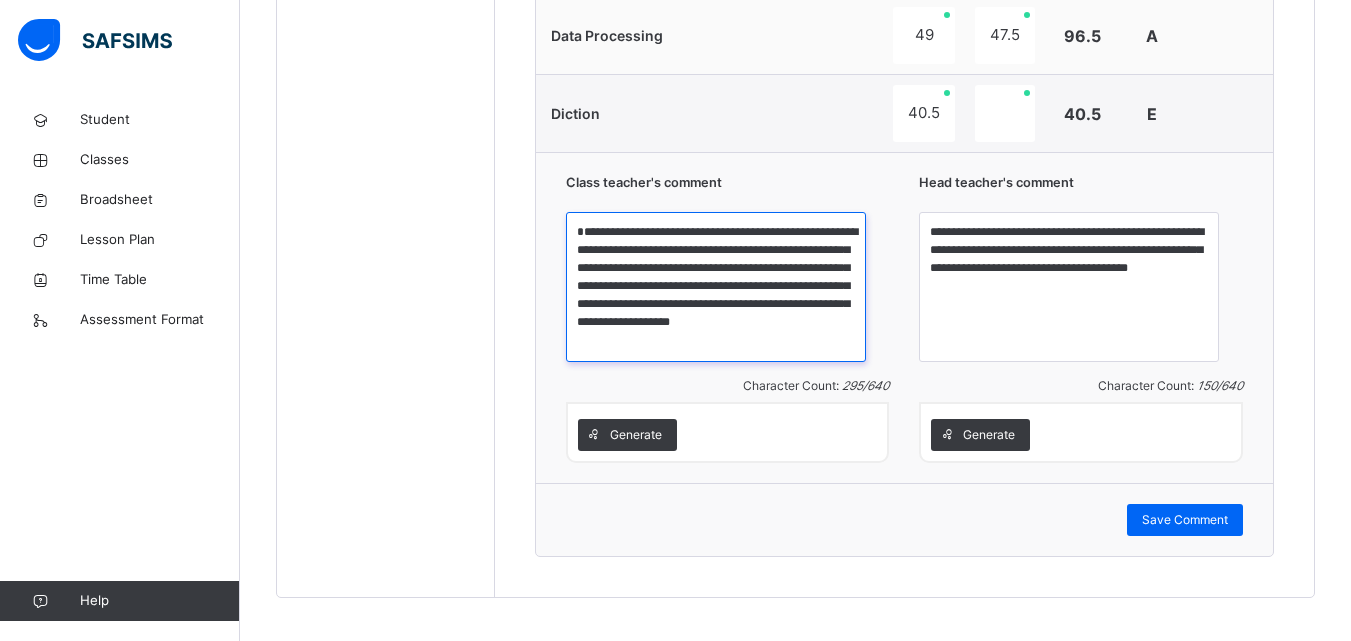 click on "**********" at bounding box center (716, 287) 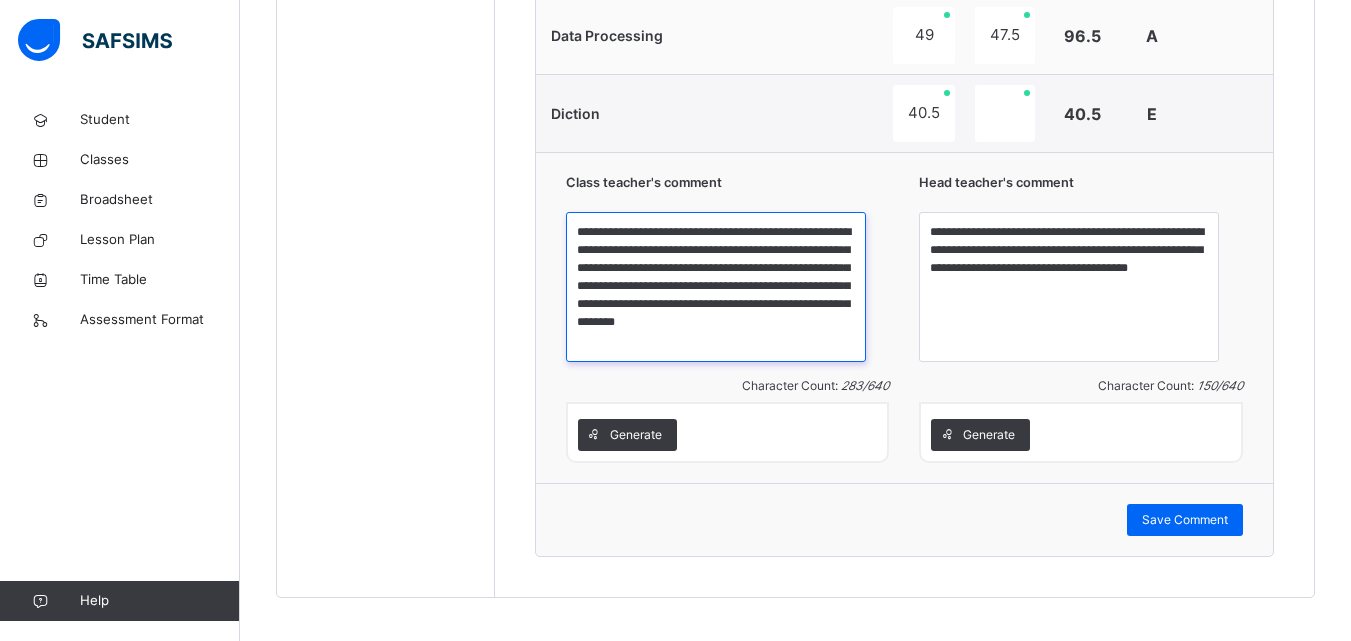 type on "**********" 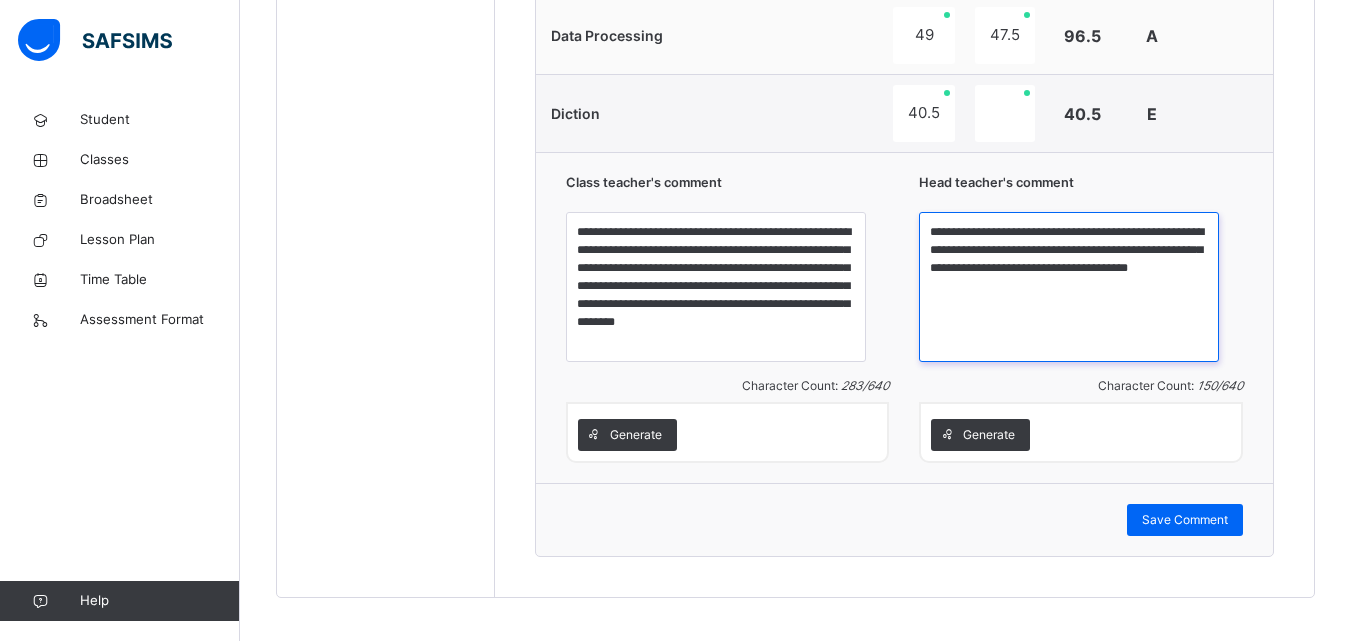 click on "**********" at bounding box center (1069, 287) 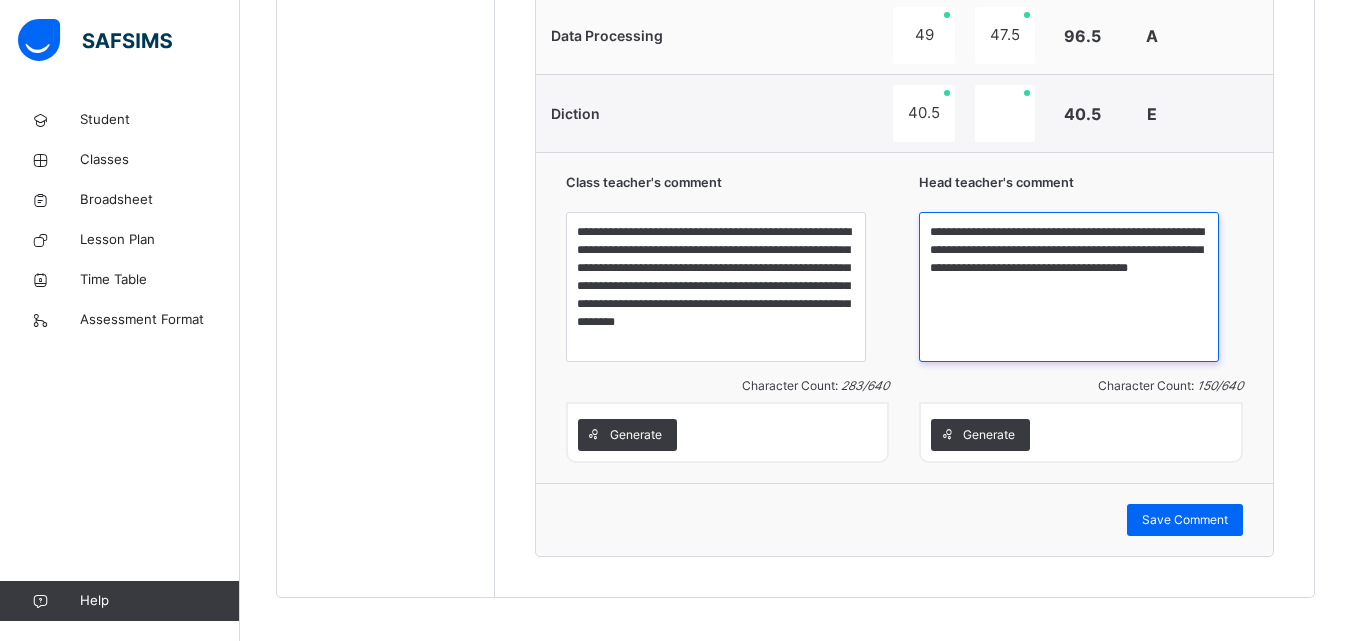 paste on "**********" 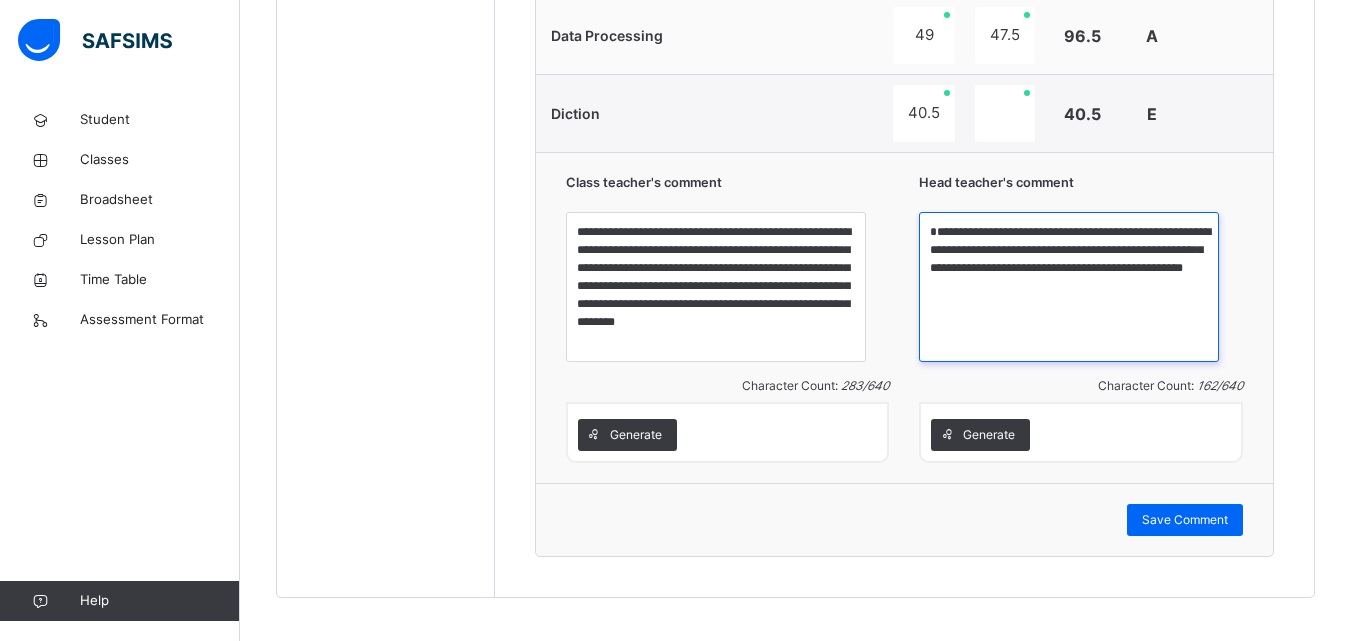 click on "**********" at bounding box center [1069, 287] 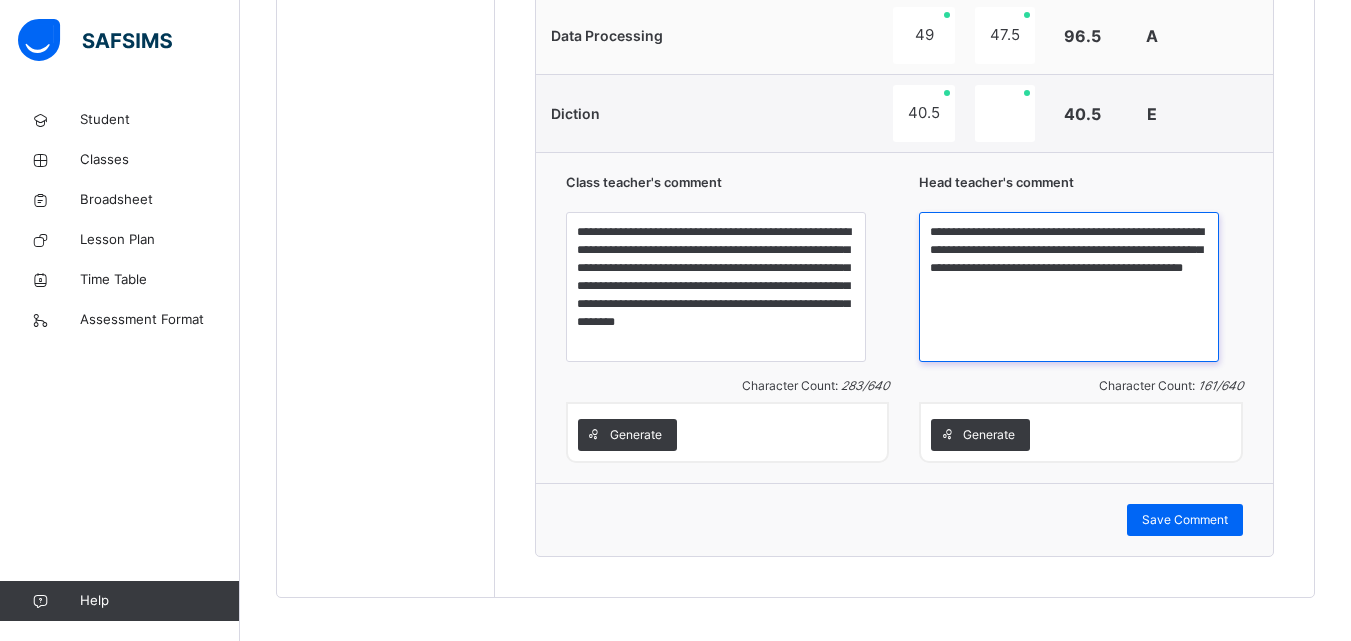 click on "**********" at bounding box center (1069, 287) 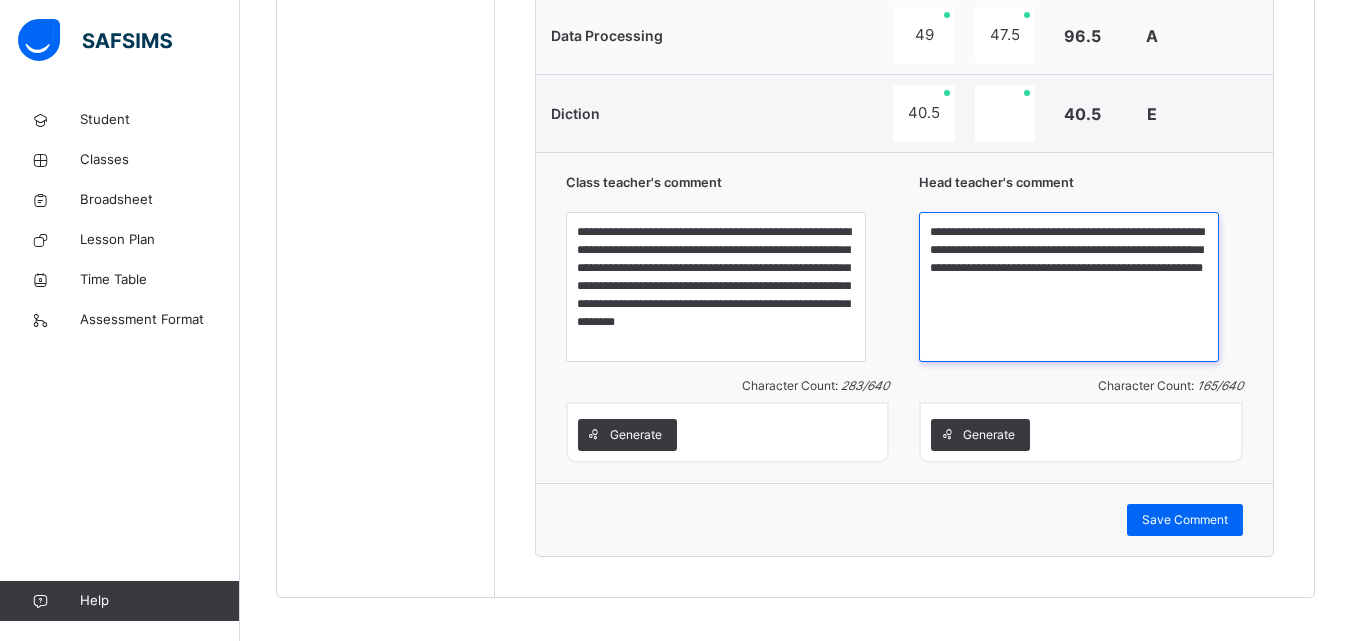 click on "**********" at bounding box center [1069, 287] 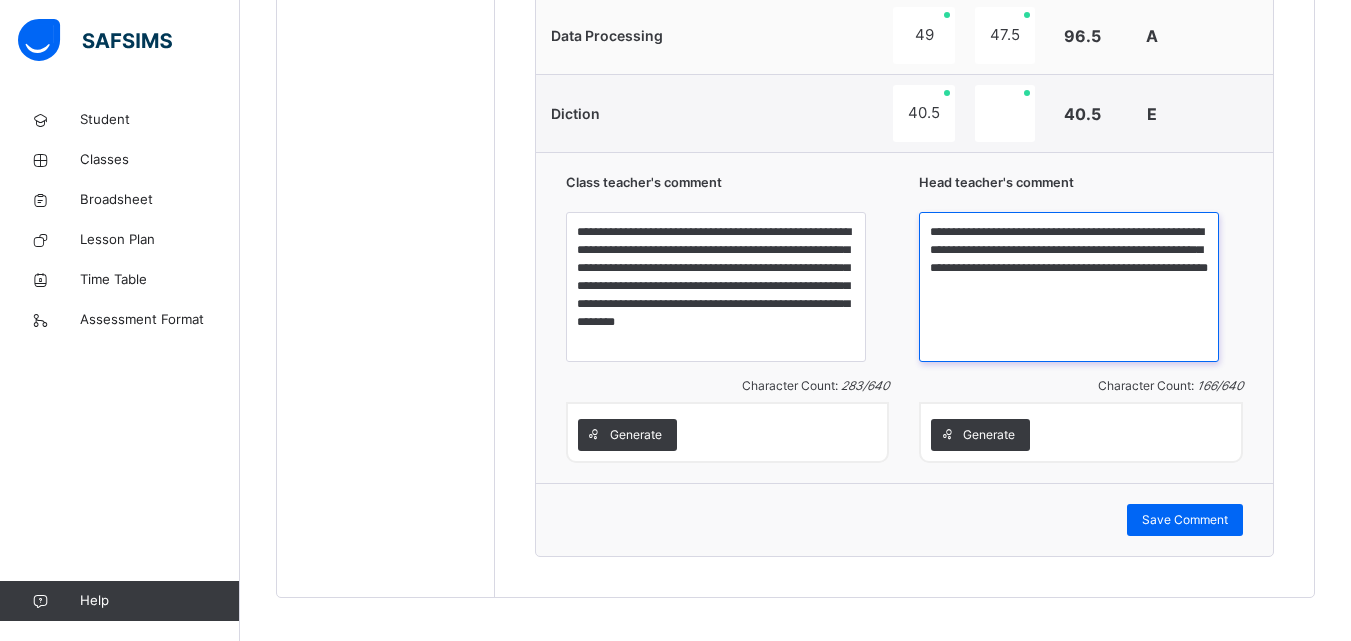 click on "**********" at bounding box center [1069, 287] 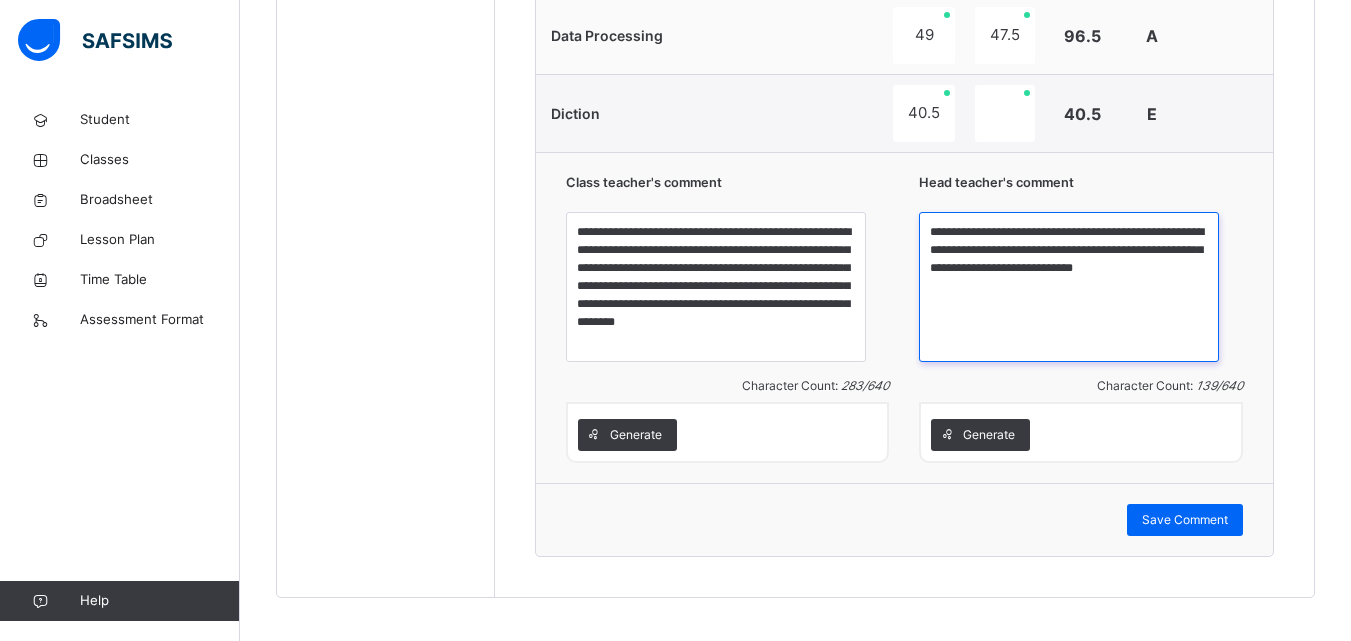 click on "**********" at bounding box center [1069, 287] 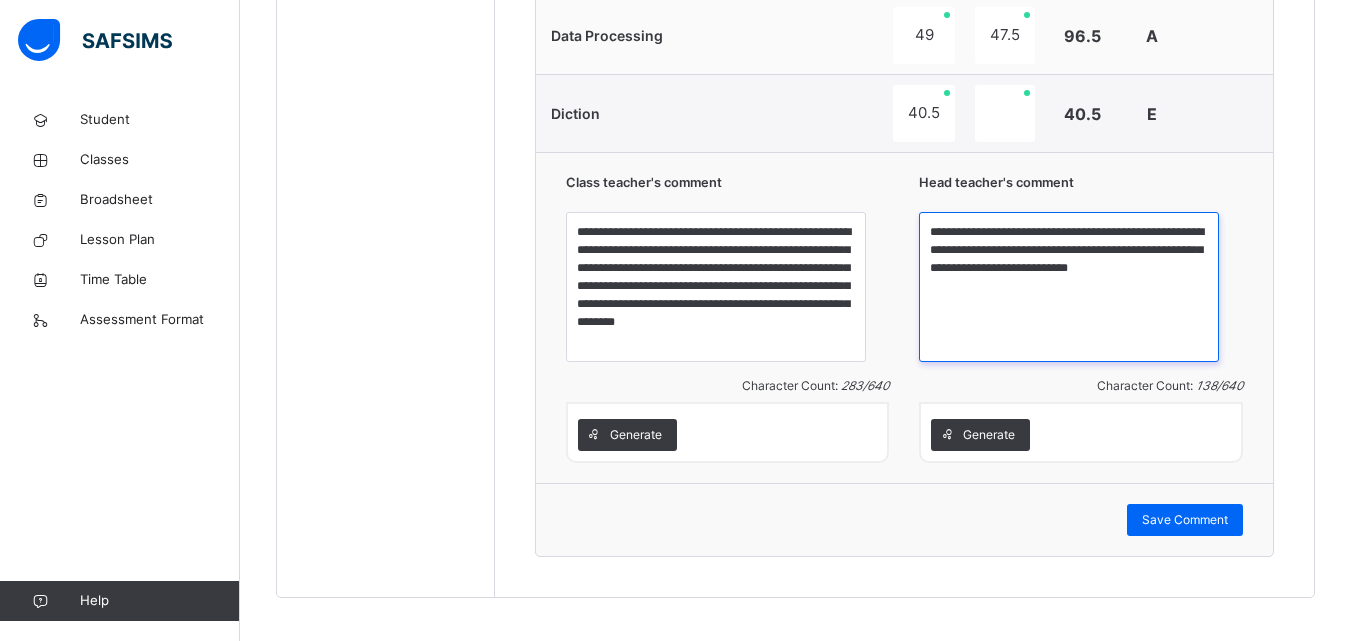 click on "**********" at bounding box center (1069, 287) 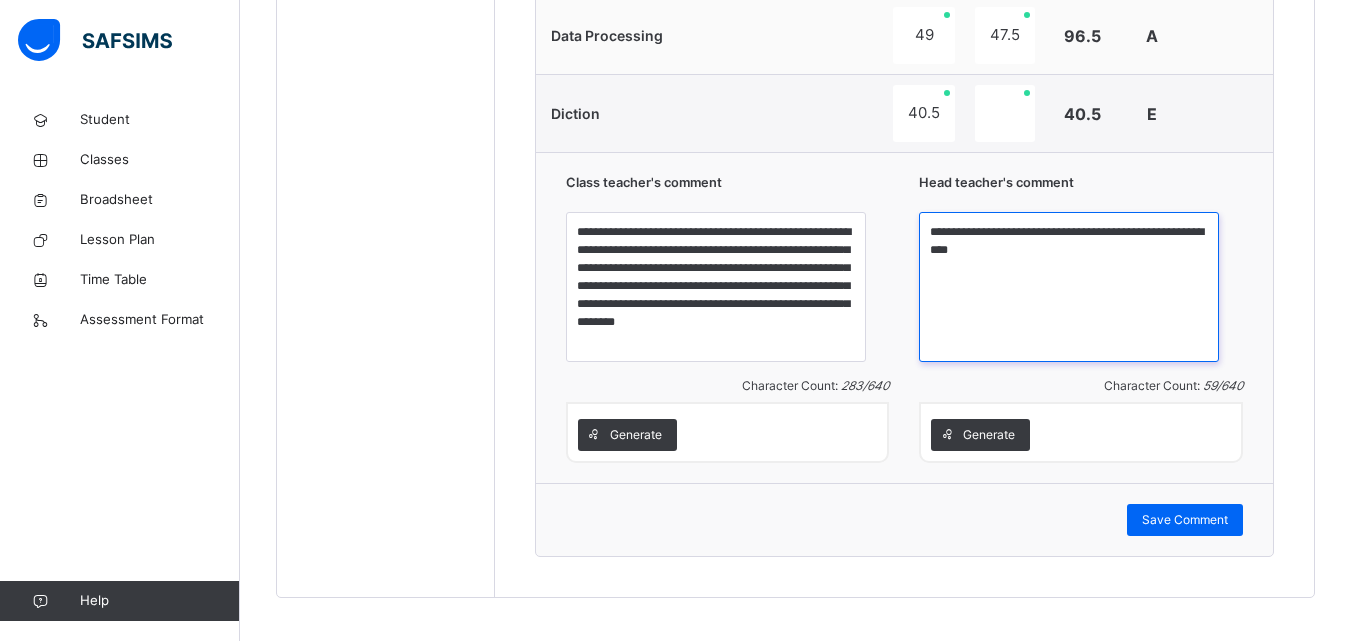 click on "**********" at bounding box center (1069, 287) 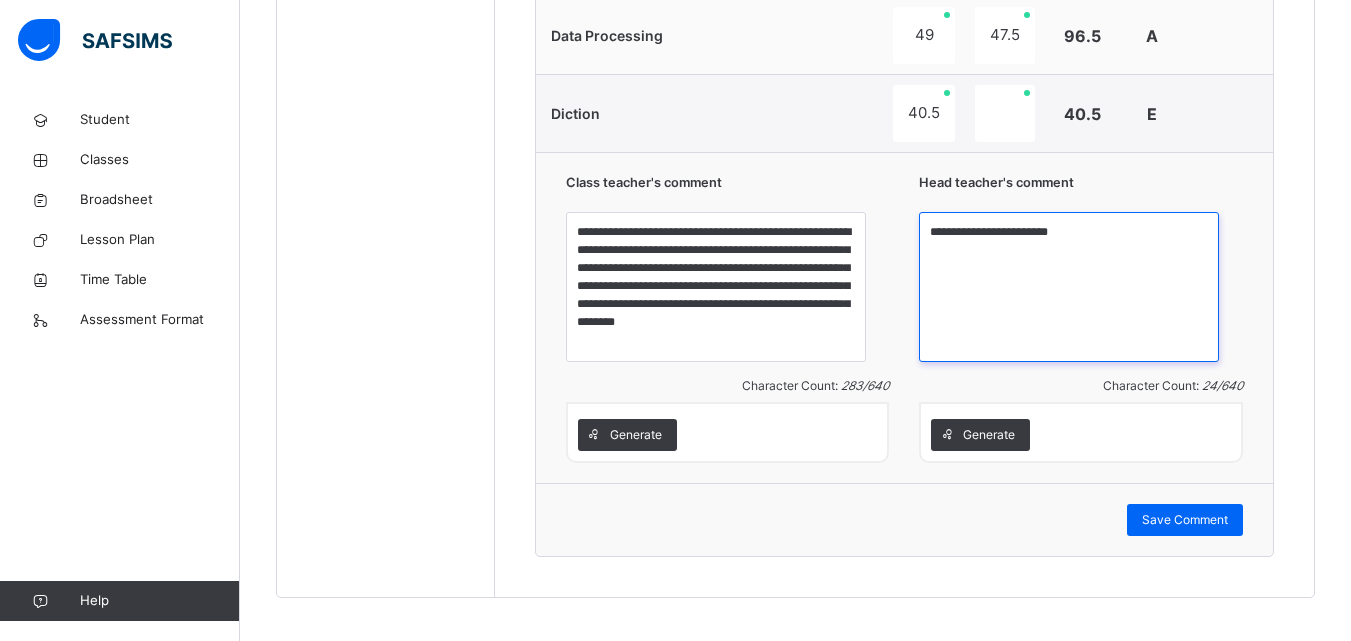 click on "**********" at bounding box center [1069, 287] 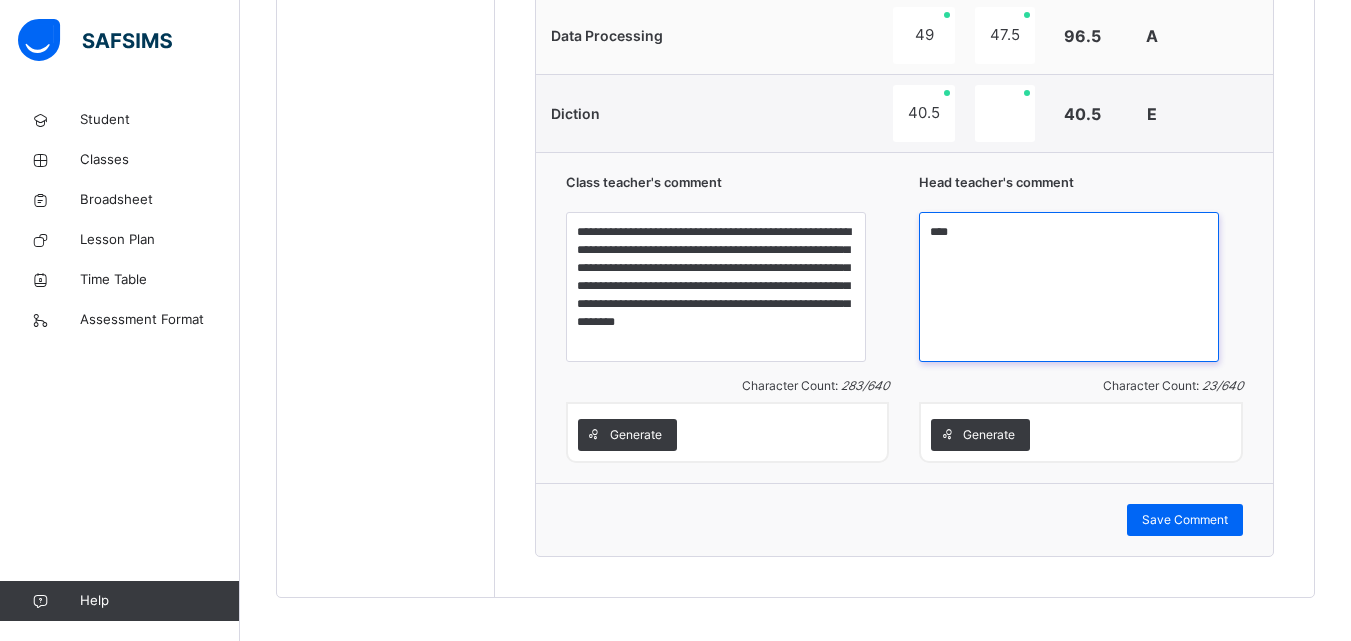 type on "*" 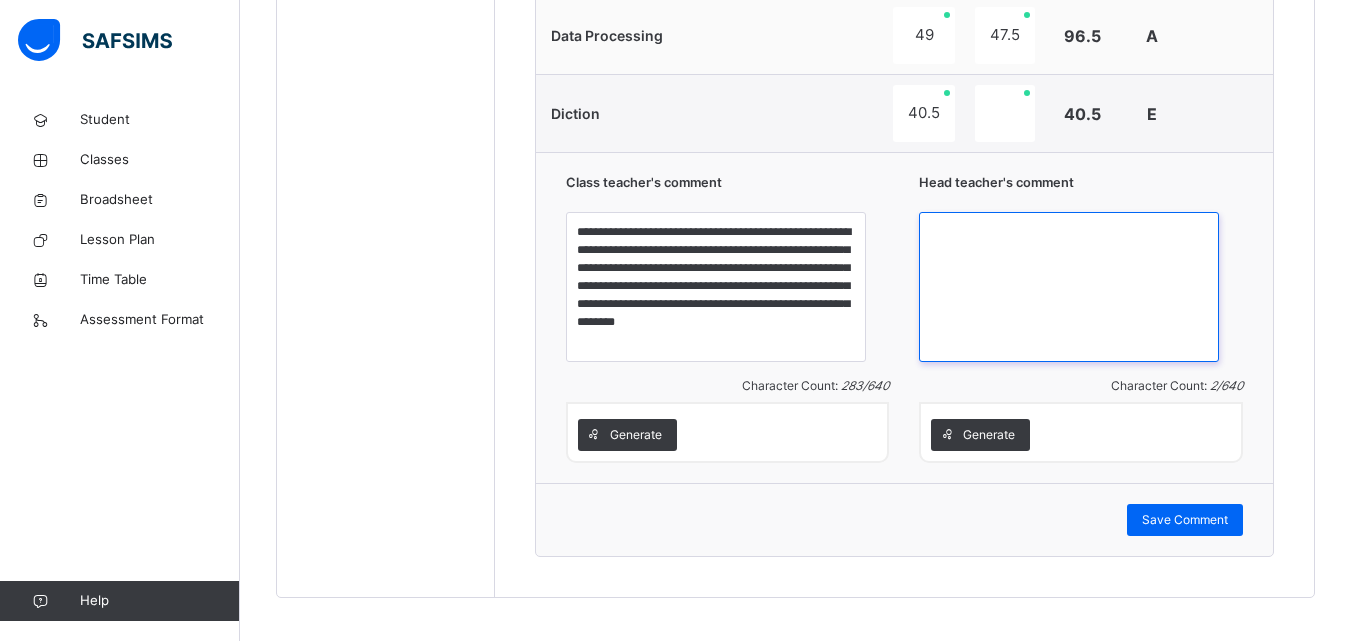 click at bounding box center [1069, 287] 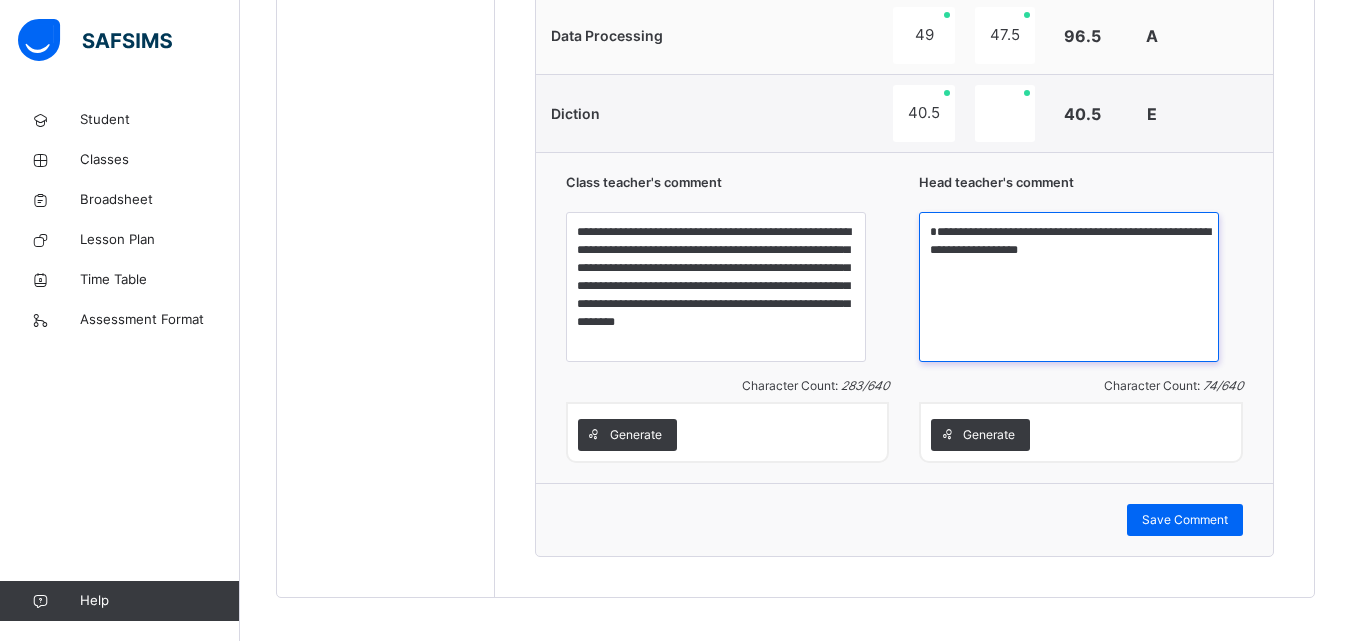 click on "**********" at bounding box center (1069, 287) 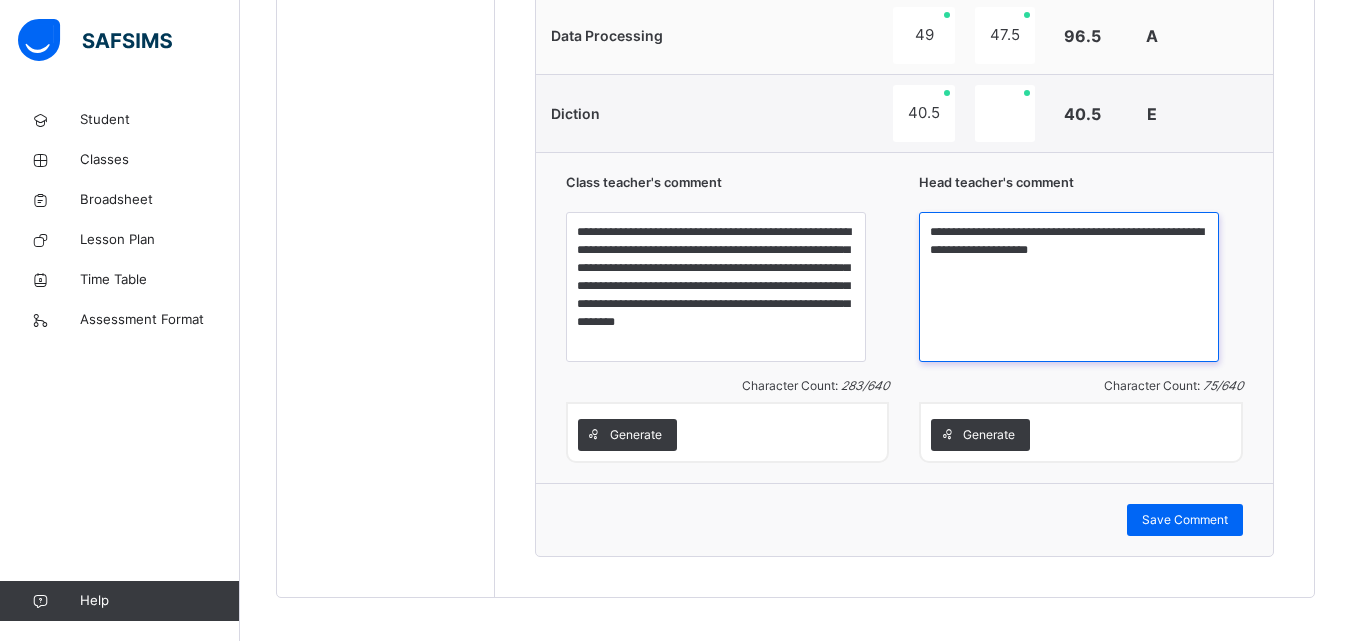 click on "**********" at bounding box center (1069, 287) 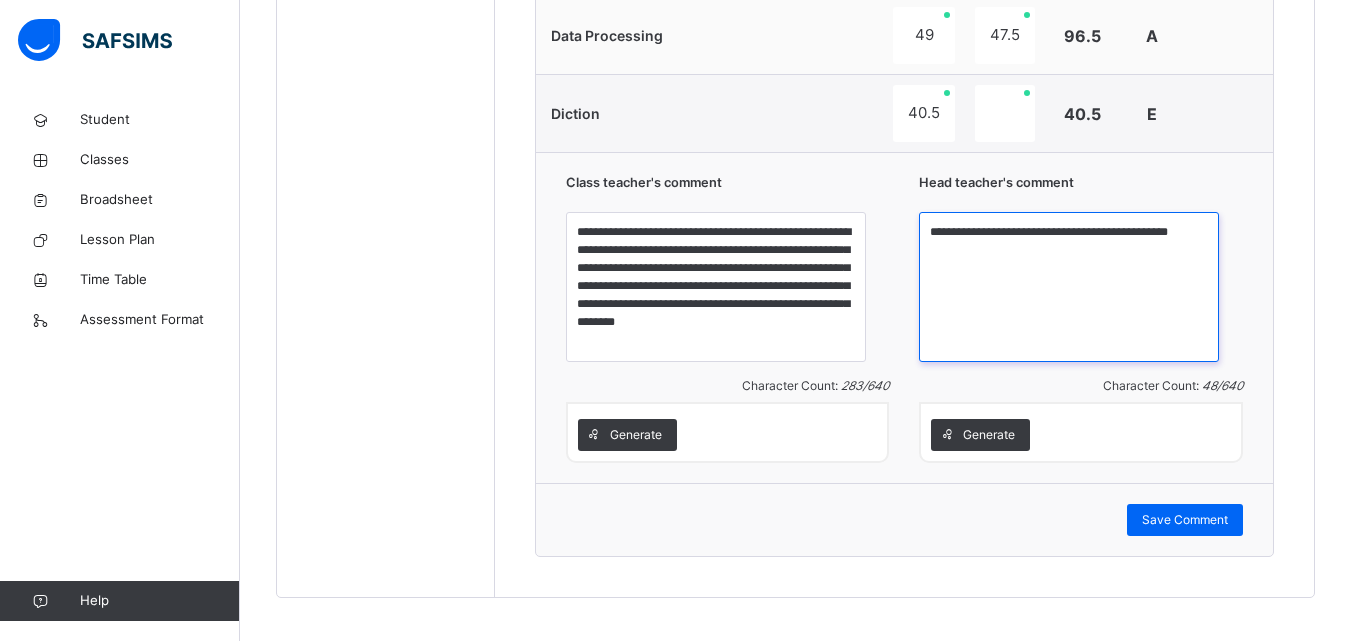 click on "**********" at bounding box center (1069, 287) 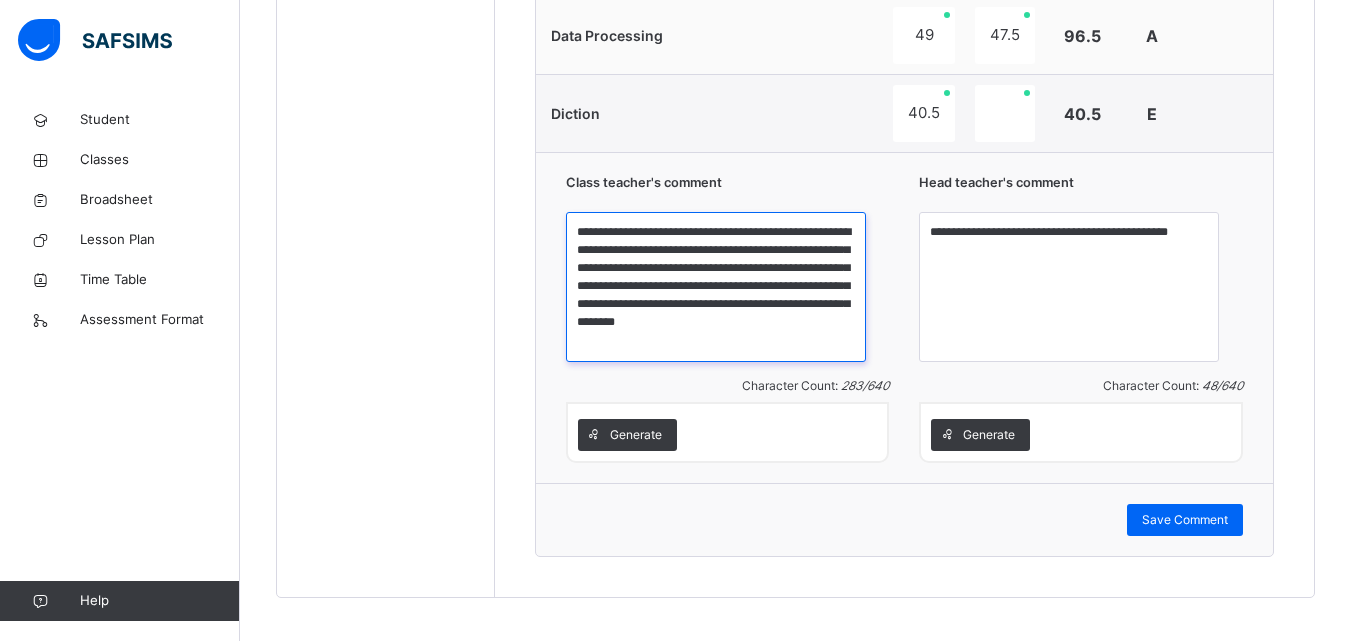 scroll, scrollTop: 16, scrollLeft: 0, axis: vertical 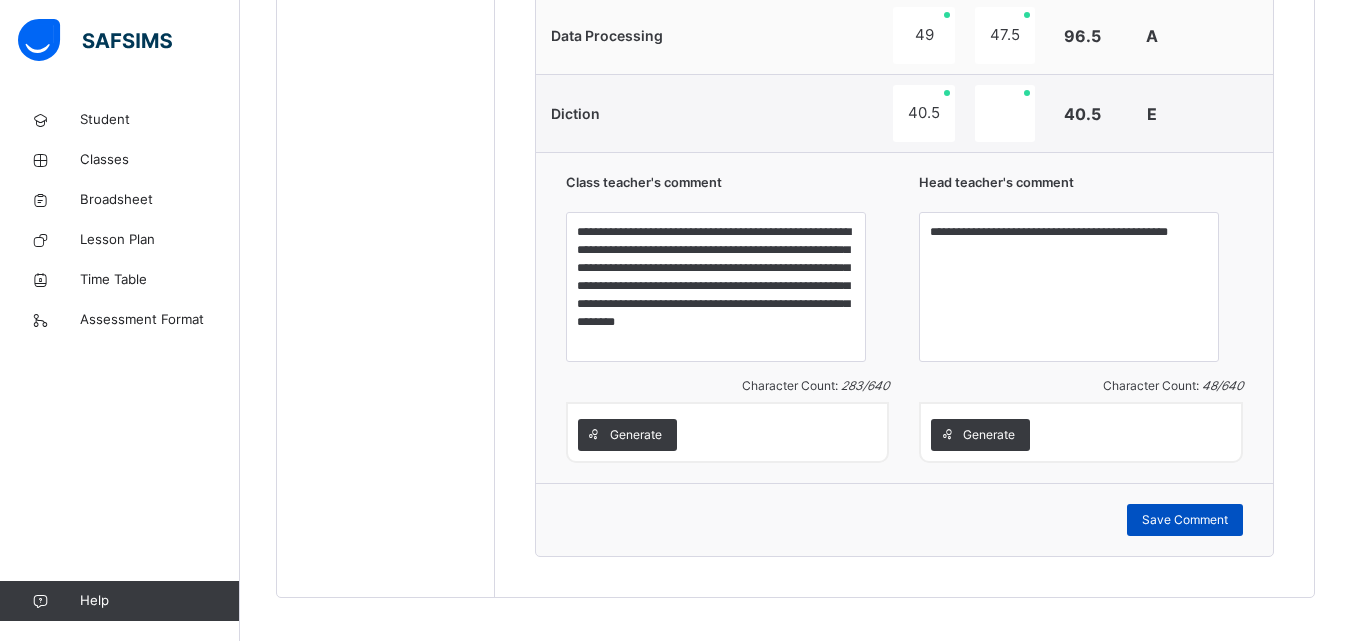 click on "Save Comment" at bounding box center (1185, 520) 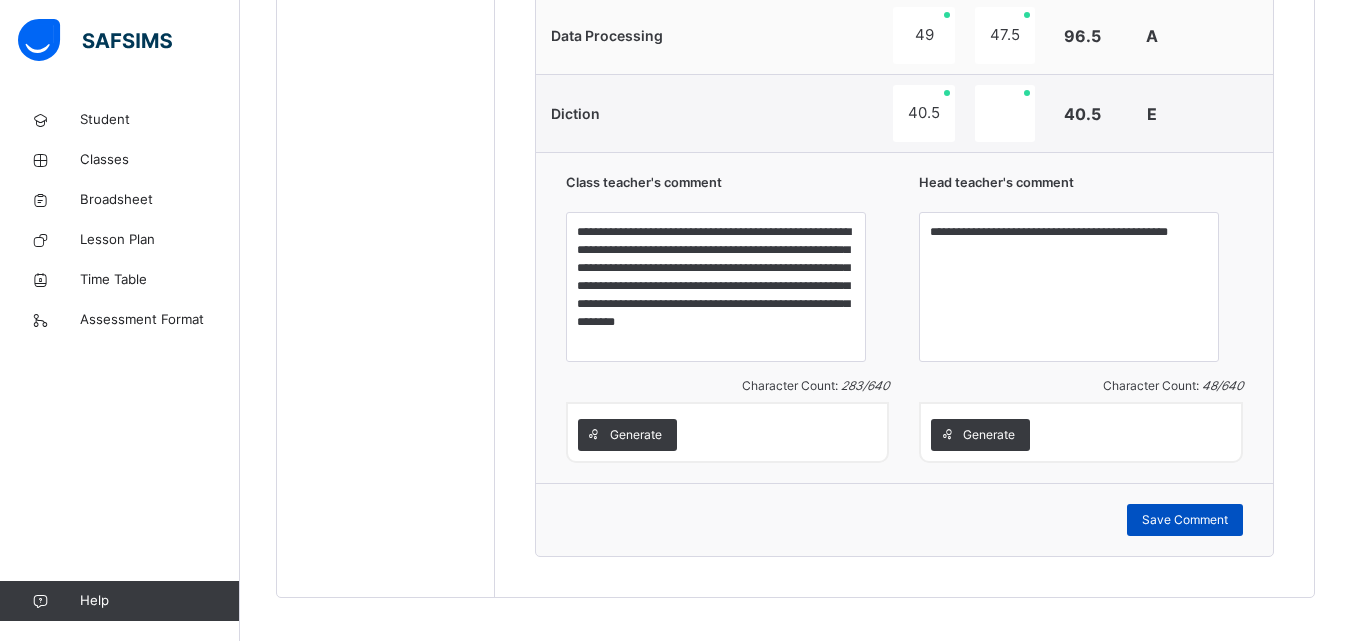click on "Save Comment" at bounding box center [1185, 520] 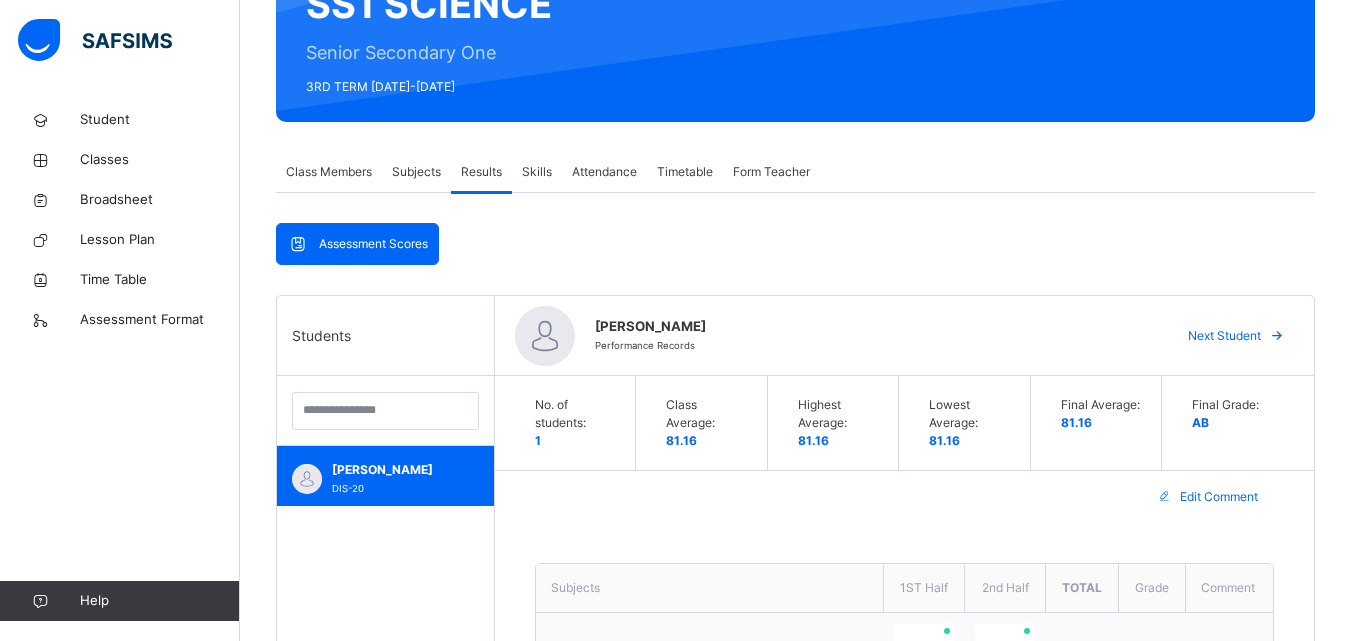 scroll, scrollTop: 173, scrollLeft: 0, axis: vertical 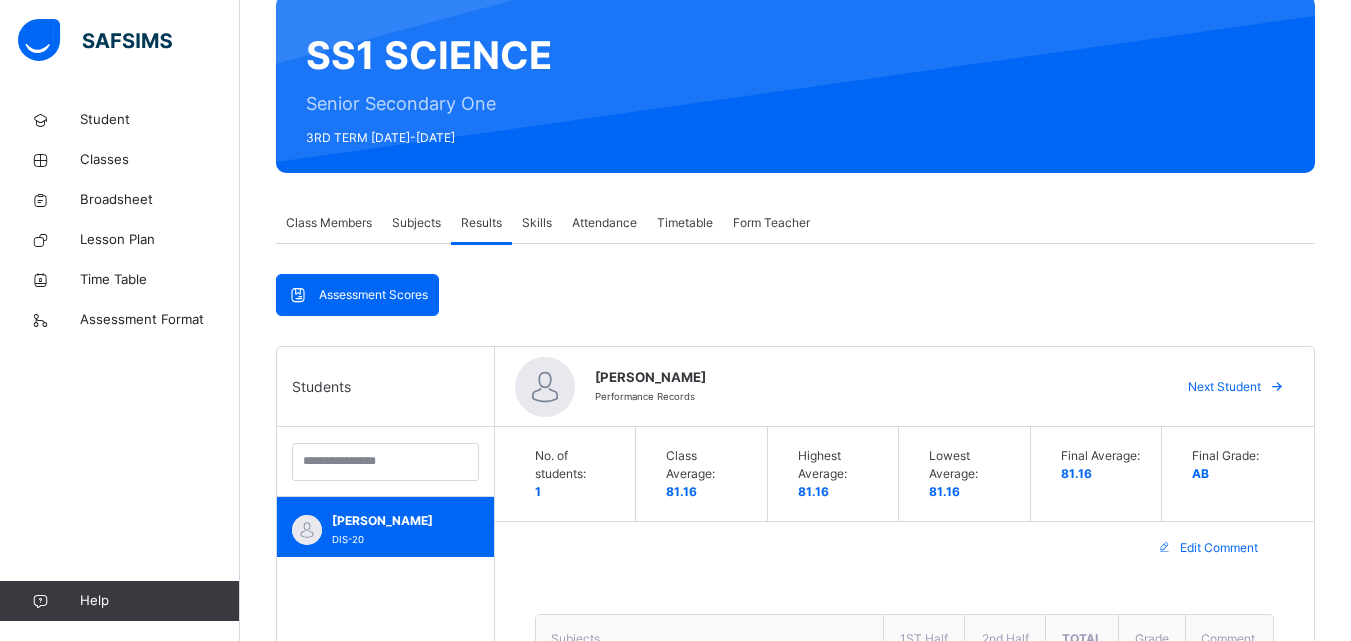 click on "Class Members" at bounding box center (329, 223) 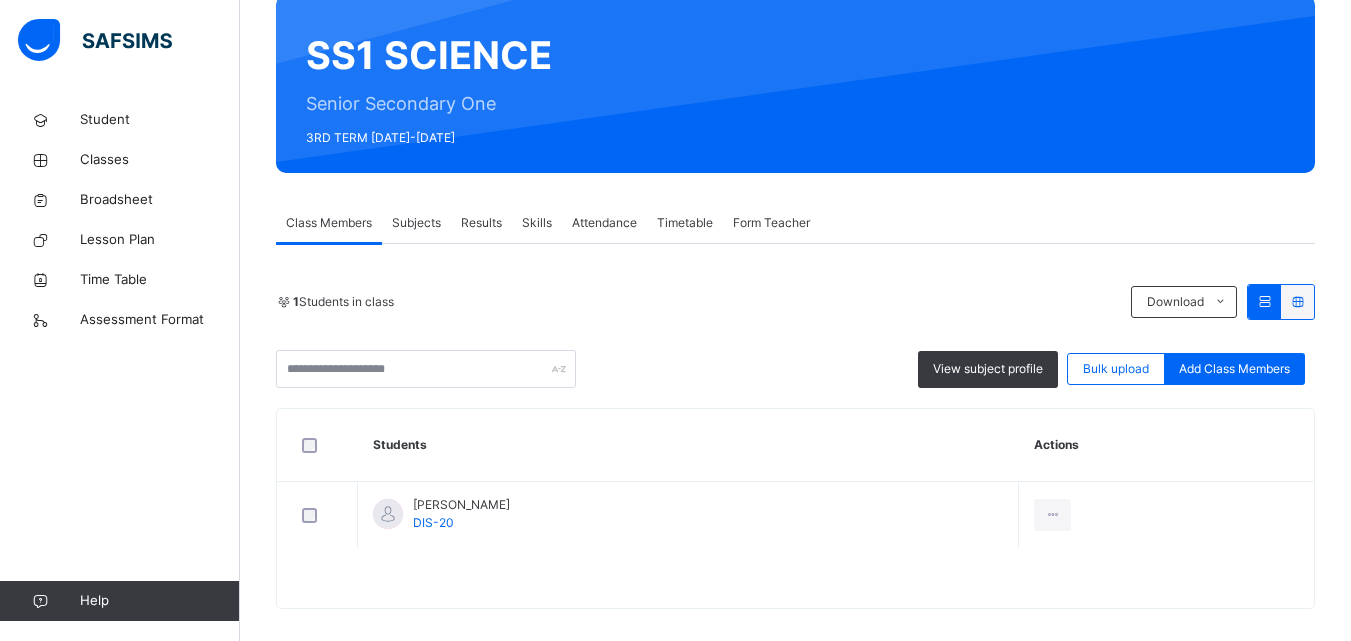 click on "Class Members" at bounding box center [329, 223] 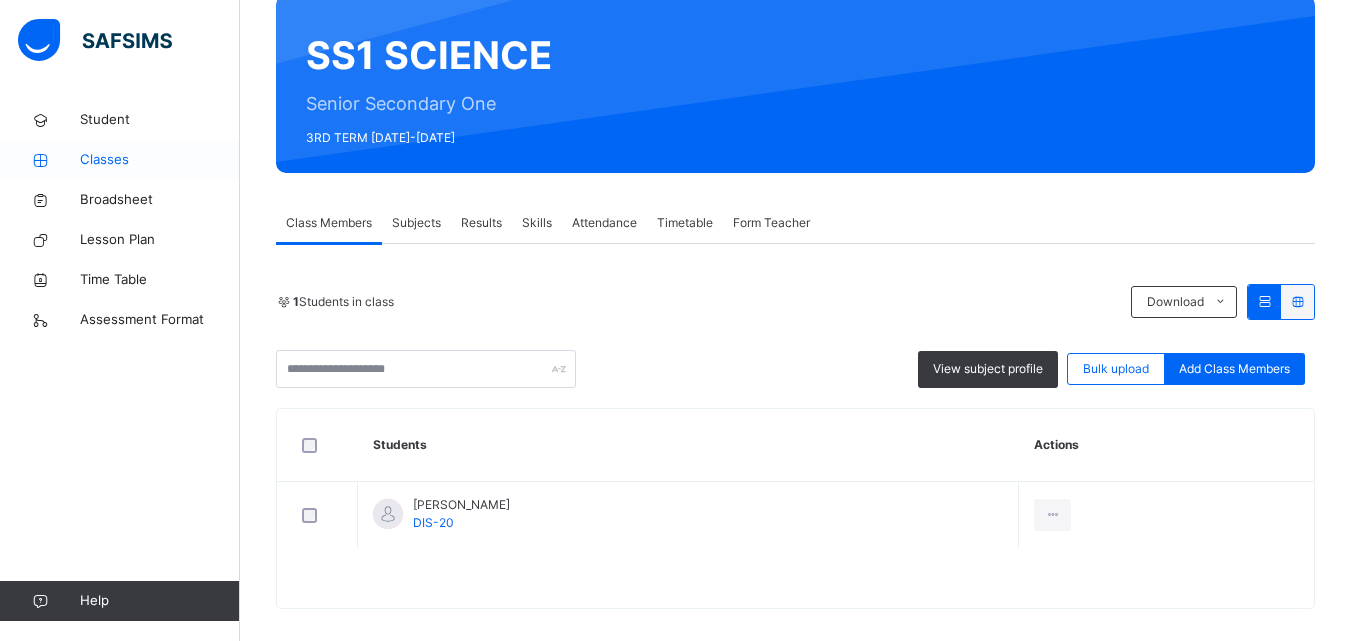 click on "Classes" at bounding box center [160, 160] 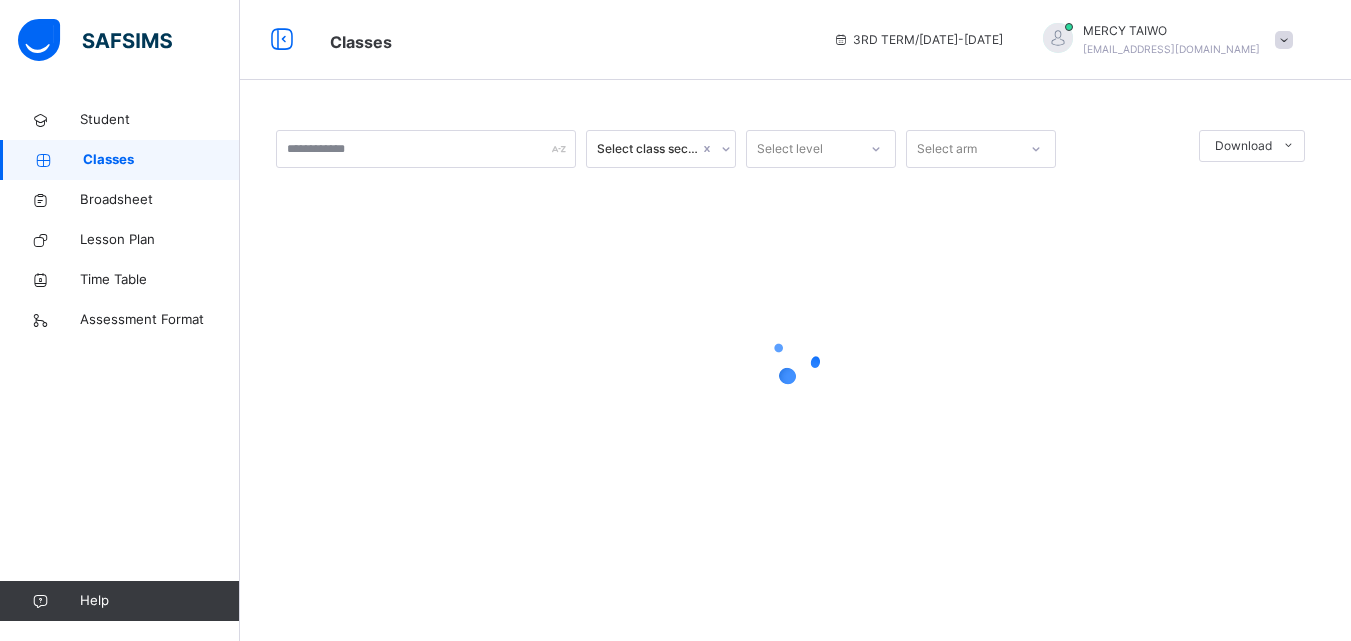 scroll, scrollTop: 0, scrollLeft: 0, axis: both 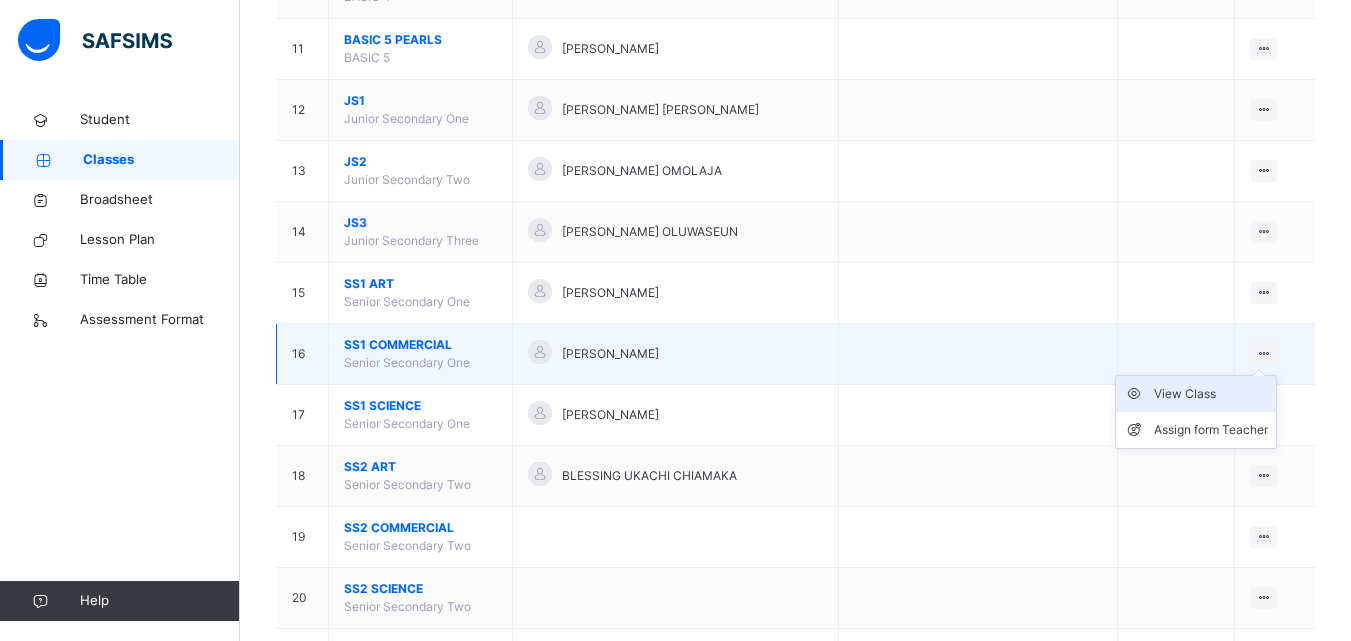 click on "View Class" at bounding box center [1211, 394] 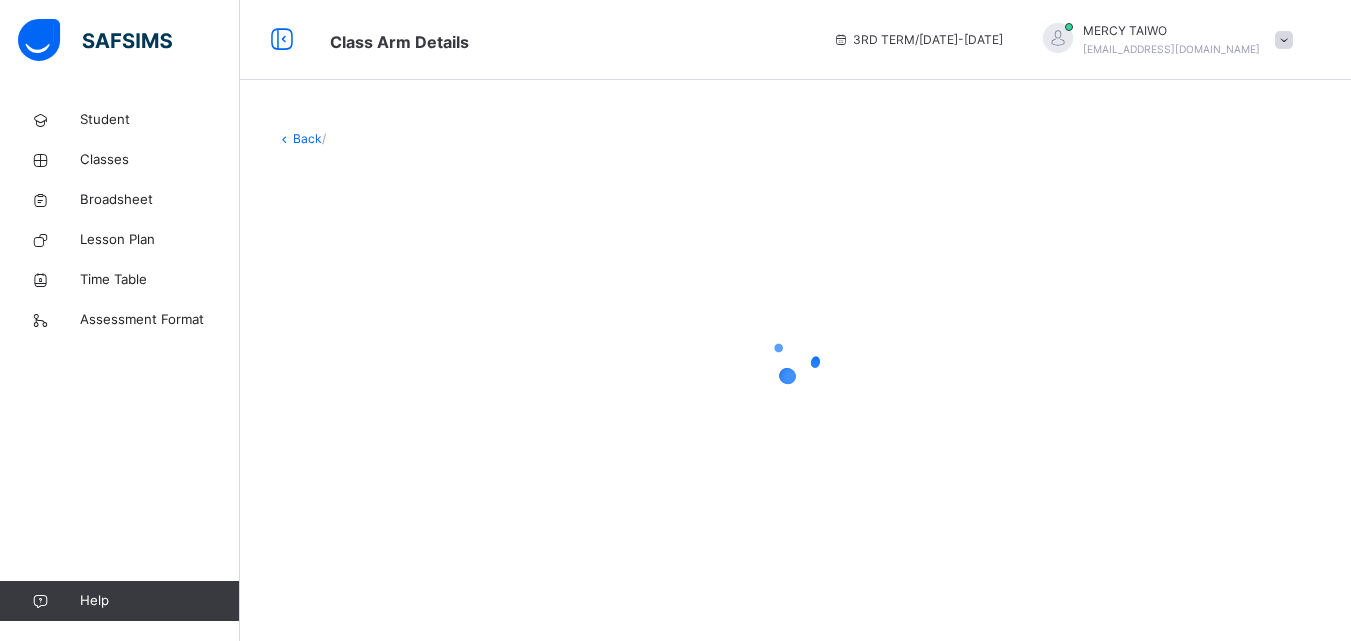 scroll, scrollTop: 0, scrollLeft: 0, axis: both 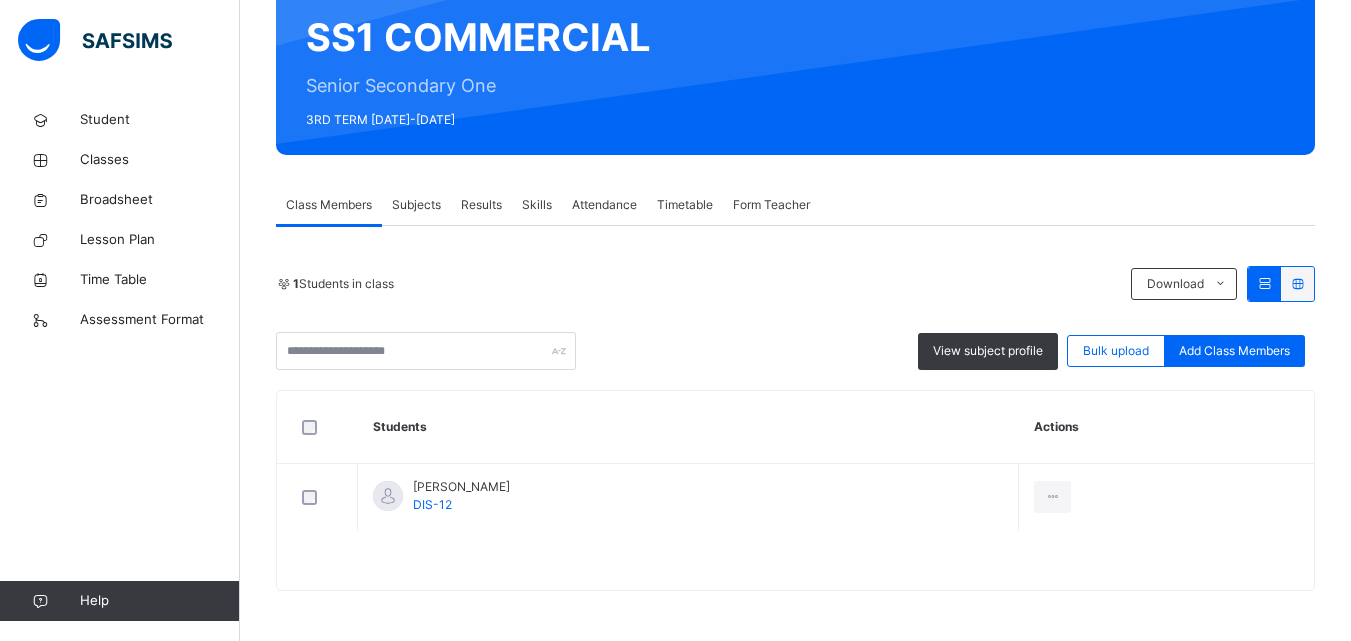 click on "Results" at bounding box center (481, 205) 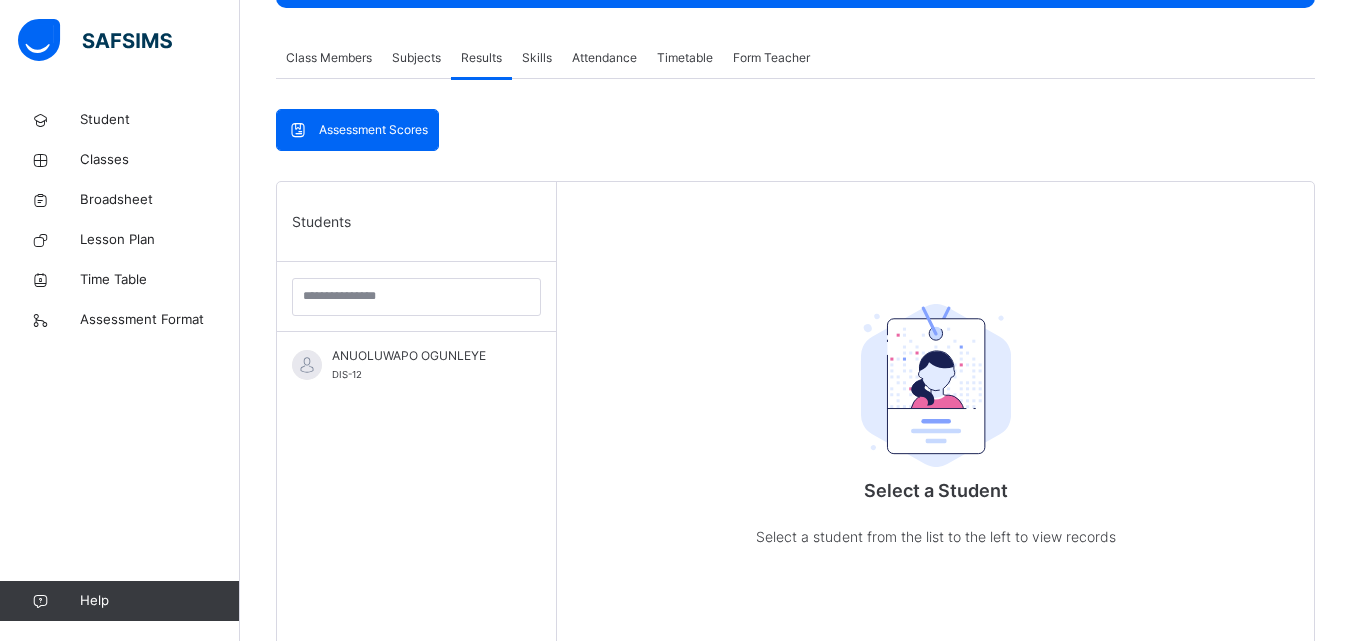 scroll, scrollTop: 354, scrollLeft: 0, axis: vertical 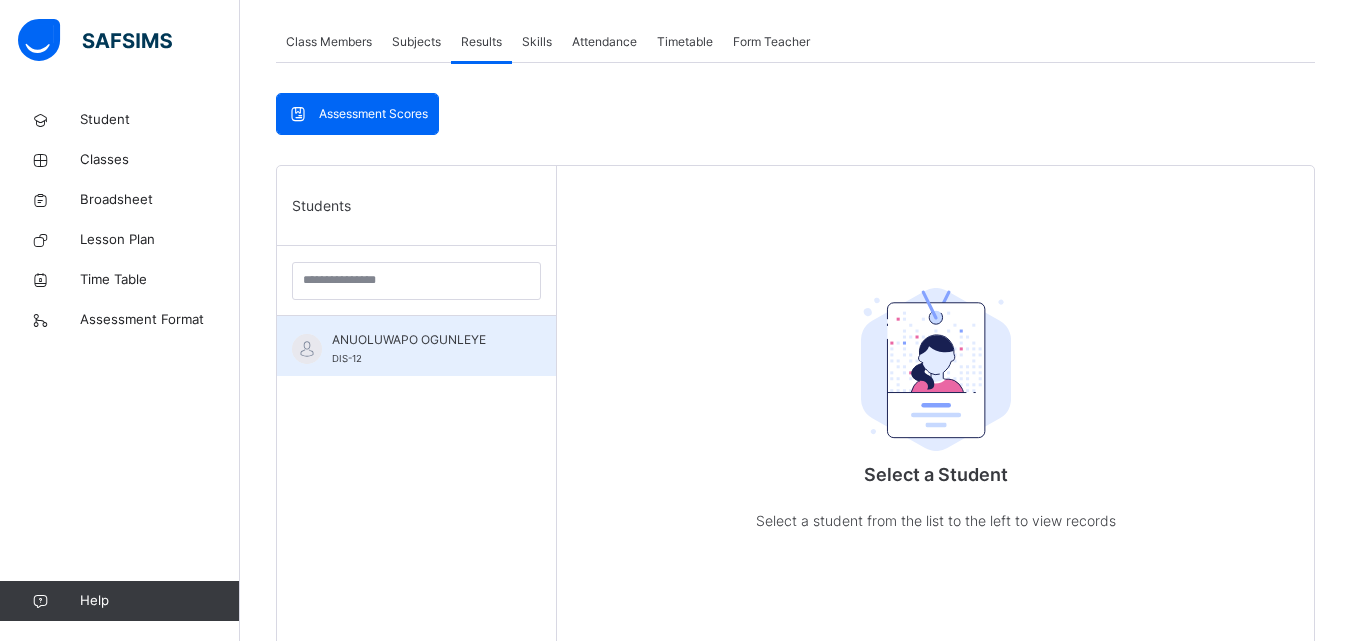 click on "ANUOLUWAPO  OGUNLEYE" at bounding box center [421, 340] 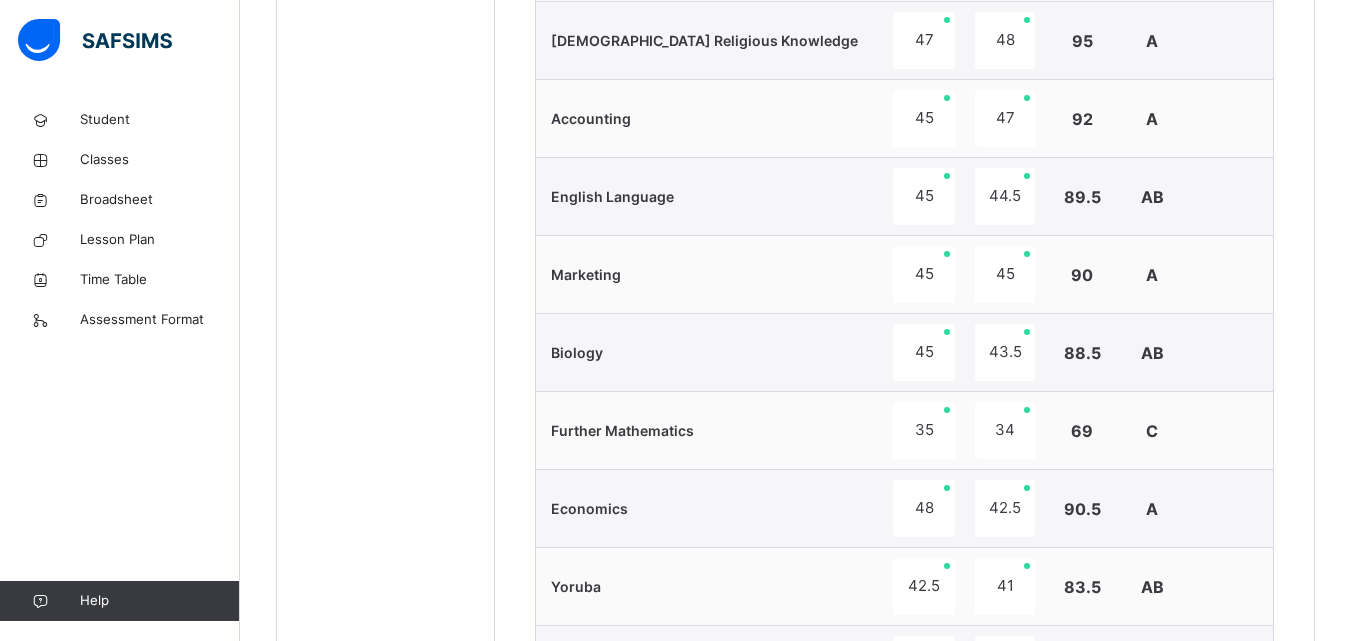 scroll, scrollTop: 1055, scrollLeft: 0, axis: vertical 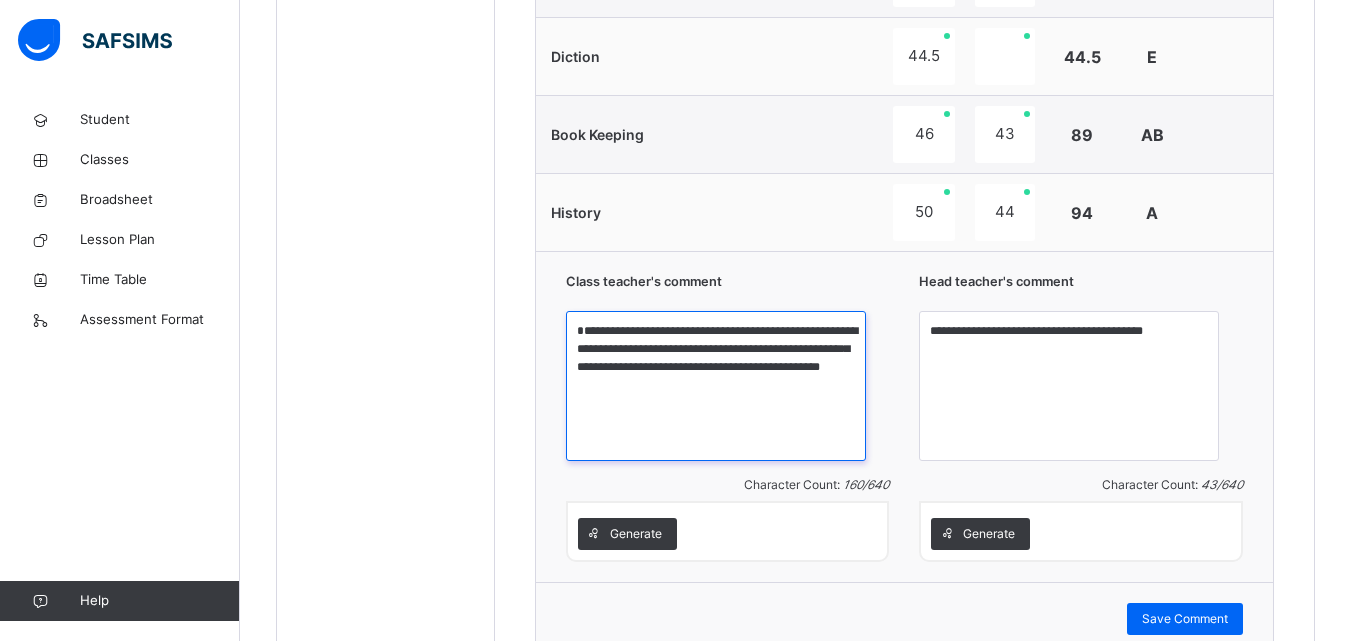 drag, startPoint x: 904, startPoint y: 399, endPoint x: 628, endPoint y: 338, distance: 282.66058 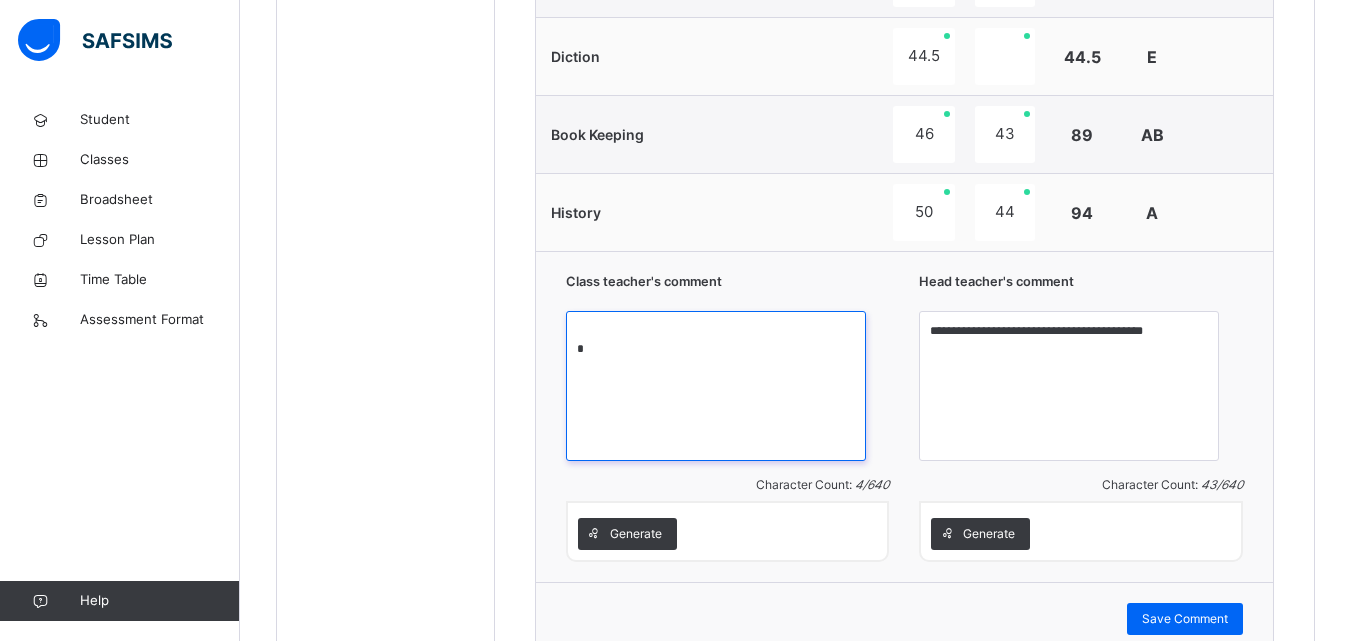 type 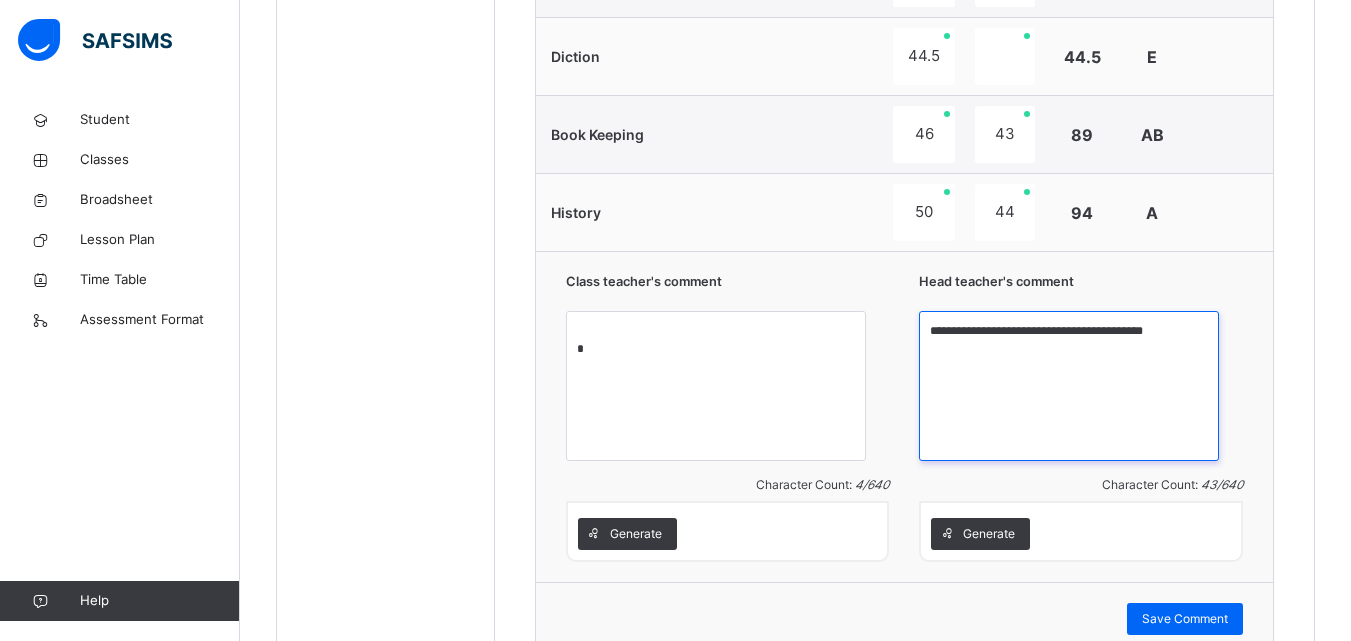 drag, startPoint x: 1217, startPoint y: 349, endPoint x: 931, endPoint y: 383, distance: 288.0139 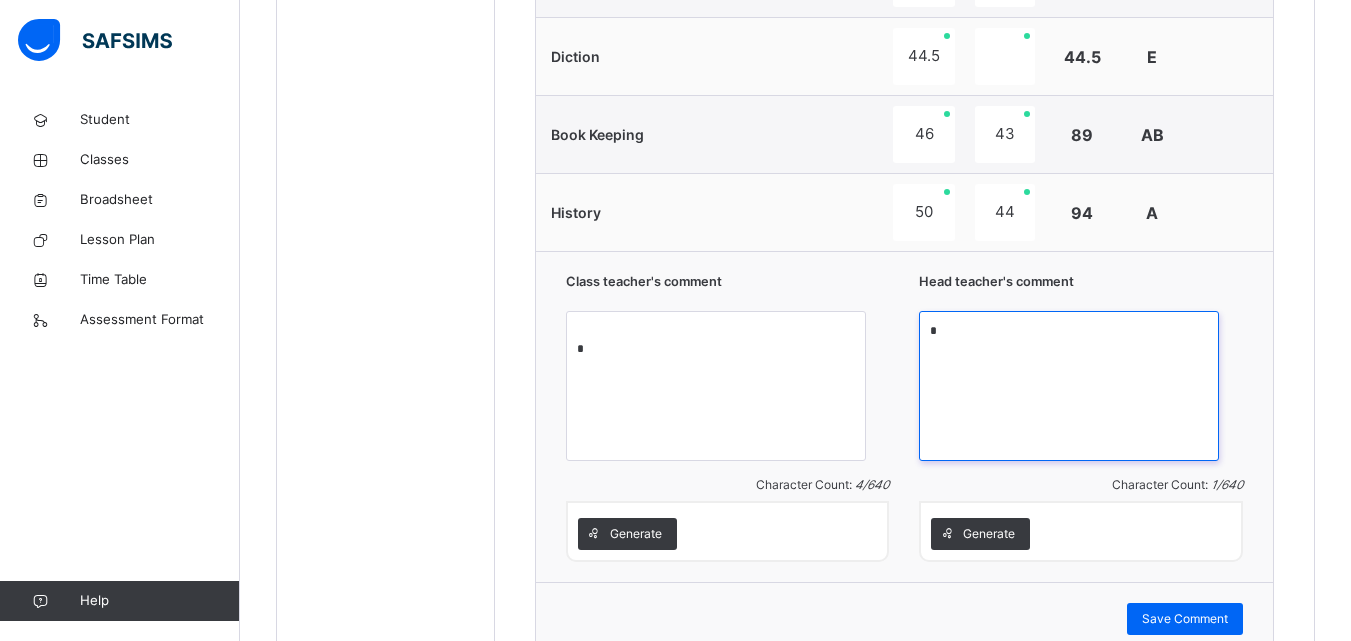 click on "*" at bounding box center [1069, 386] 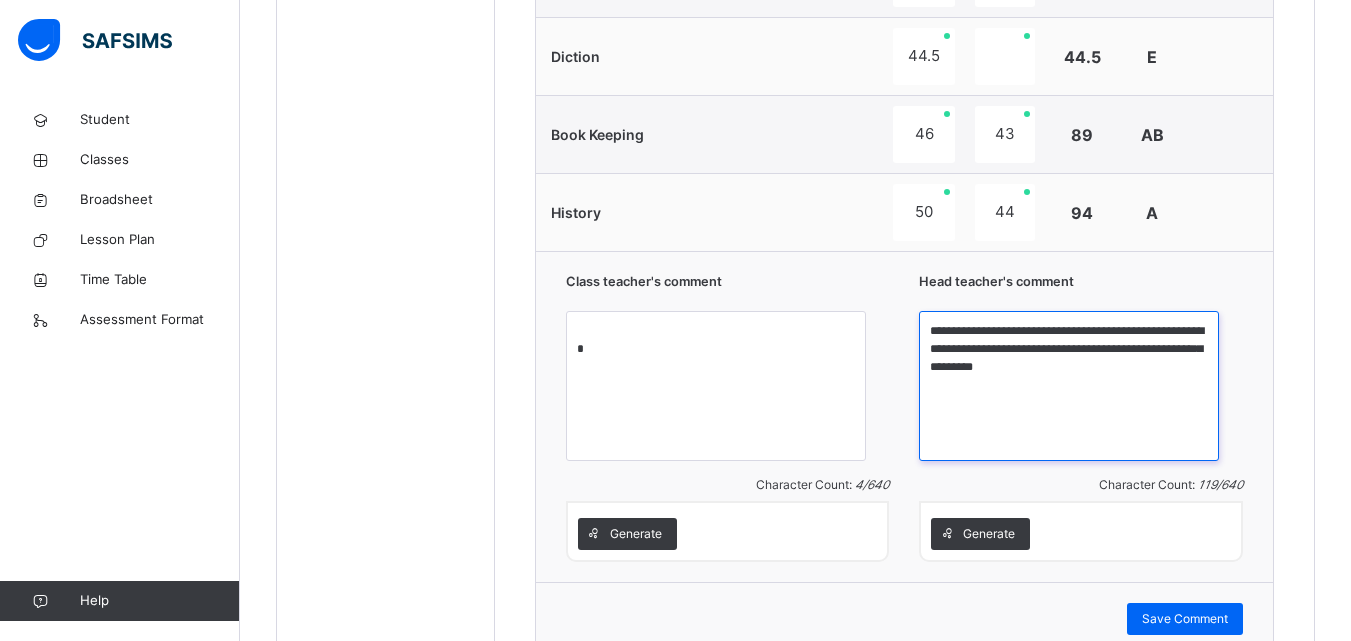 click on "**********" at bounding box center (1069, 386) 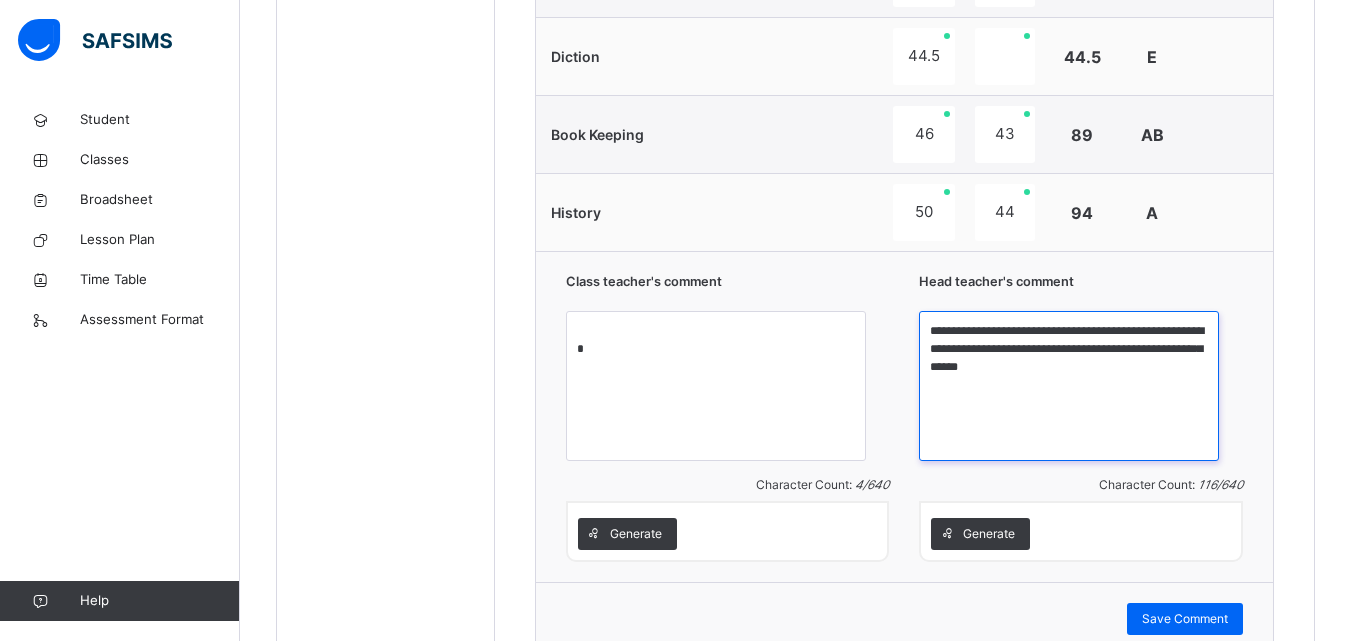 click on "**********" at bounding box center [1069, 386] 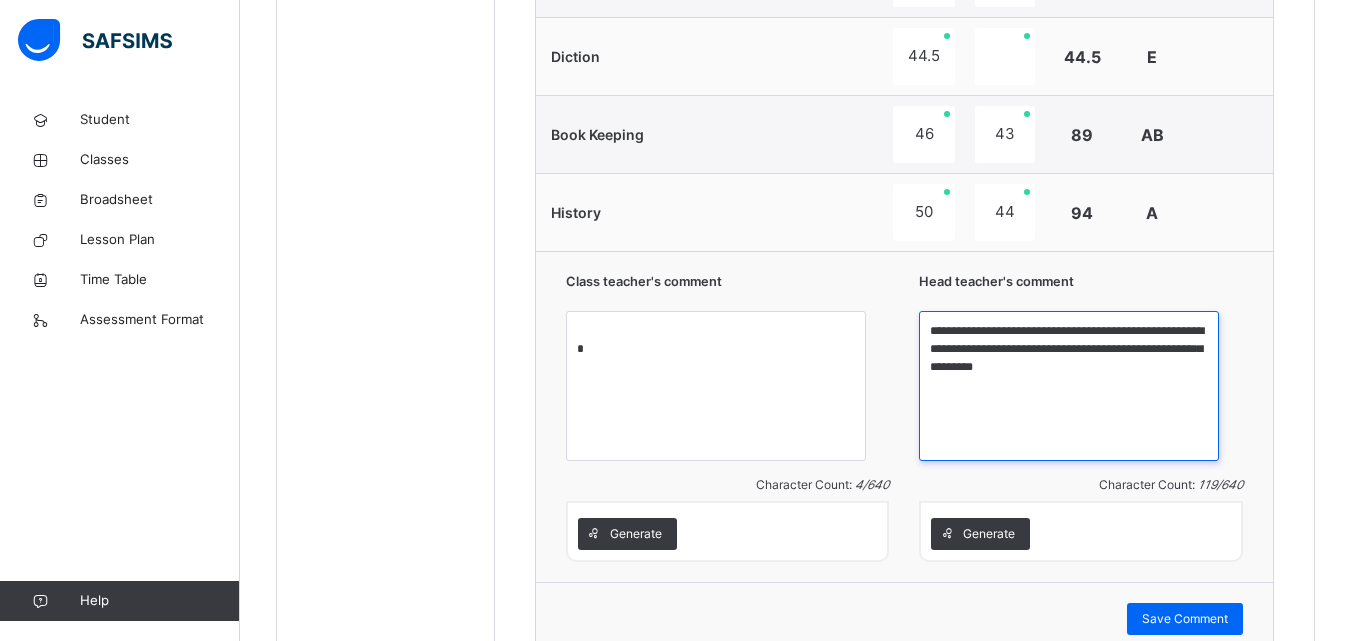 click on "**********" at bounding box center [1069, 386] 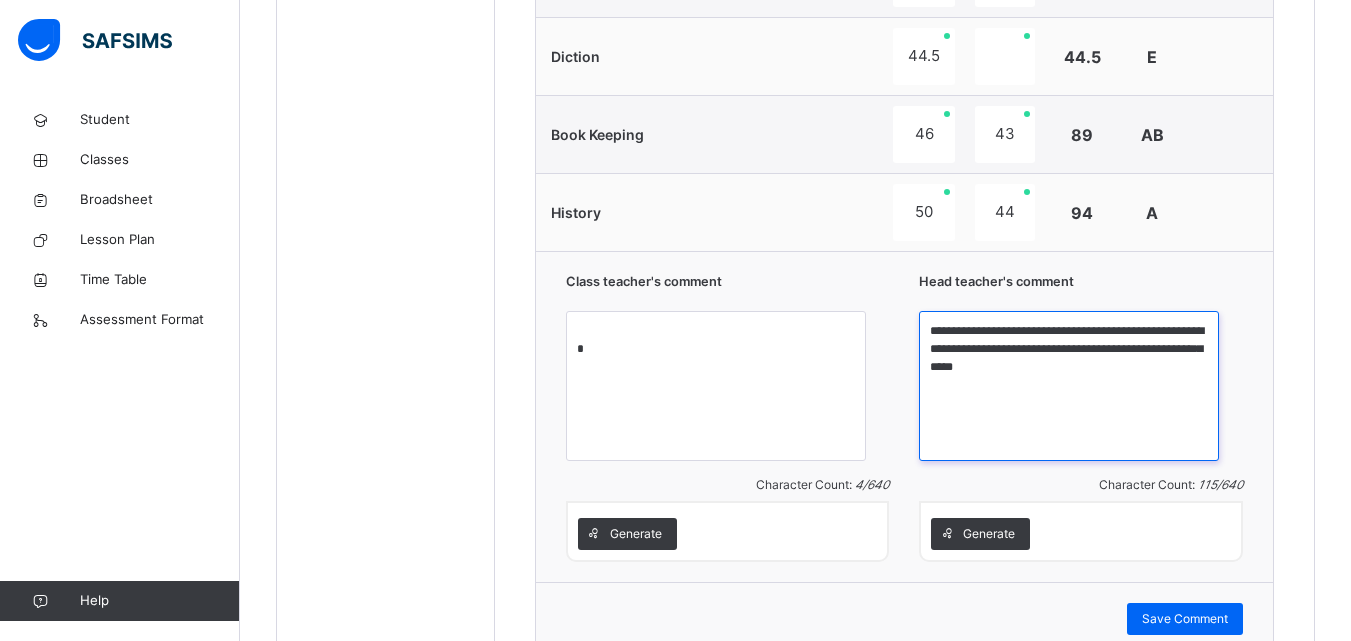 type on "**********" 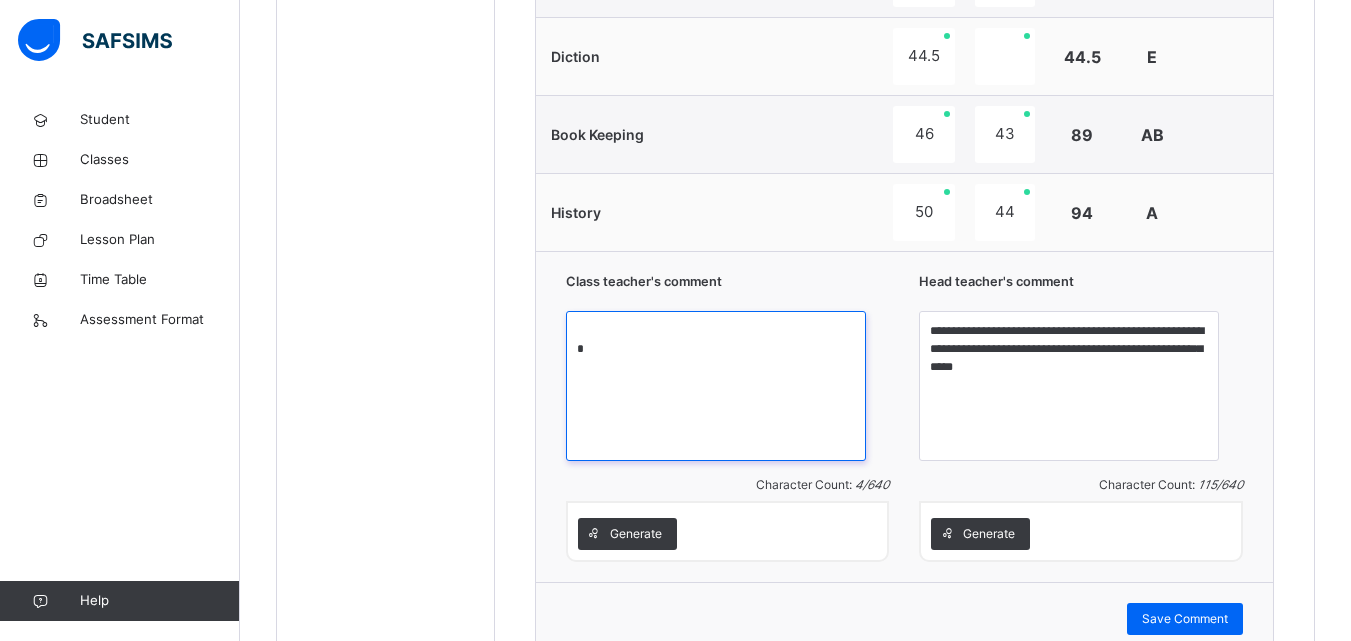 click at bounding box center [716, 386] 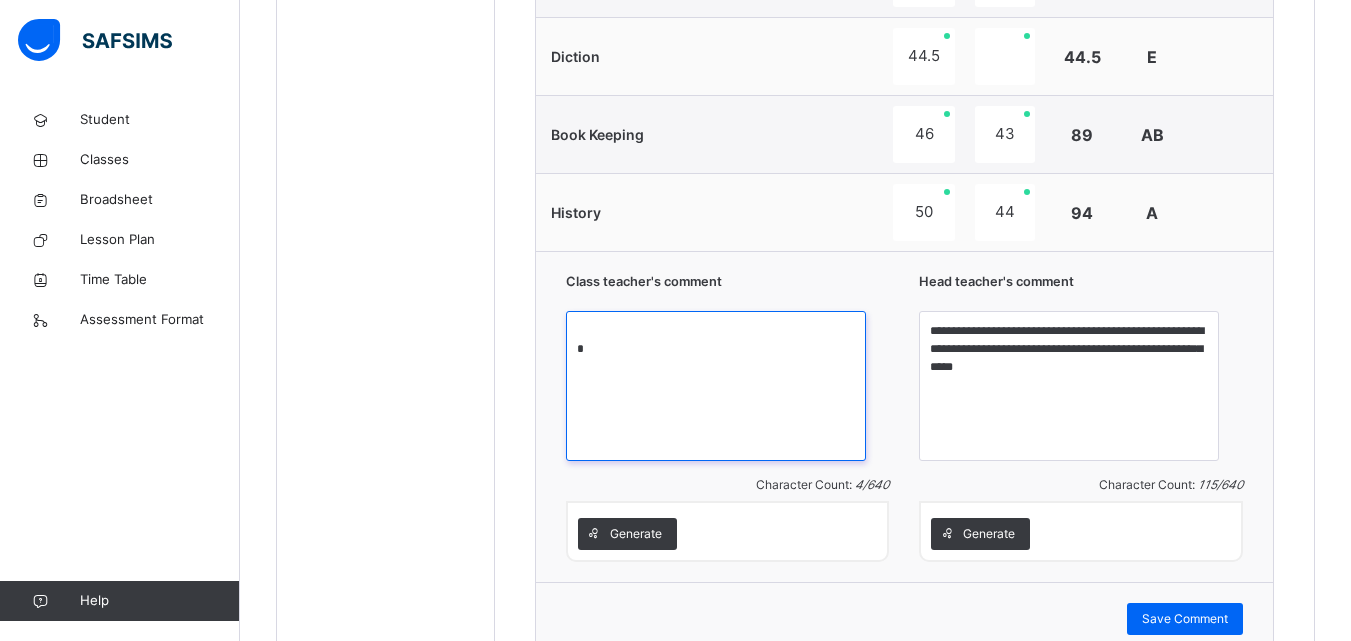 click at bounding box center [716, 386] 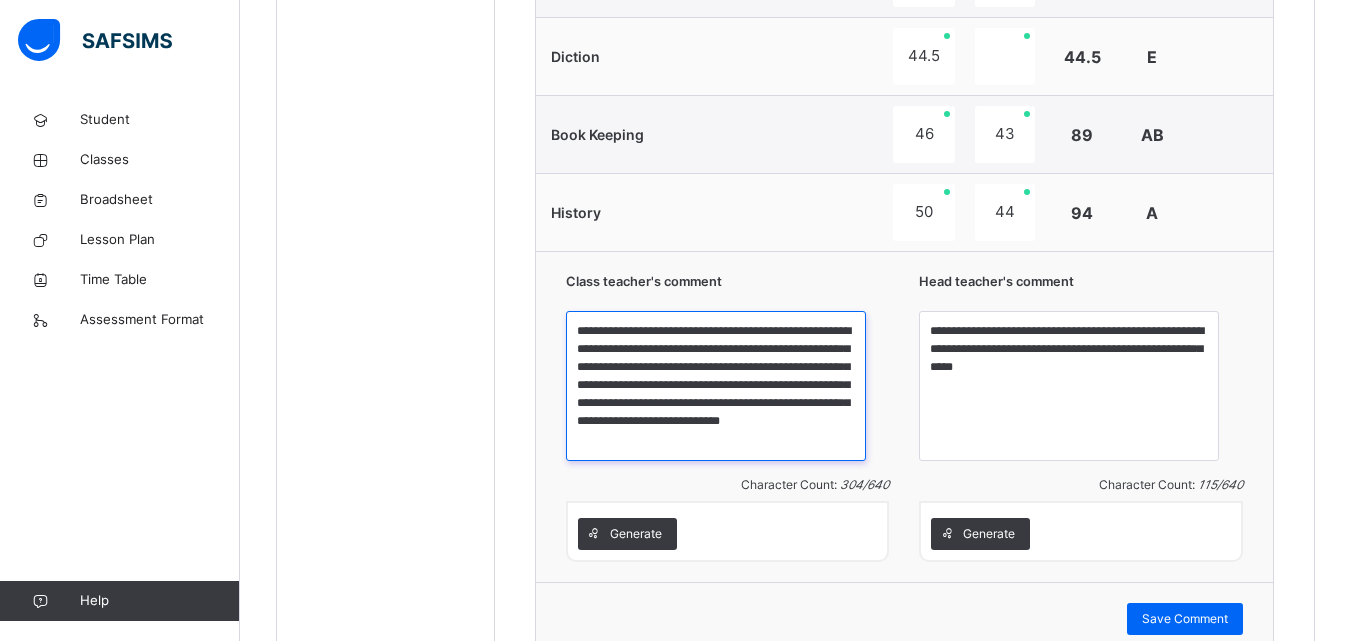 scroll, scrollTop: 5, scrollLeft: 0, axis: vertical 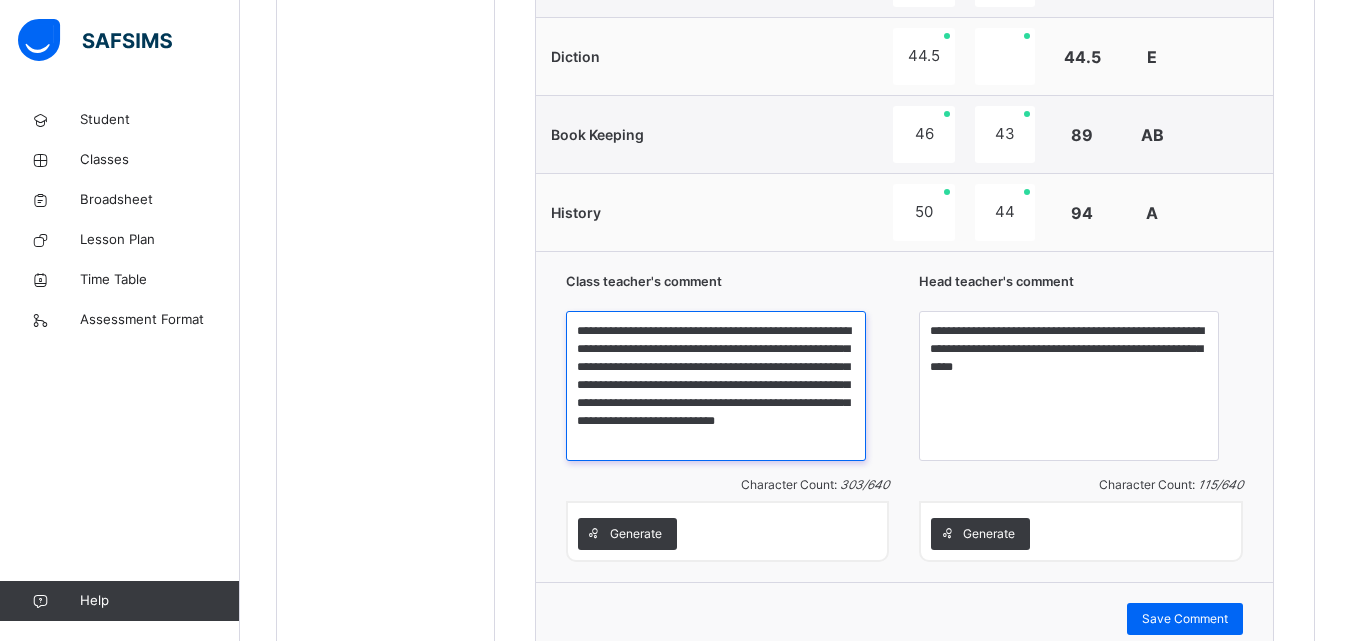click on "**********" at bounding box center [716, 386] 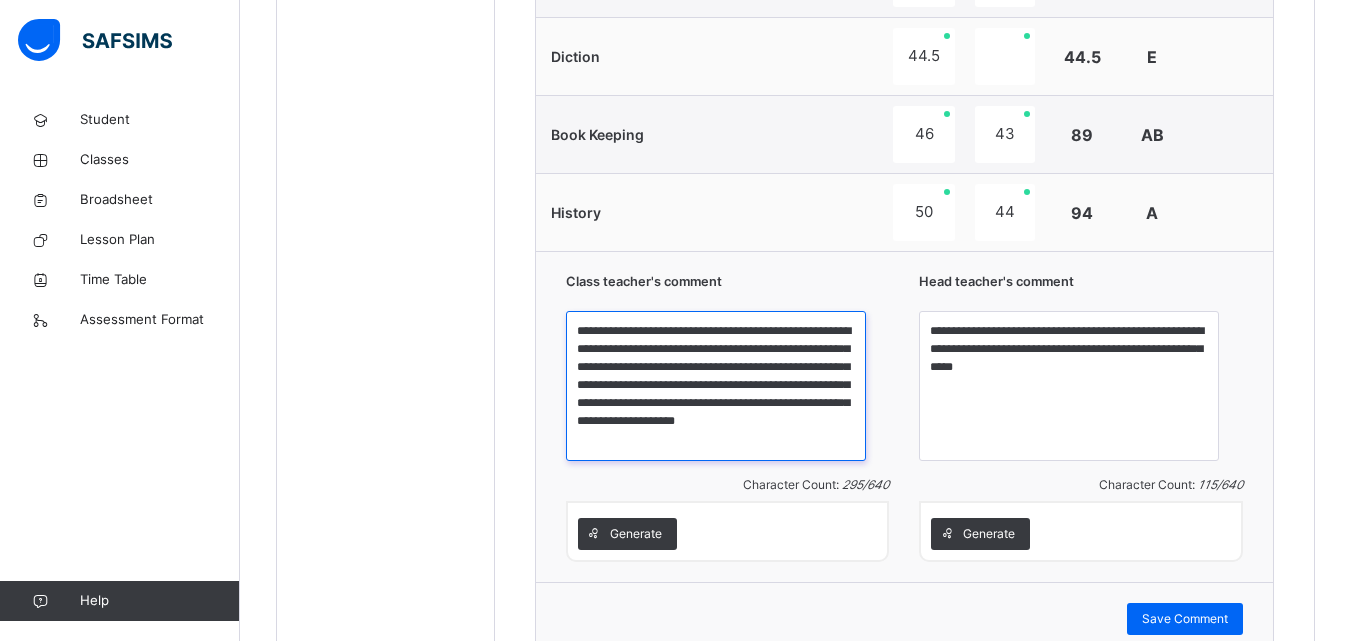 click on "**********" at bounding box center [716, 386] 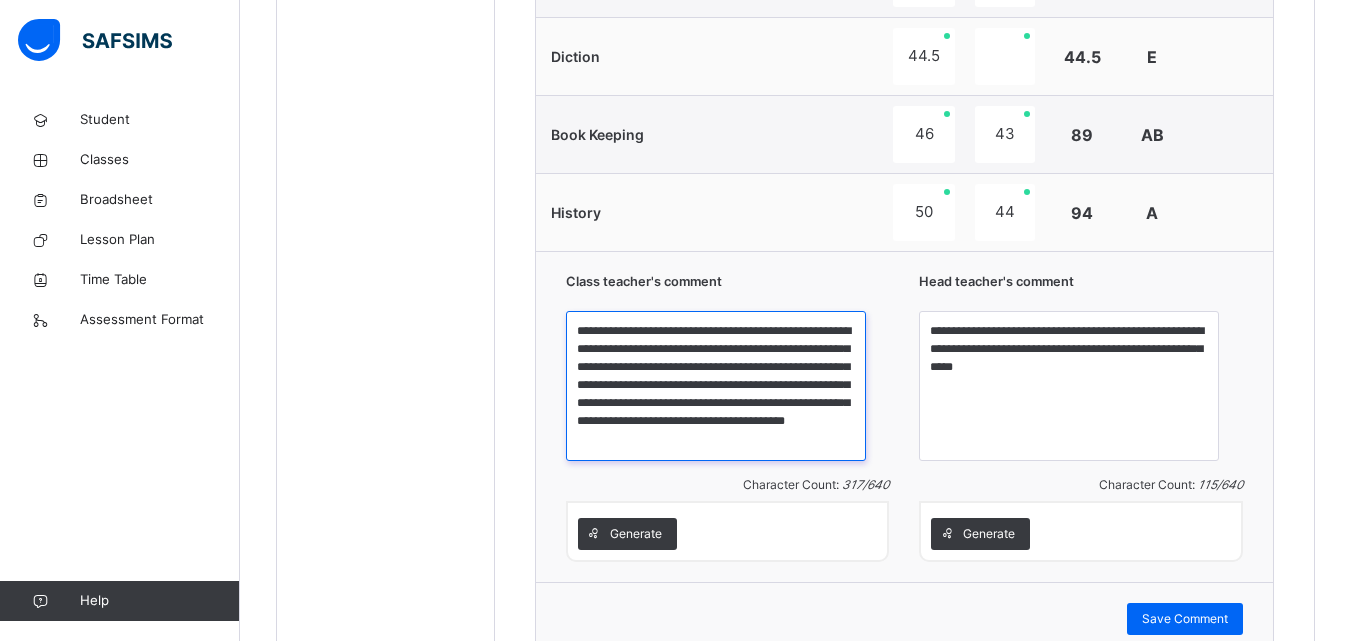 click on "**********" at bounding box center [716, 386] 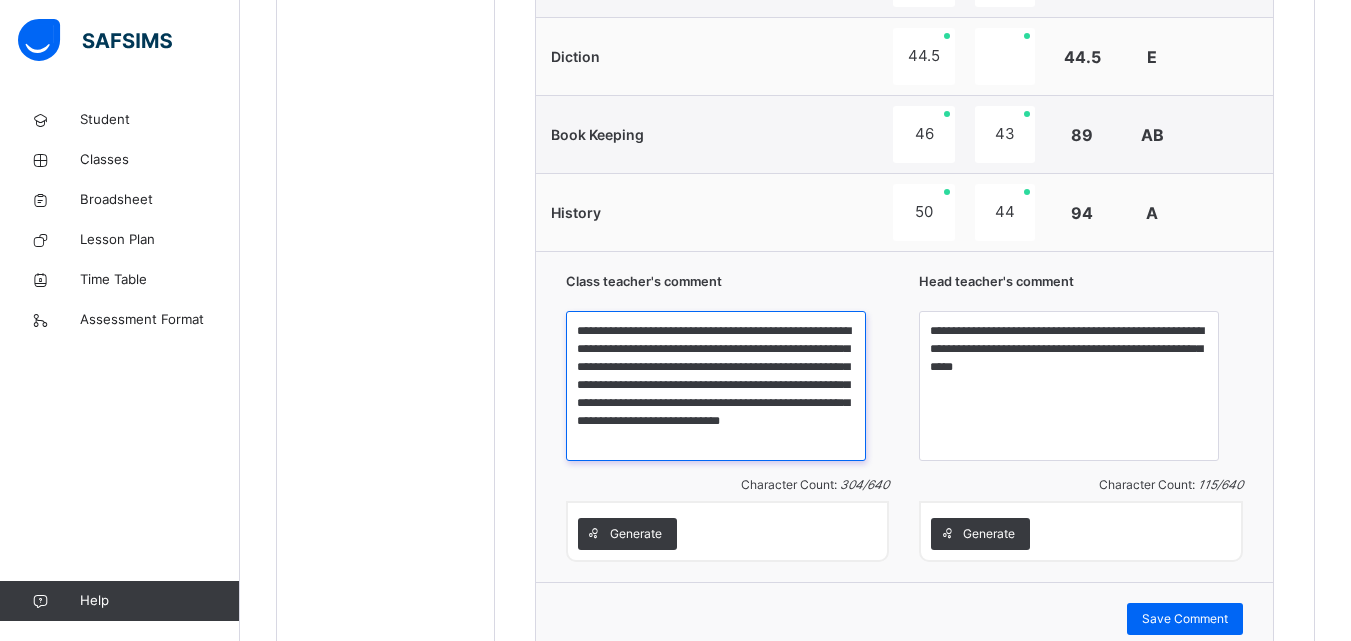 click on "**********" at bounding box center (716, 386) 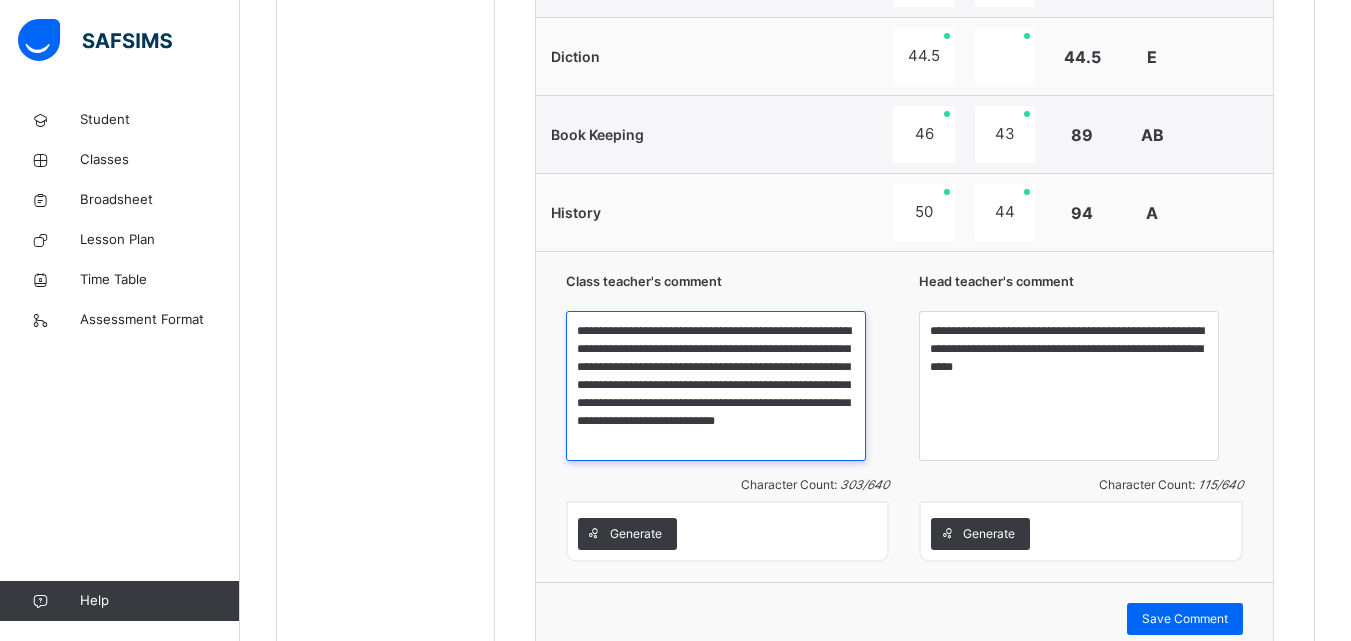 click on "**********" at bounding box center [716, 386] 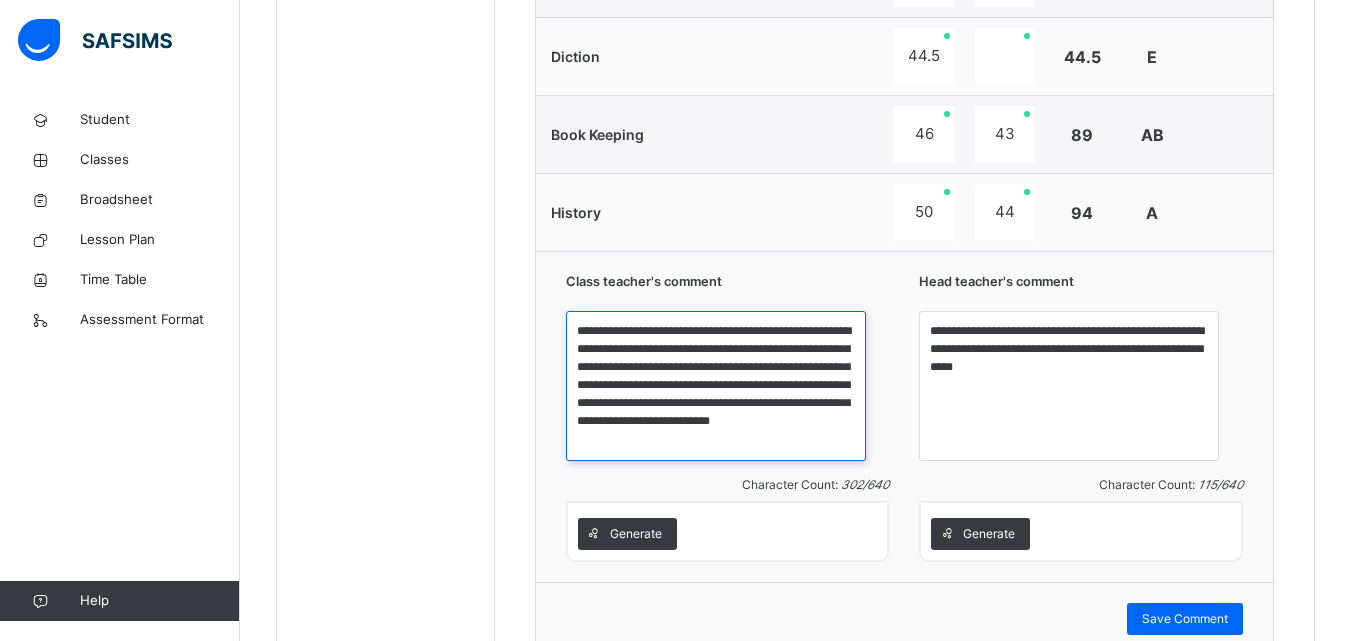 click on "**********" at bounding box center (716, 386) 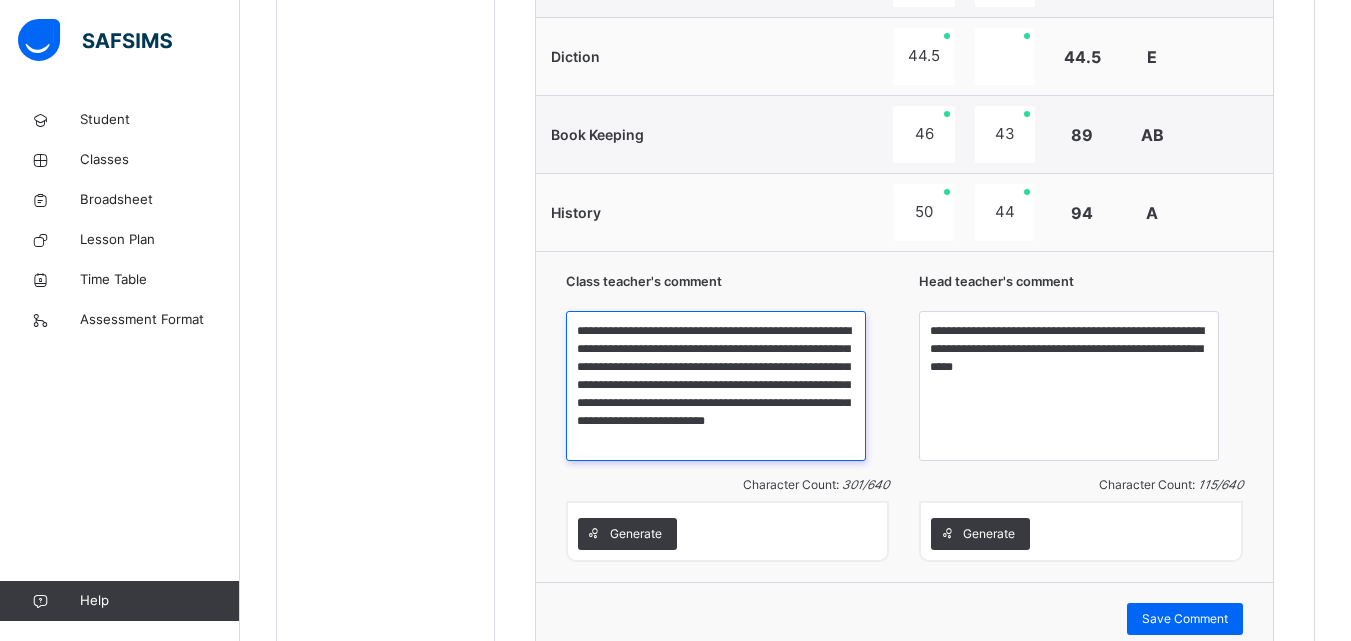 click on "**********" at bounding box center (716, 386) 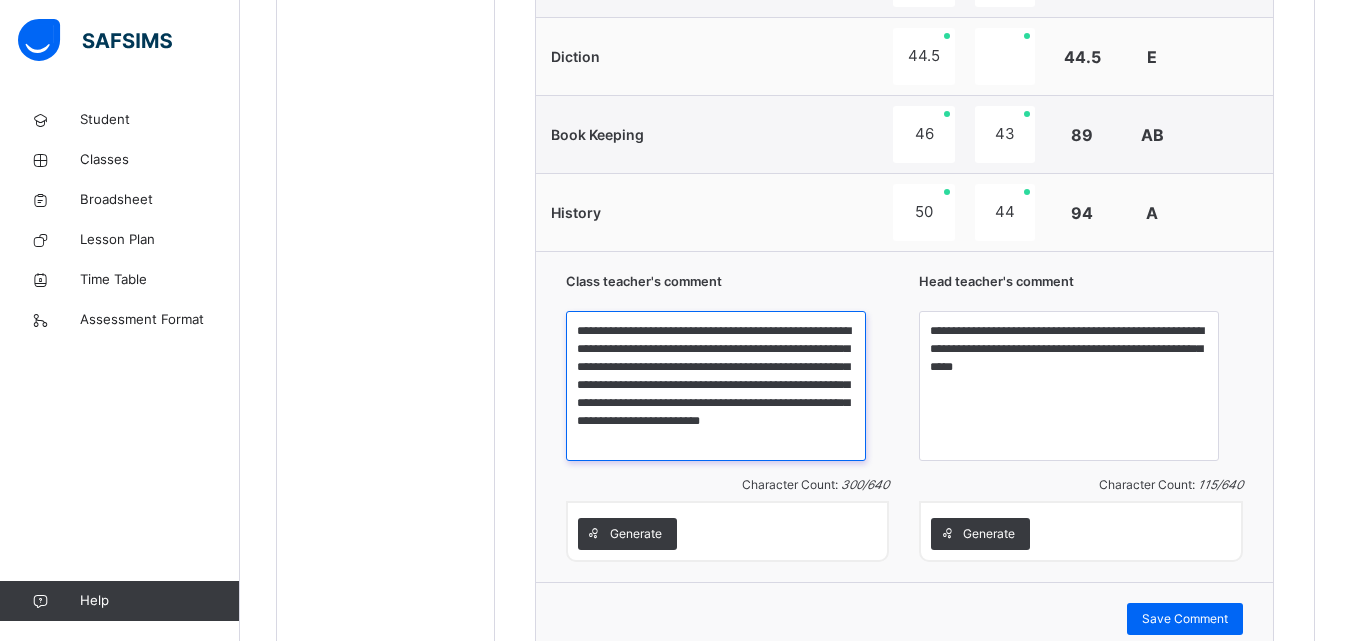 click on "**********" at bounding box center (716, 386) 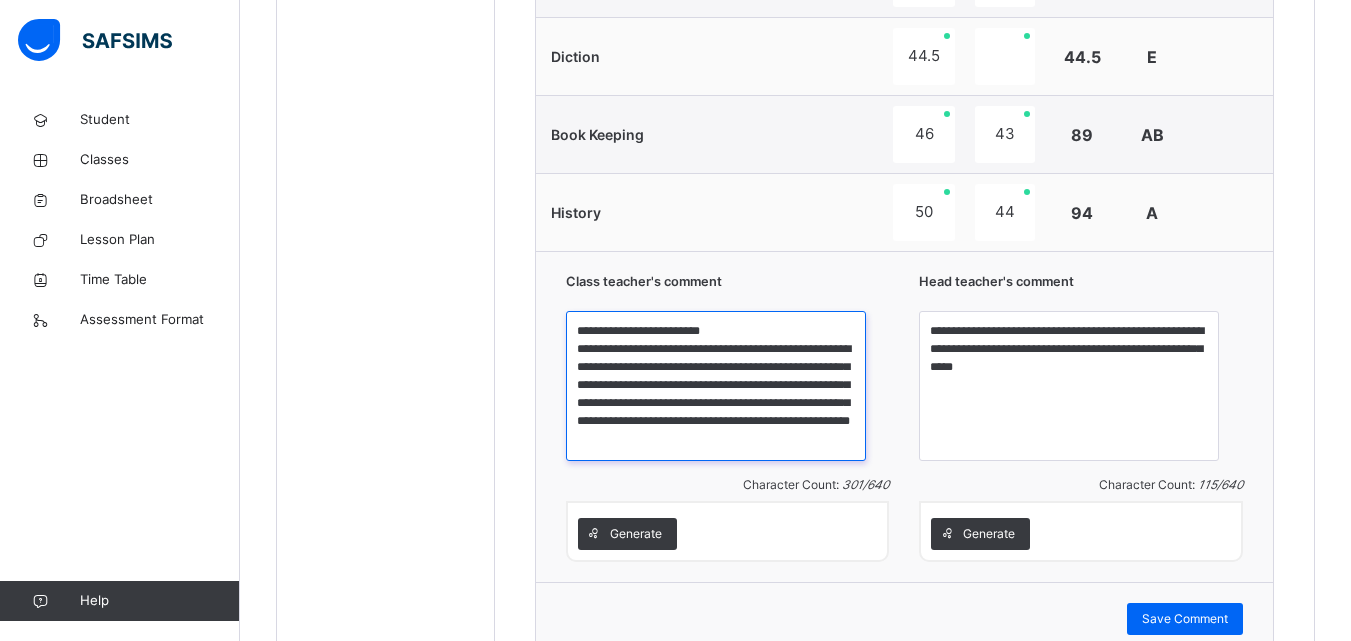 scroll, scrollTop: 11, scrollLeft: 0, axis: vertical 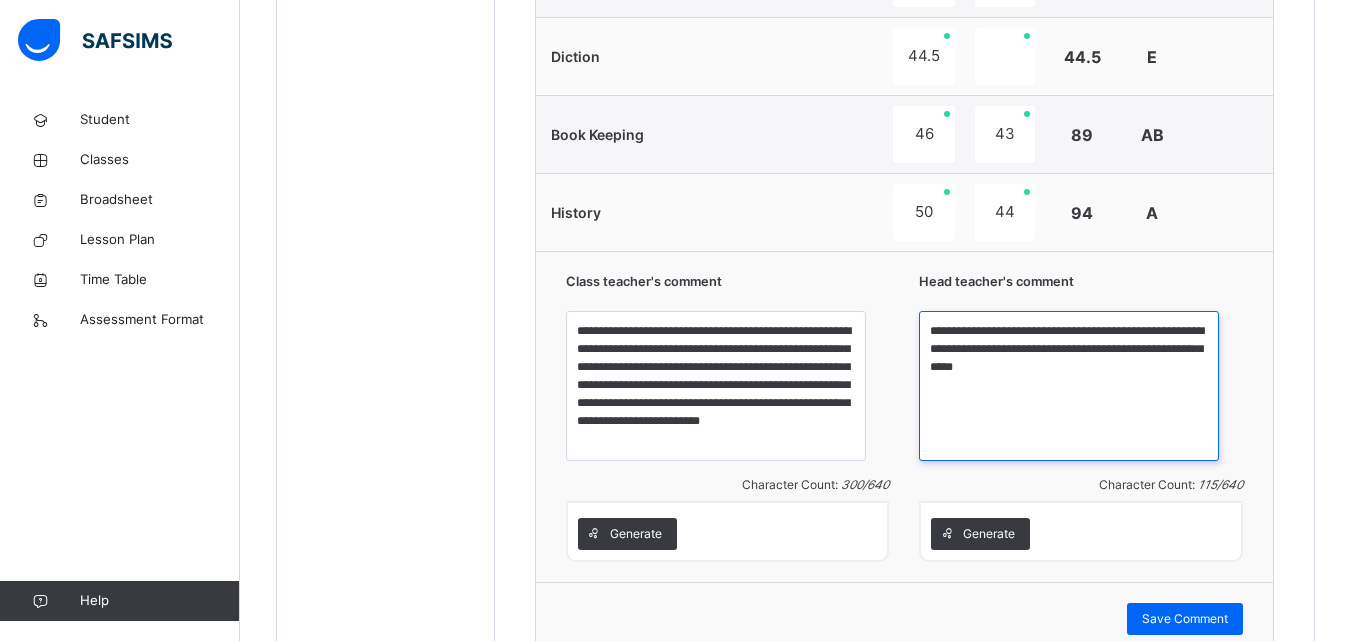 click on "**********" at bounding box center (1069, 386) 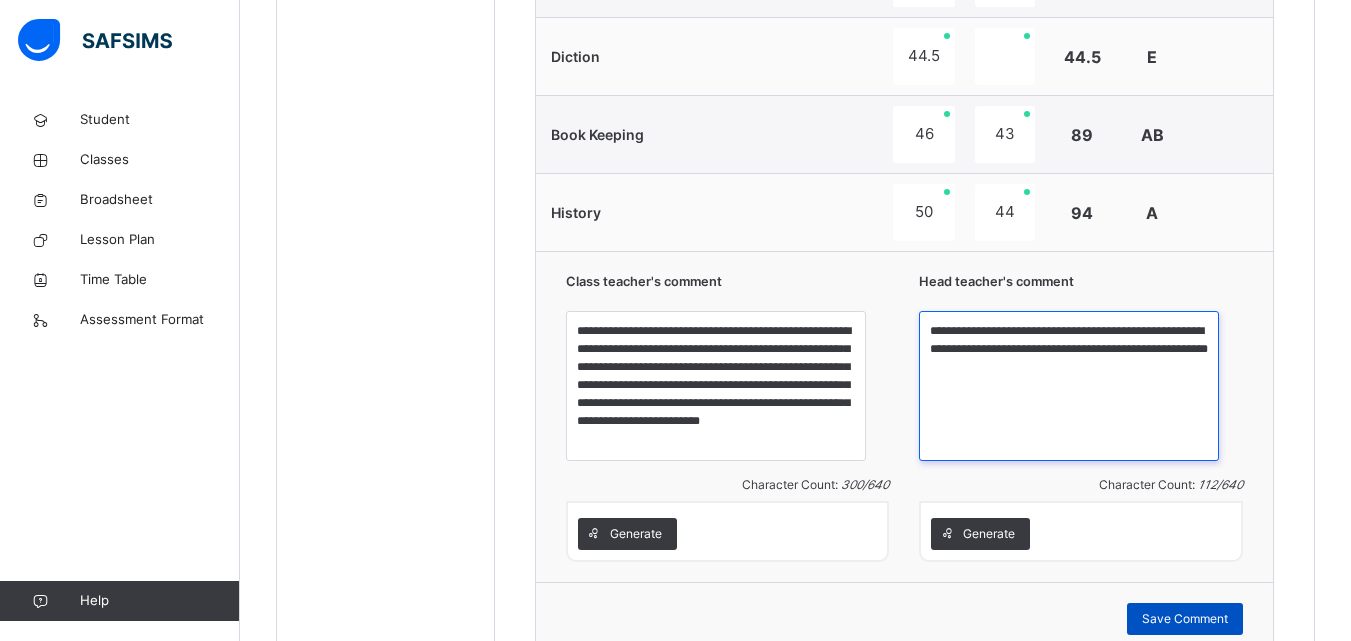 type on "**********" 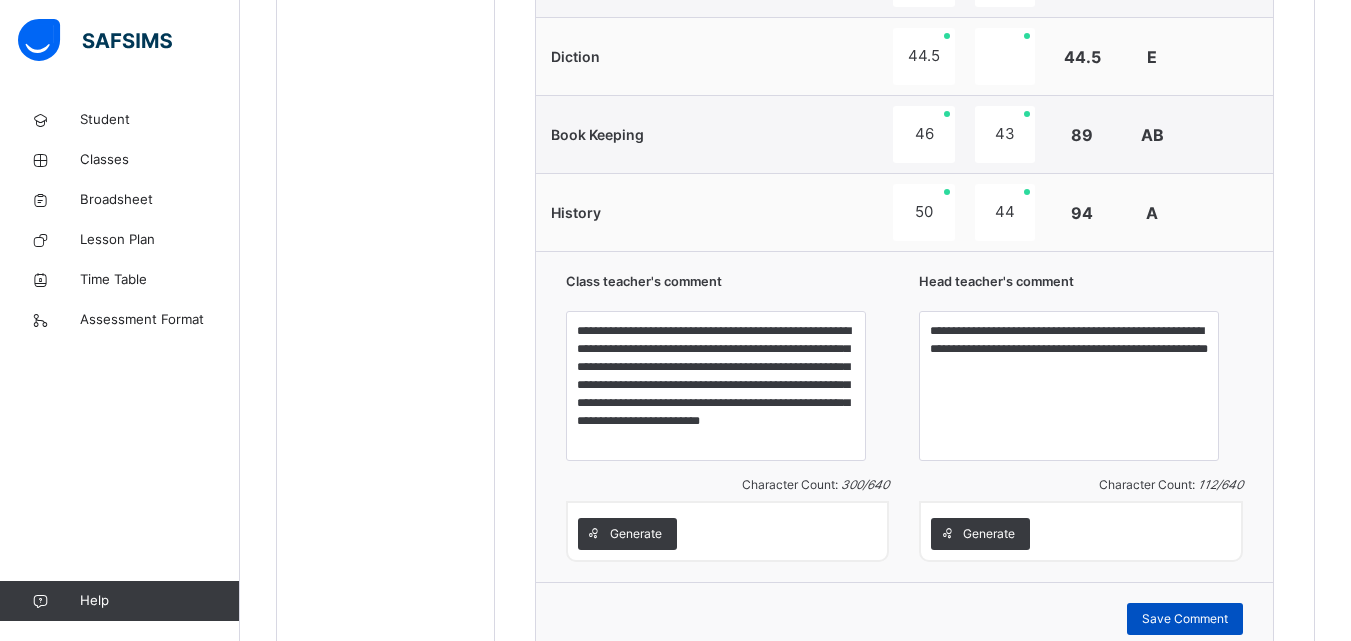 click on "Save Comment" at bounding box center (1185, 619) 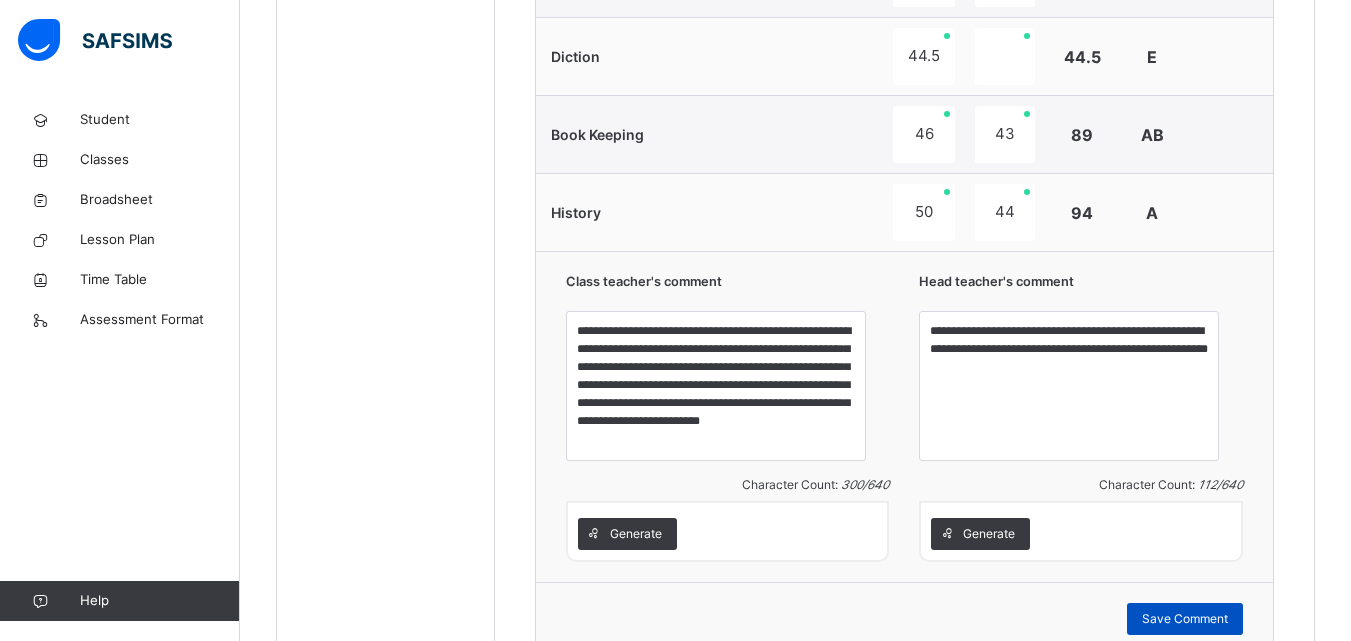 click on "Save Comment" at bounding box center [1185, 619] 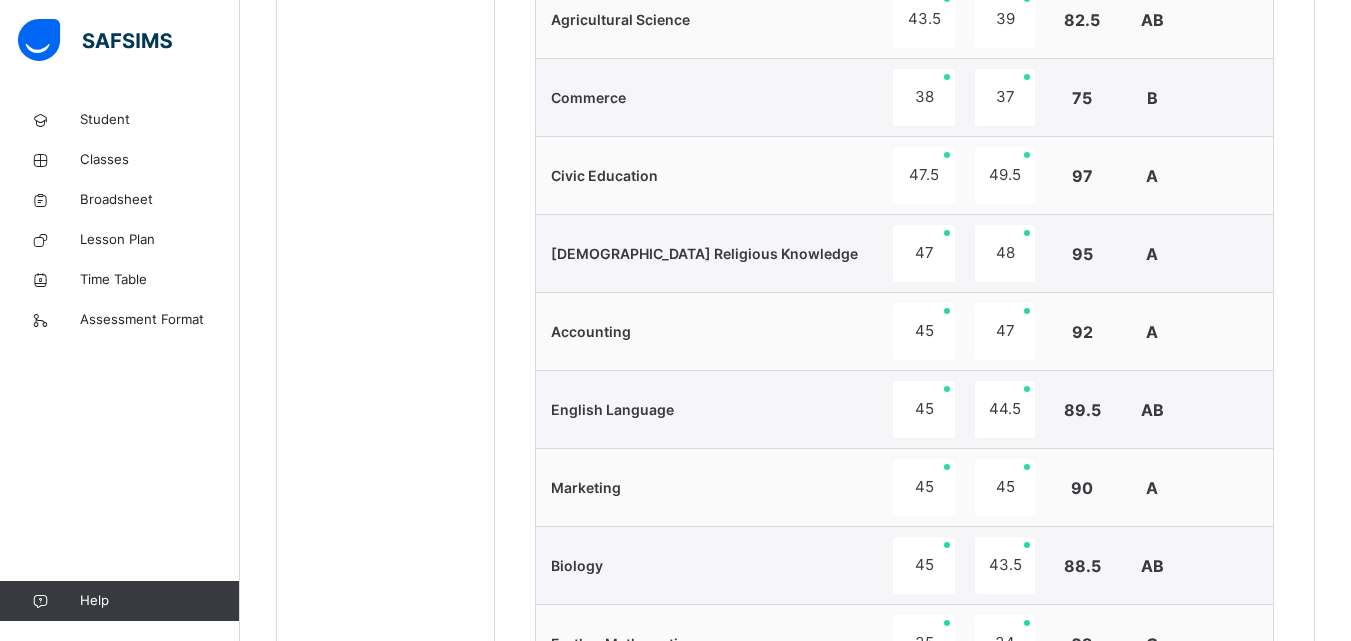 scroll, scrollTop: 802, scrollLeft: 0, axis: vertical 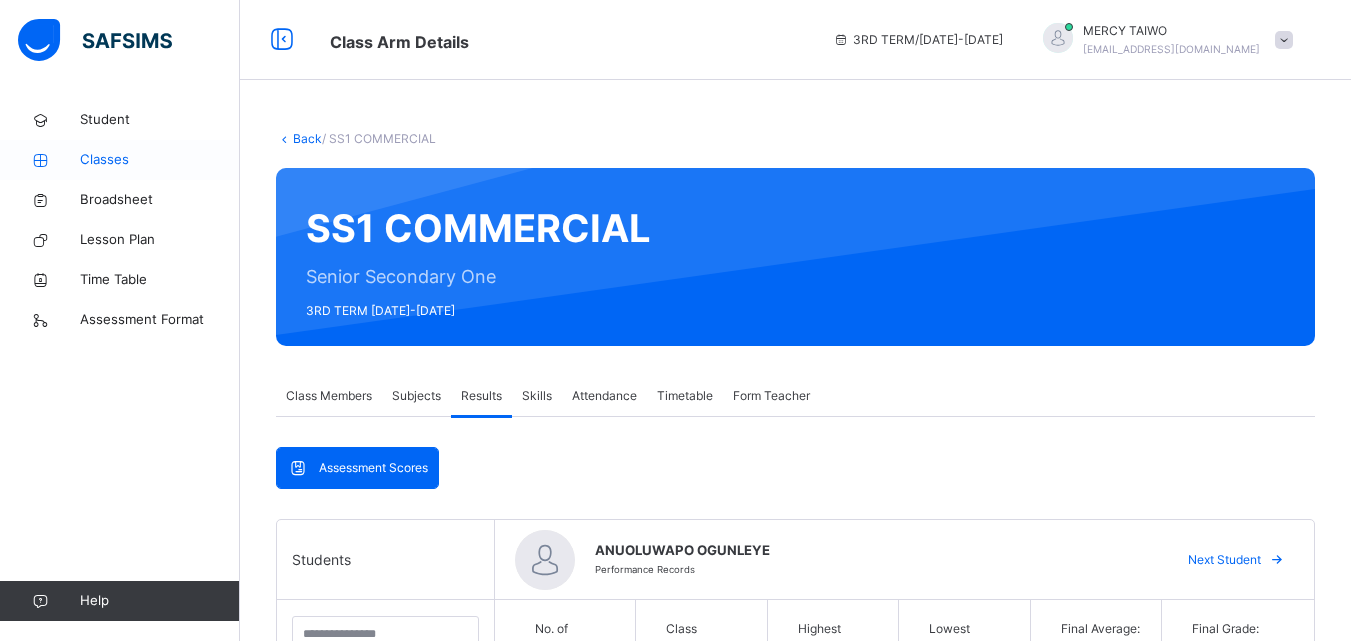 click on "Classes" at bounding box center [160, 160] 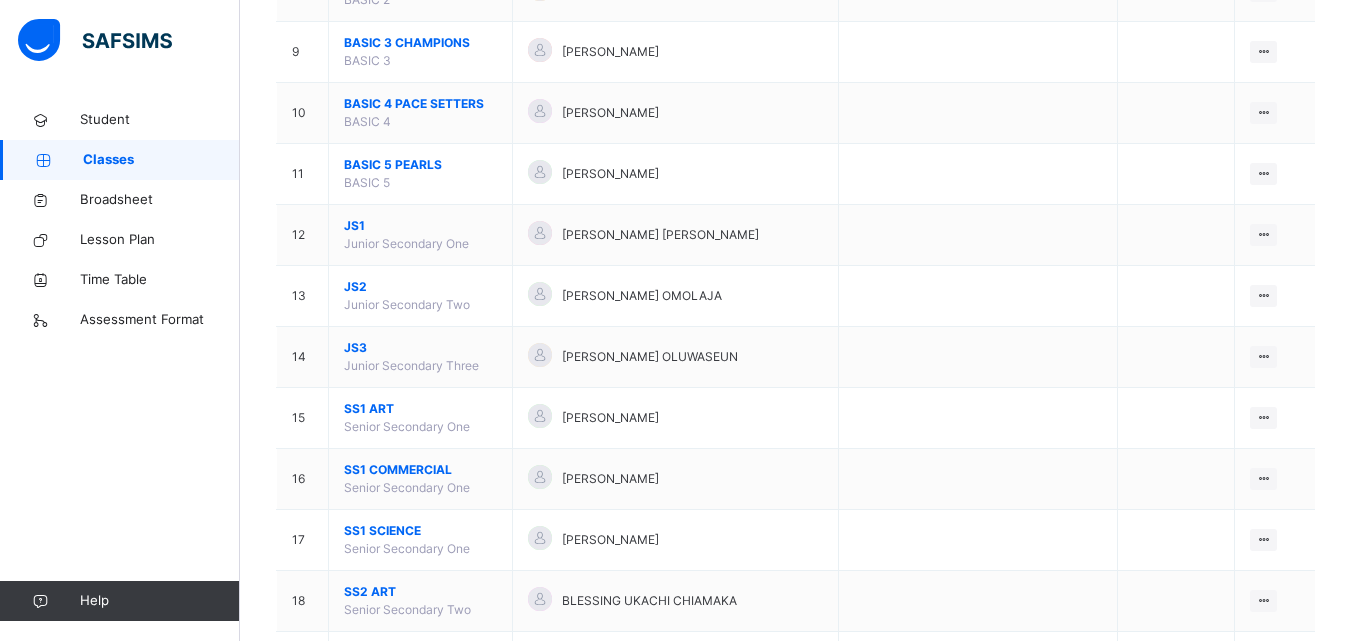 scroll, scrollTop: 698, scrollLeft: 0, axis: vertical 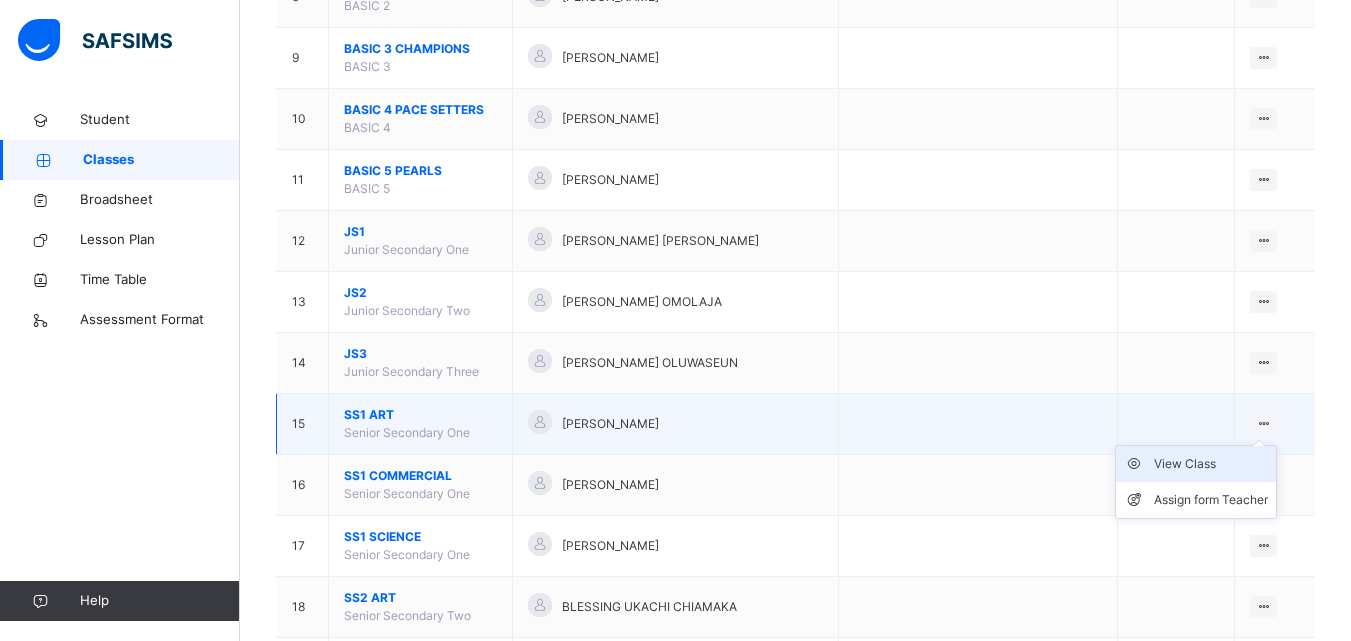click on "View Class" at bounding box center [1211, 464] 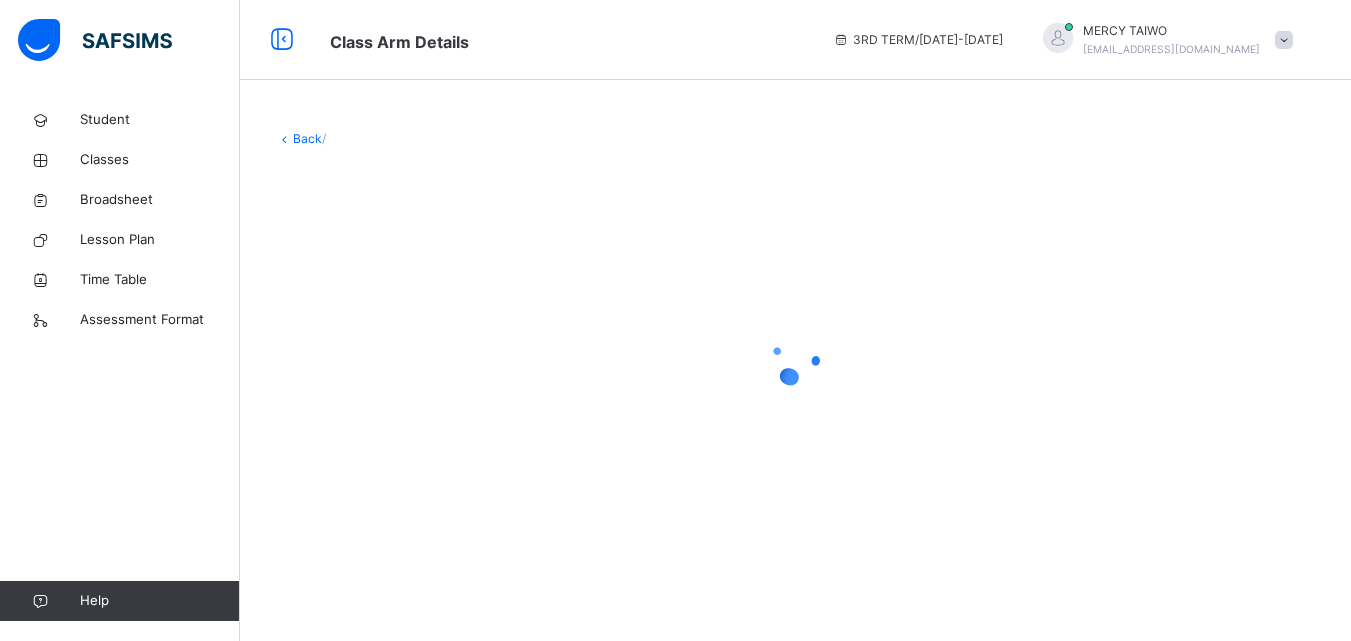 scroll, scrollTop: 0, scrollLeft: 0, axis: both 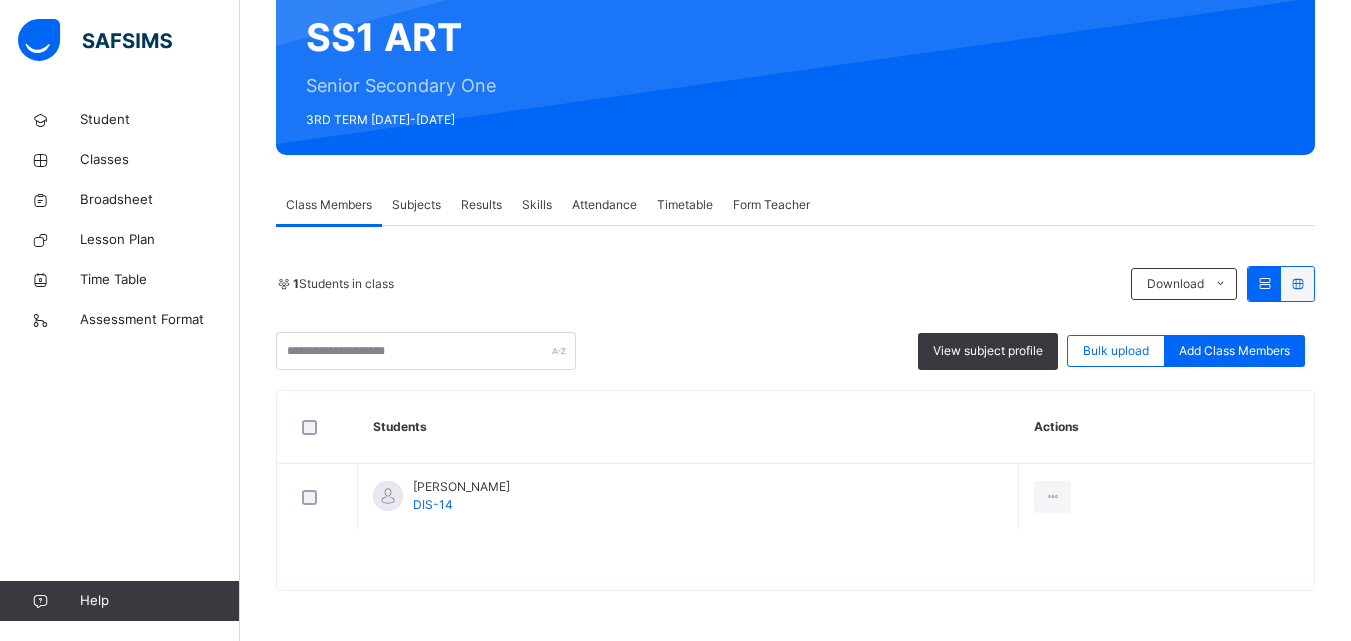 click on "Results" at bounding box center [481, 205] 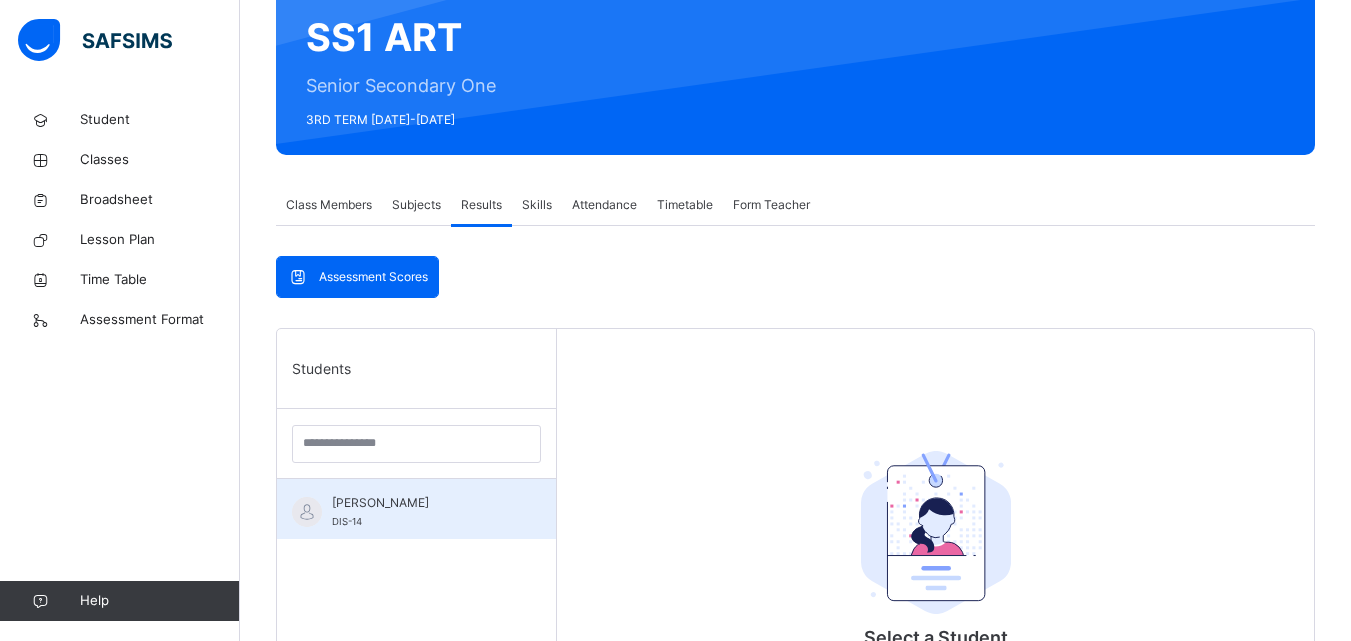 click on "[PERSON_NAME]" at bounding box center (421, 503) 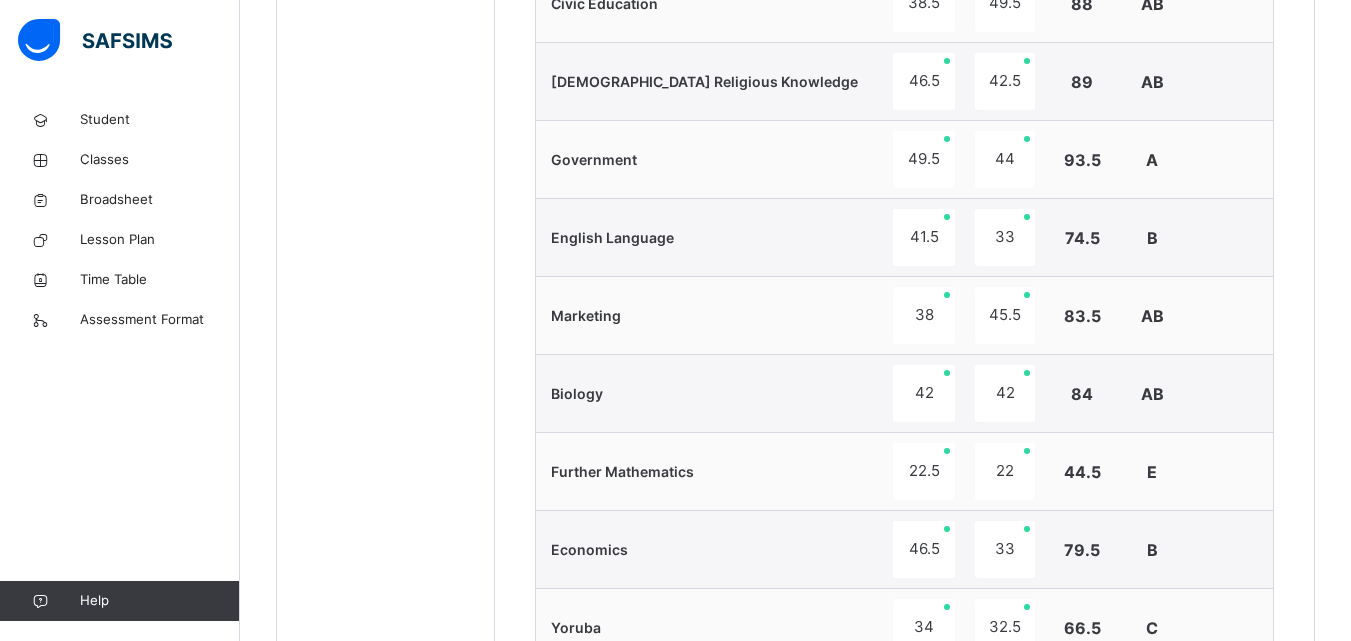 scroll, scrollTop: 1032, scrollLeft: 0, axis: vertical 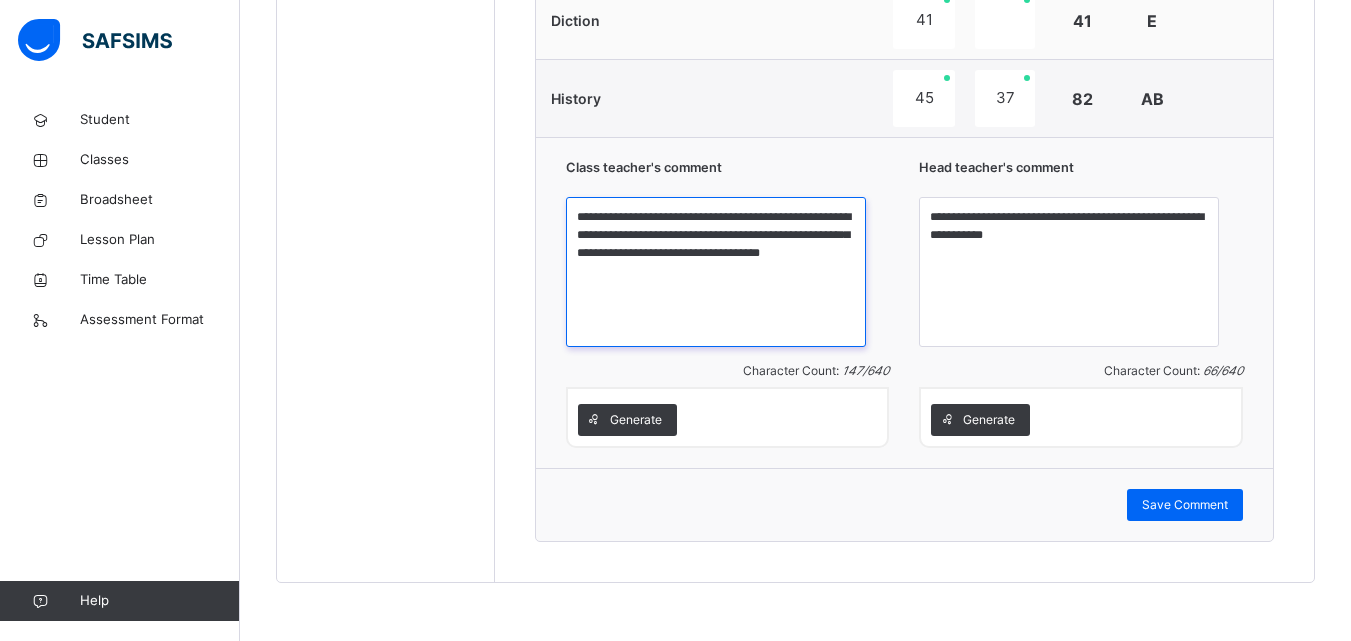 drag, startPoint x: 741, startPoint y: 293, endPoint x: 624, endPoint y: 224, distance: 135.83078 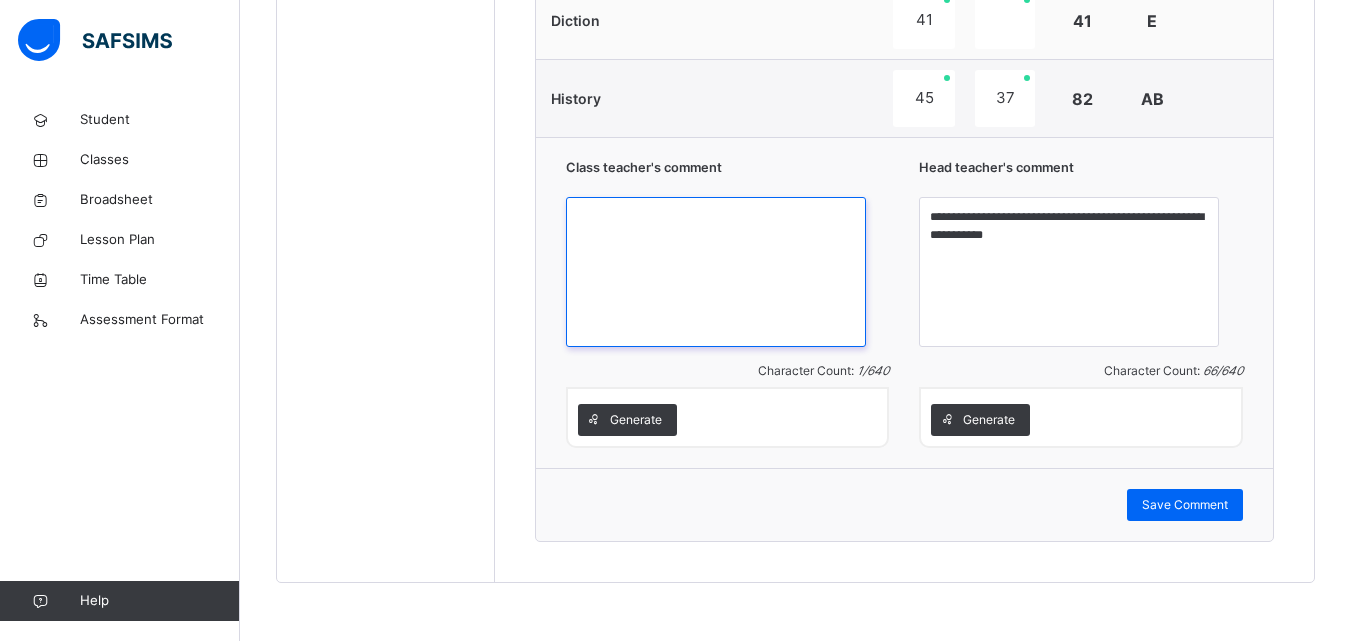 type 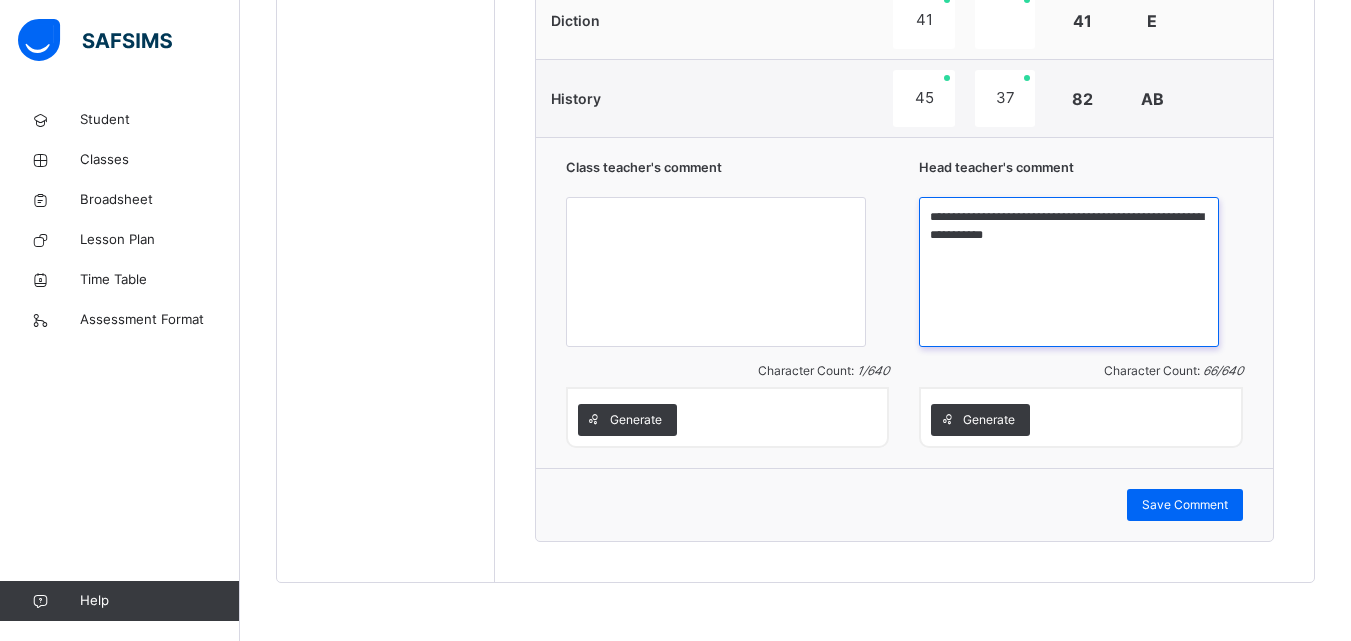 drag, startPoint x: 1120, startPoint y: 253, endPoint x: 966, endPoint y: 230, distance: 155.70805 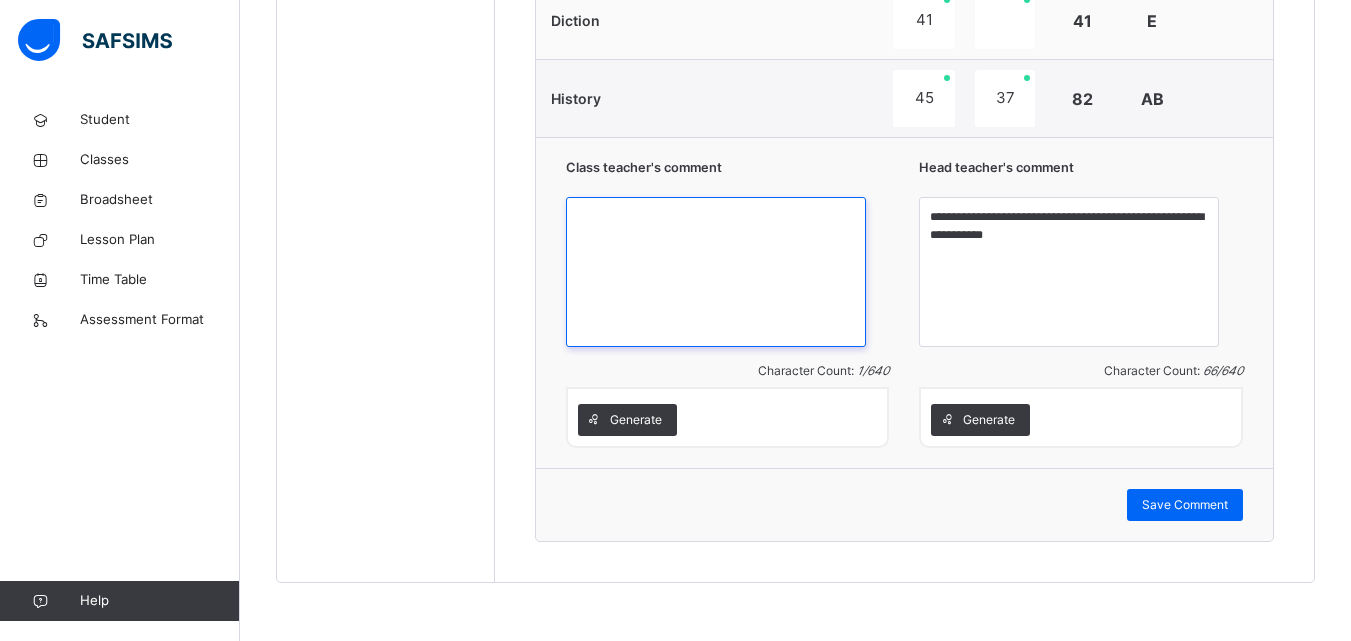 click at bounding box center (716, 272) 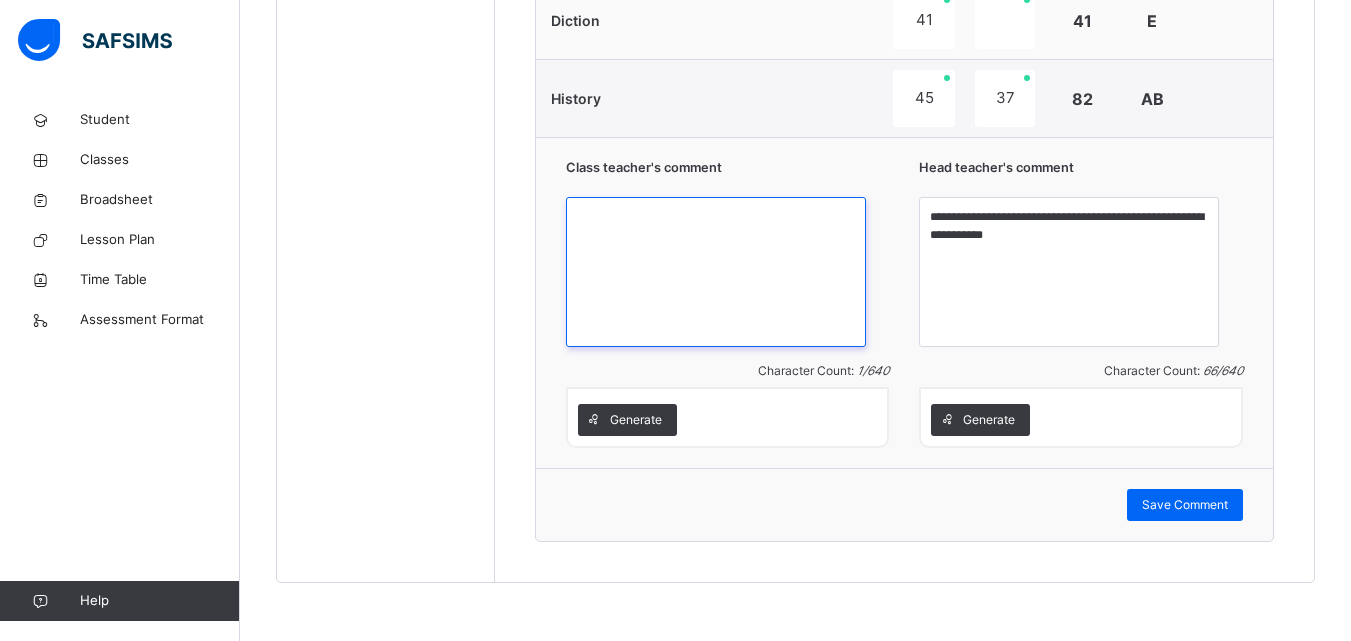 paste on "**********" 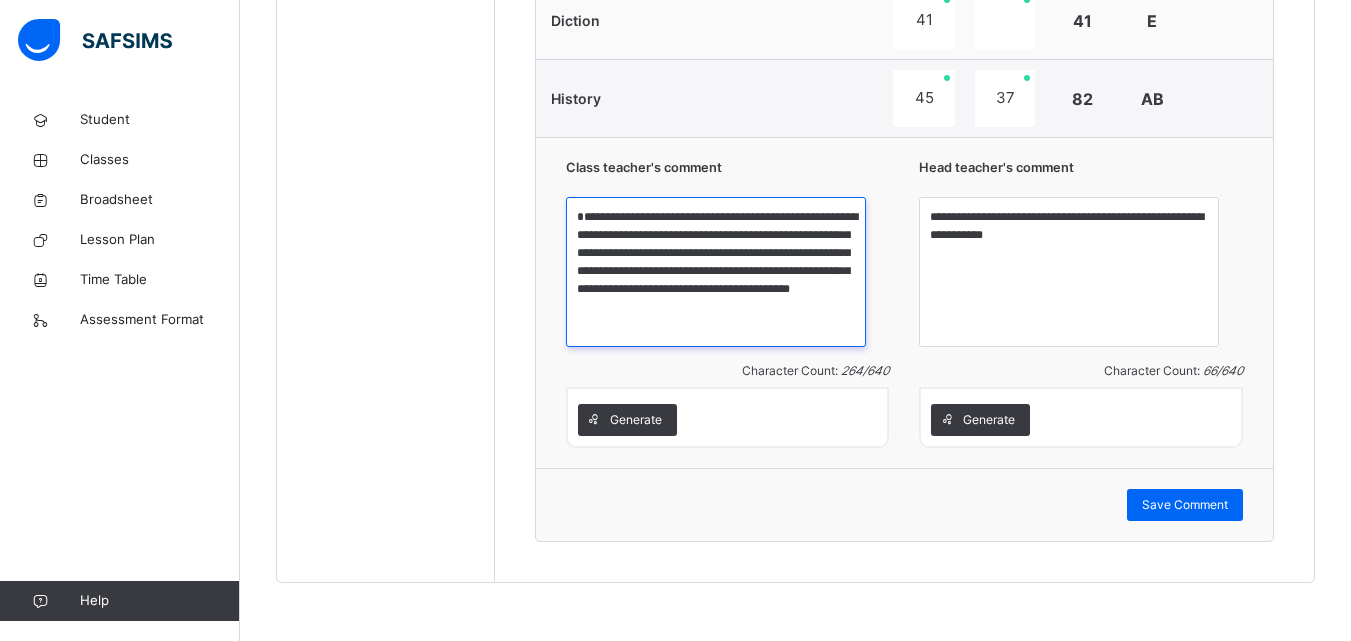click on "**********" at bounding box center [716, 272] 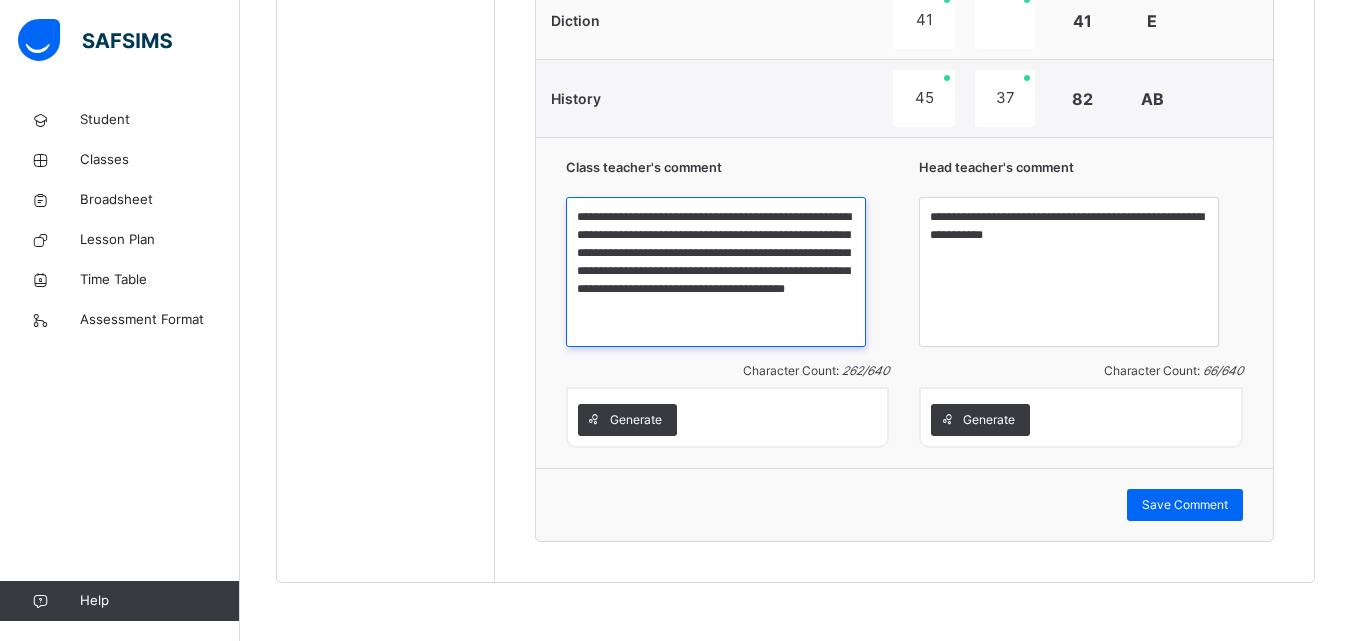 click on "**********" at bounding box center [716, 272] 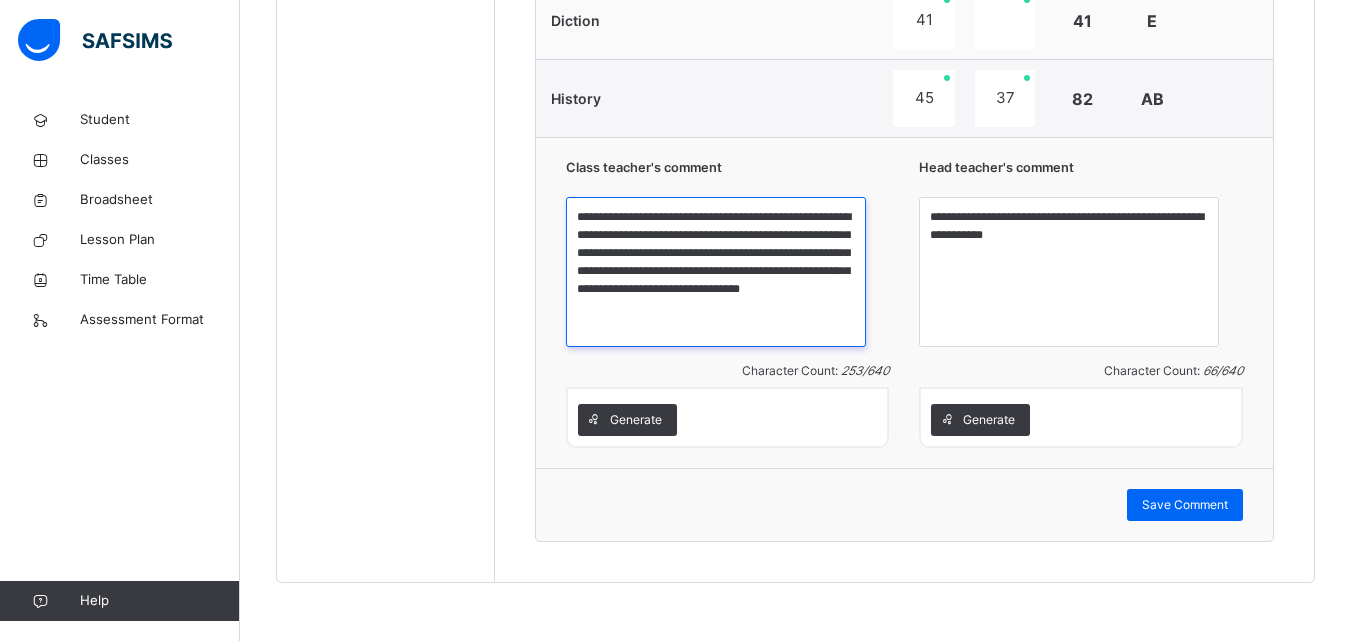 click on "**********" at bounding box center [716, 272] 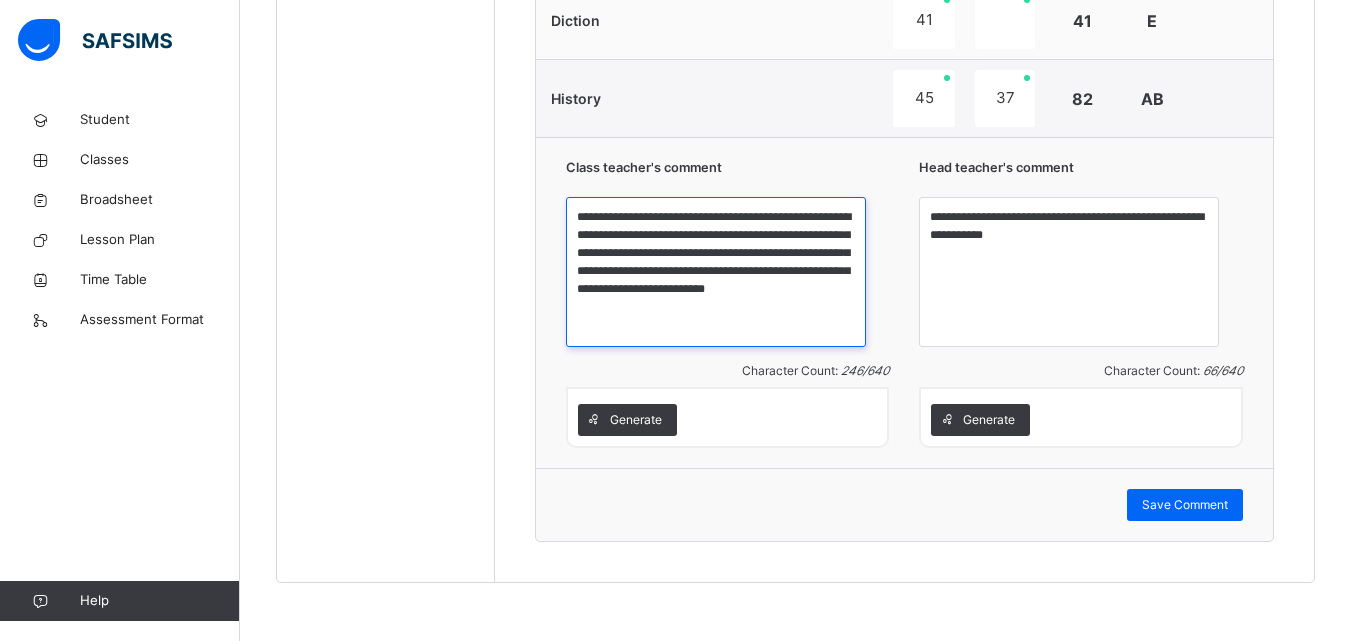 click on "**********" at bounding box center [716, 272] 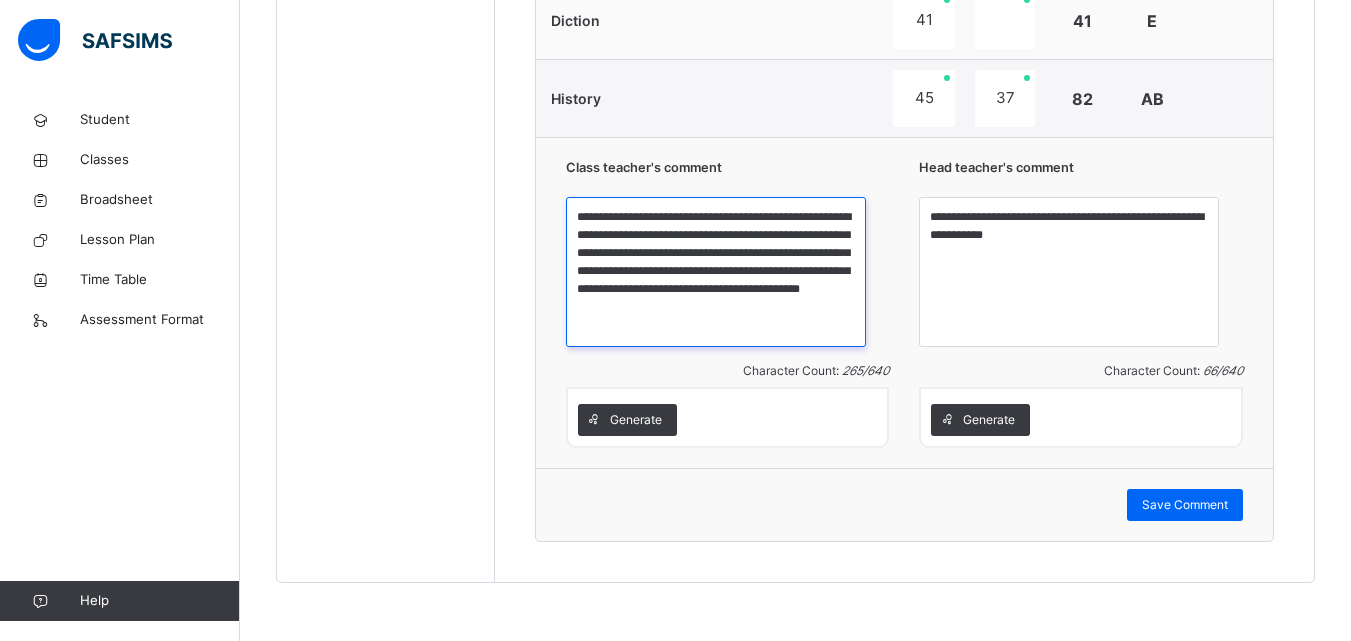 click on "**********" at bounding box center [716, 272] 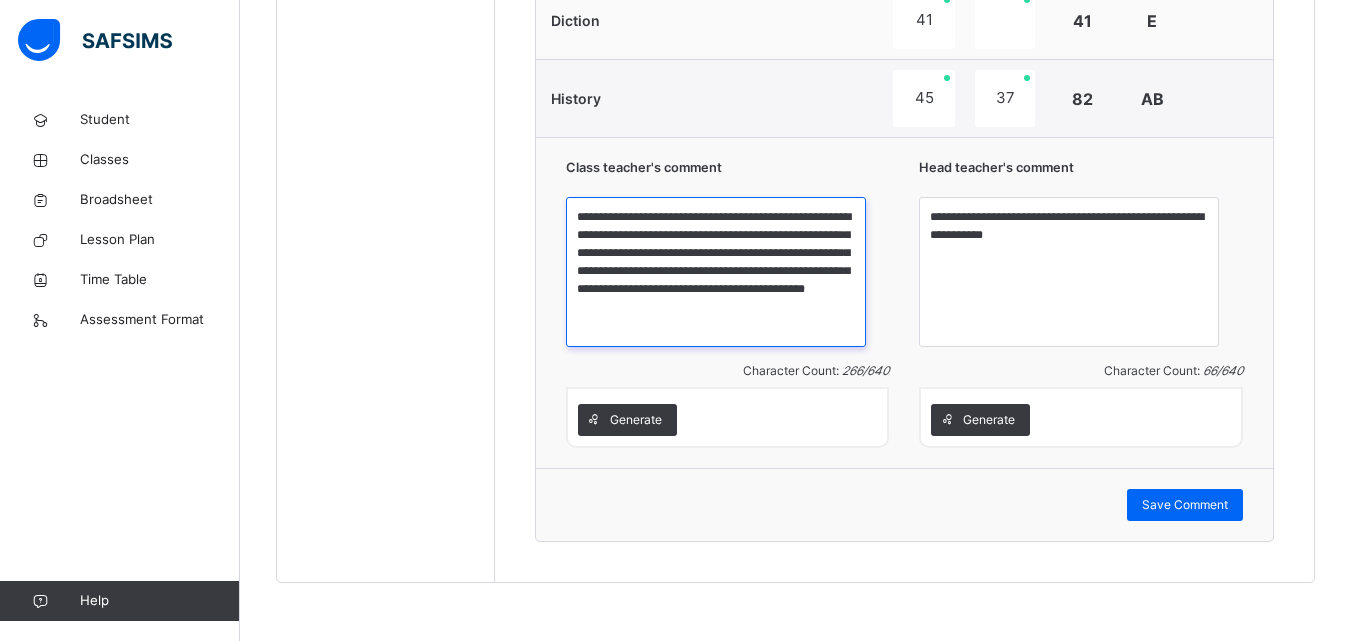 click on "**********" at bounding box center (716, 272) 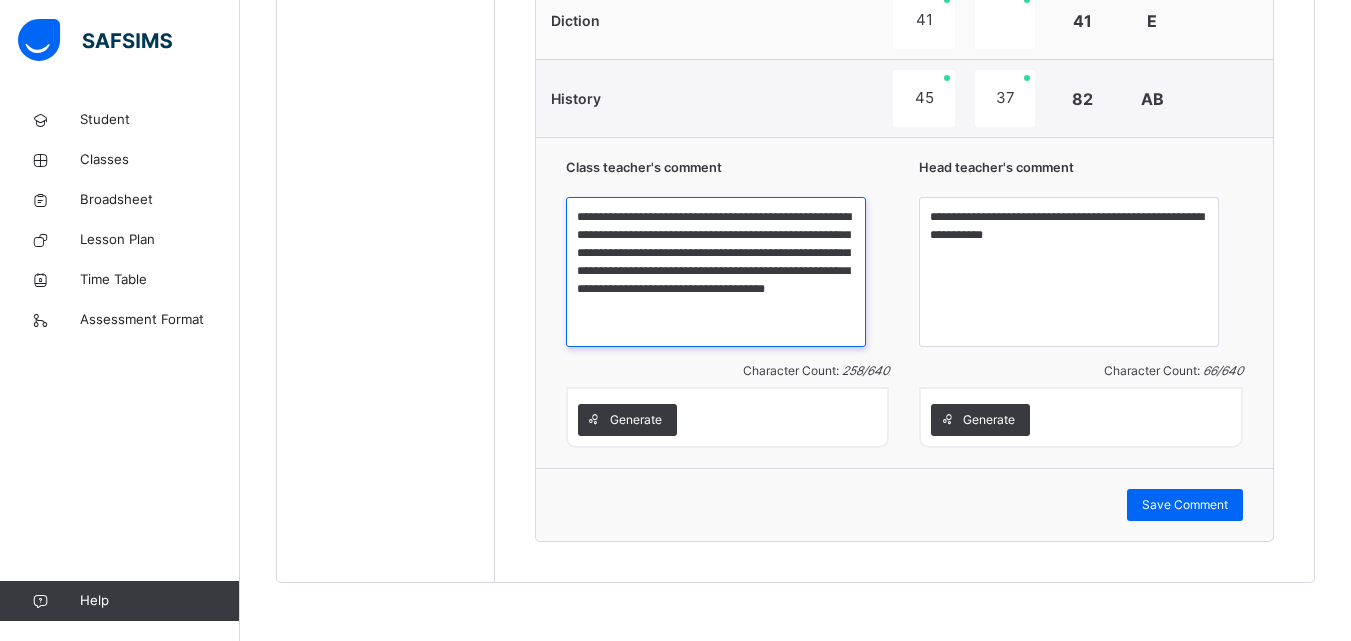click on "**********" at bounding box center (716, 272) 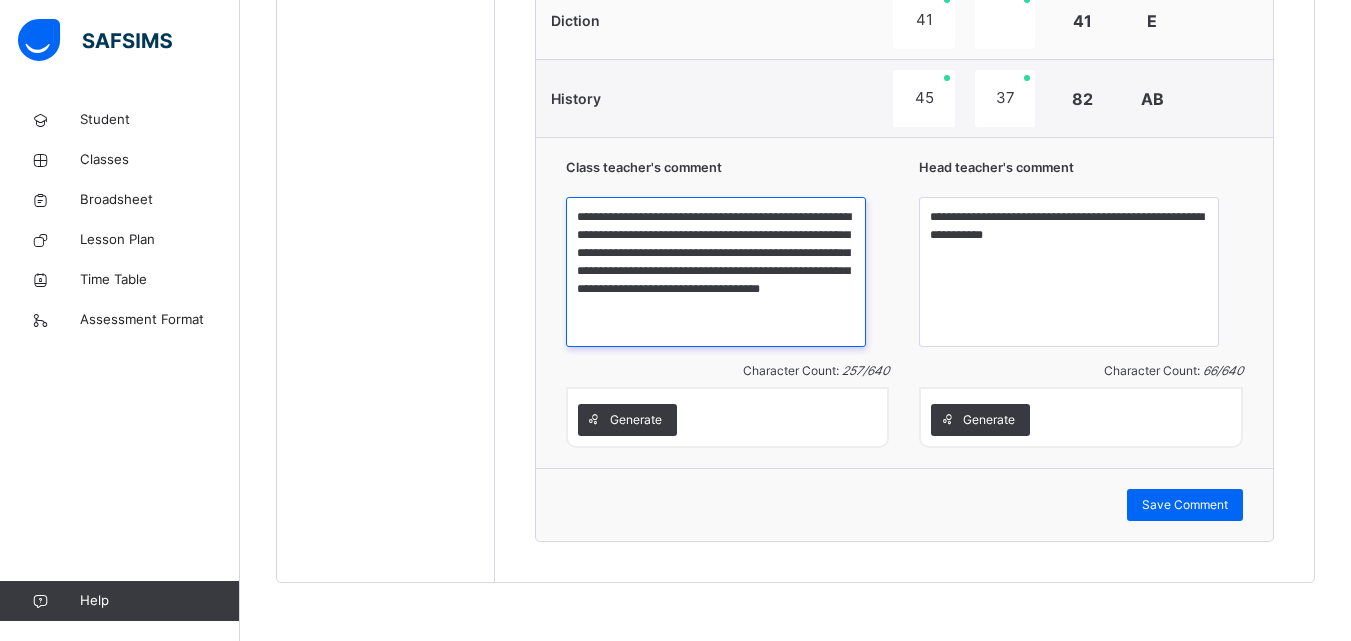 click on "**********" at bounding box center [716, 272] 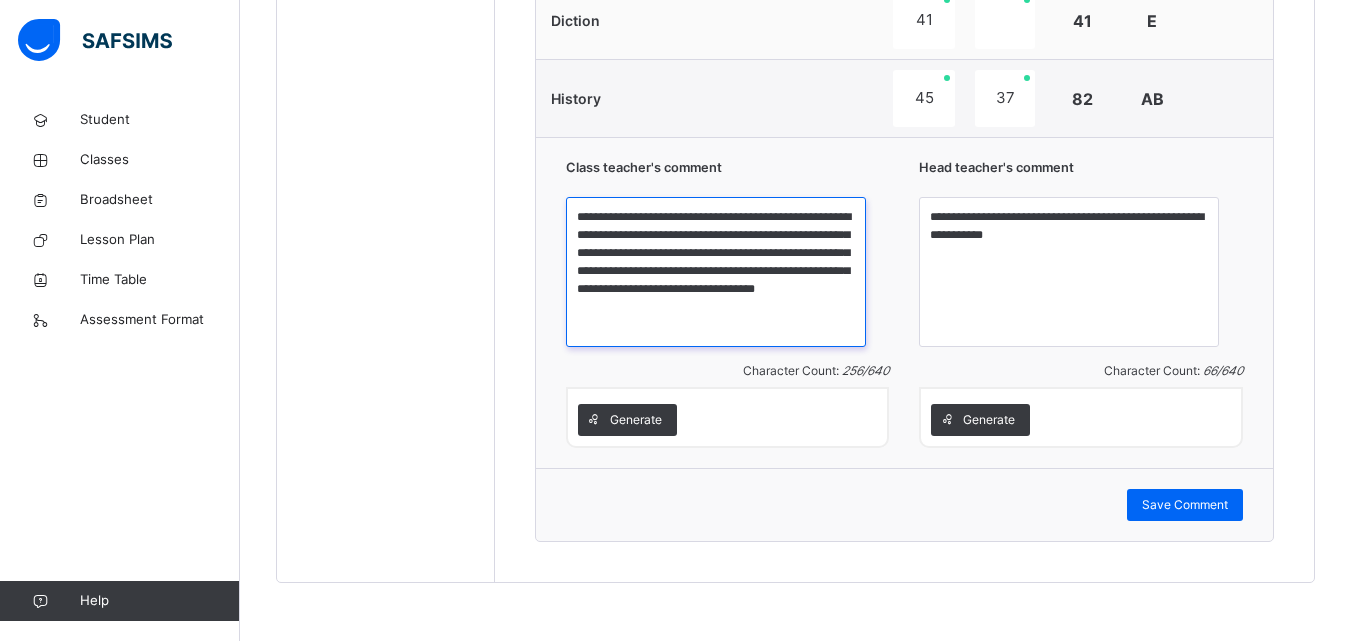 click on "**********" at bounding box center (716, 272) 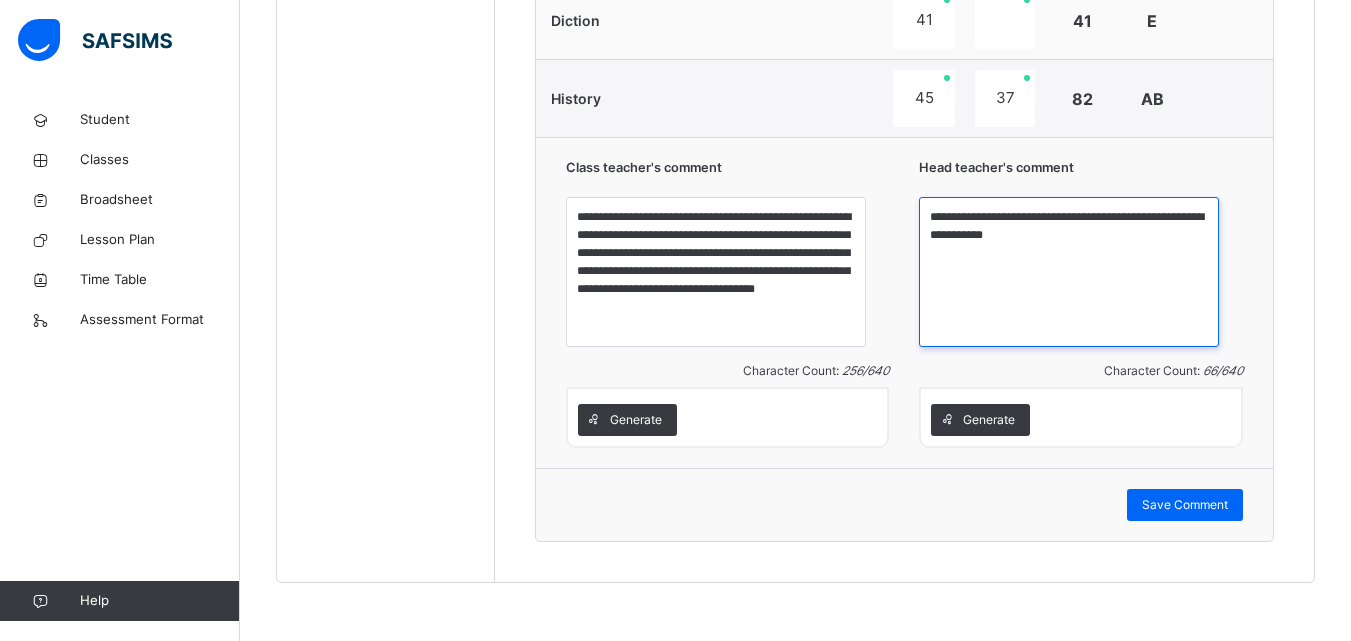 drag, startPoint x: 1122, startPoint y: 252, endPoint x: 953, endPoint y: 233, distance: 170.0647 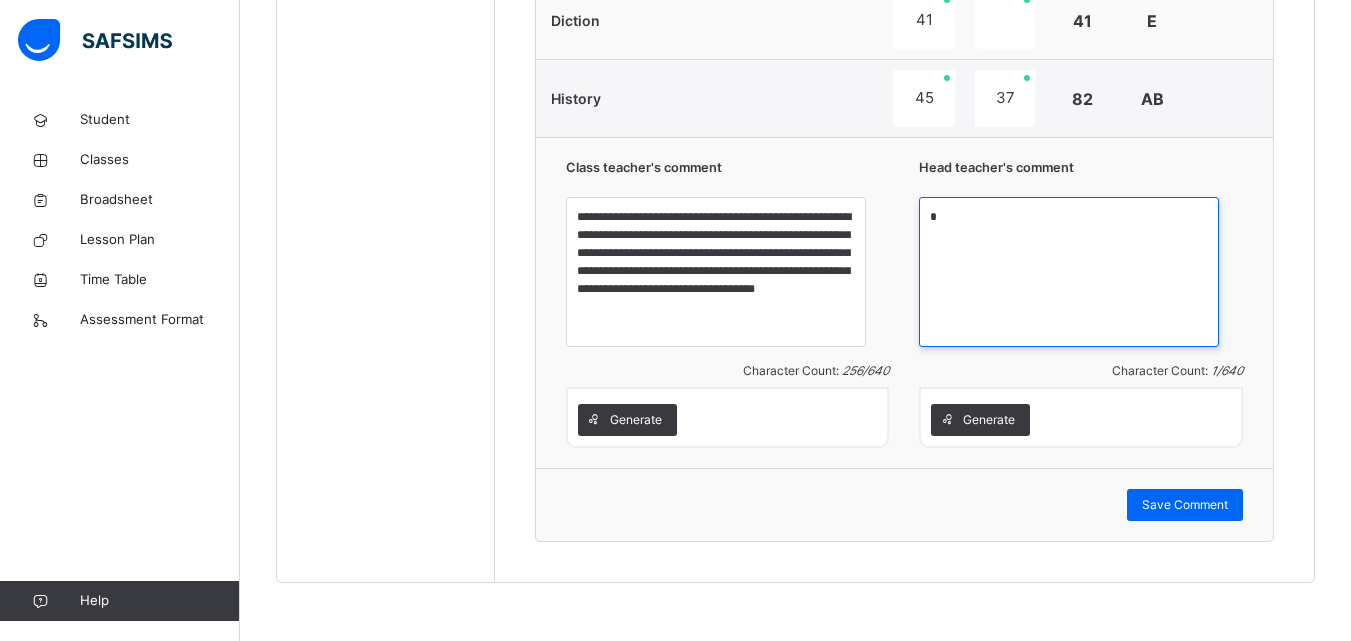 click on "*" at bounding box center [1069, 272] 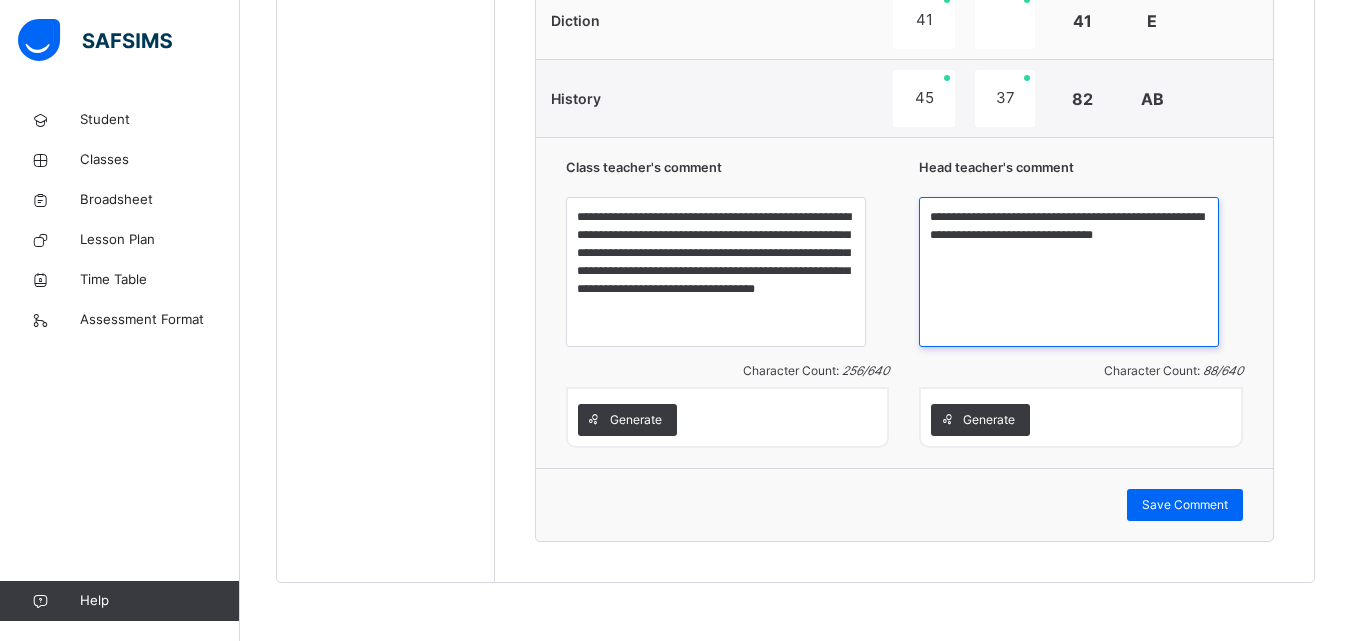 click on "**********" at bounding box center [1069, 272] 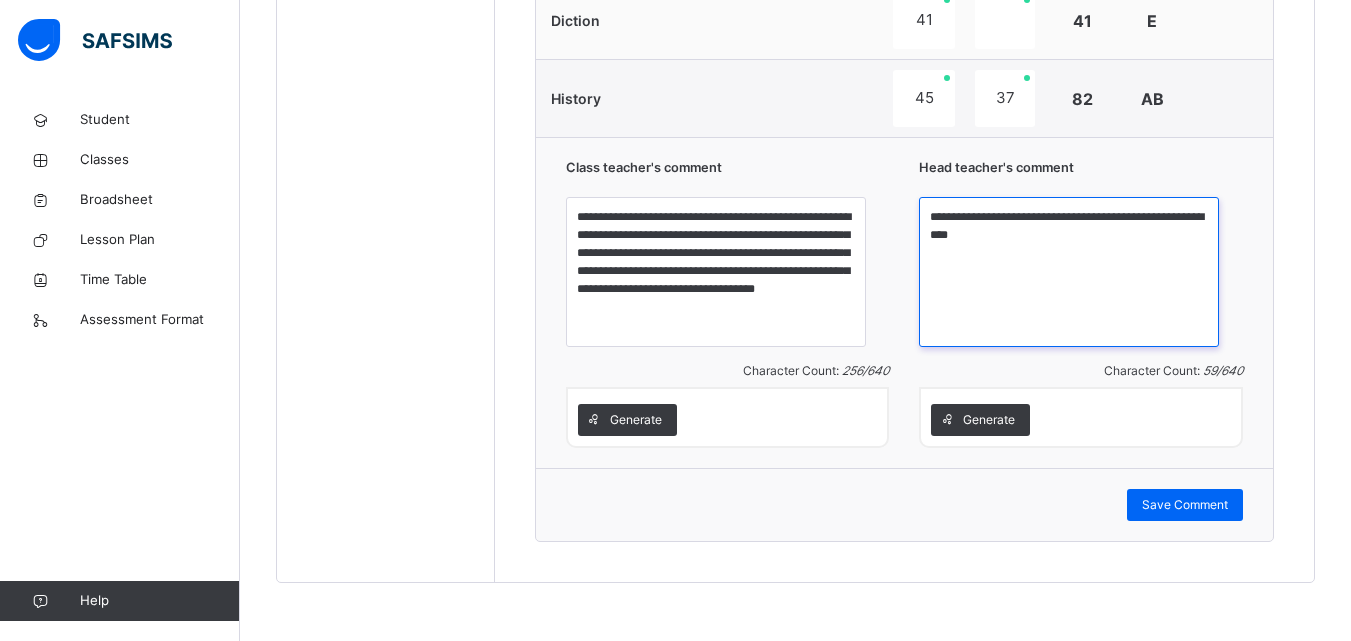 type on "**********" 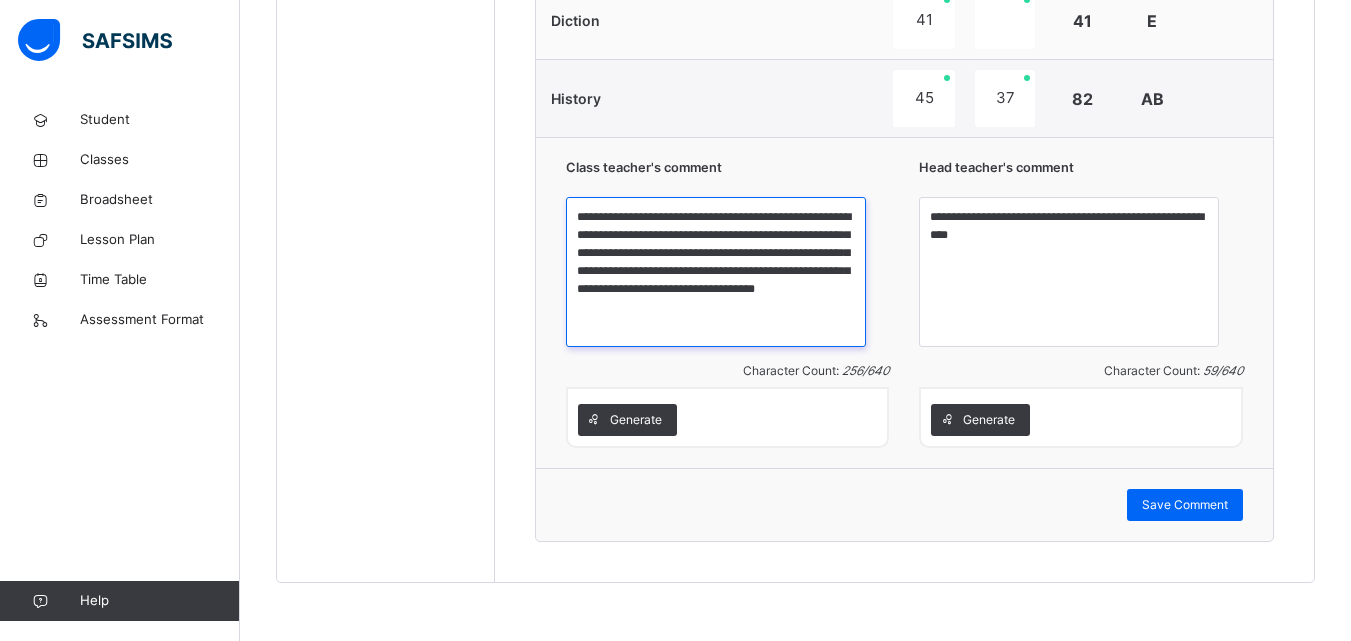 click on "**********" at bounding box center [716, 272] 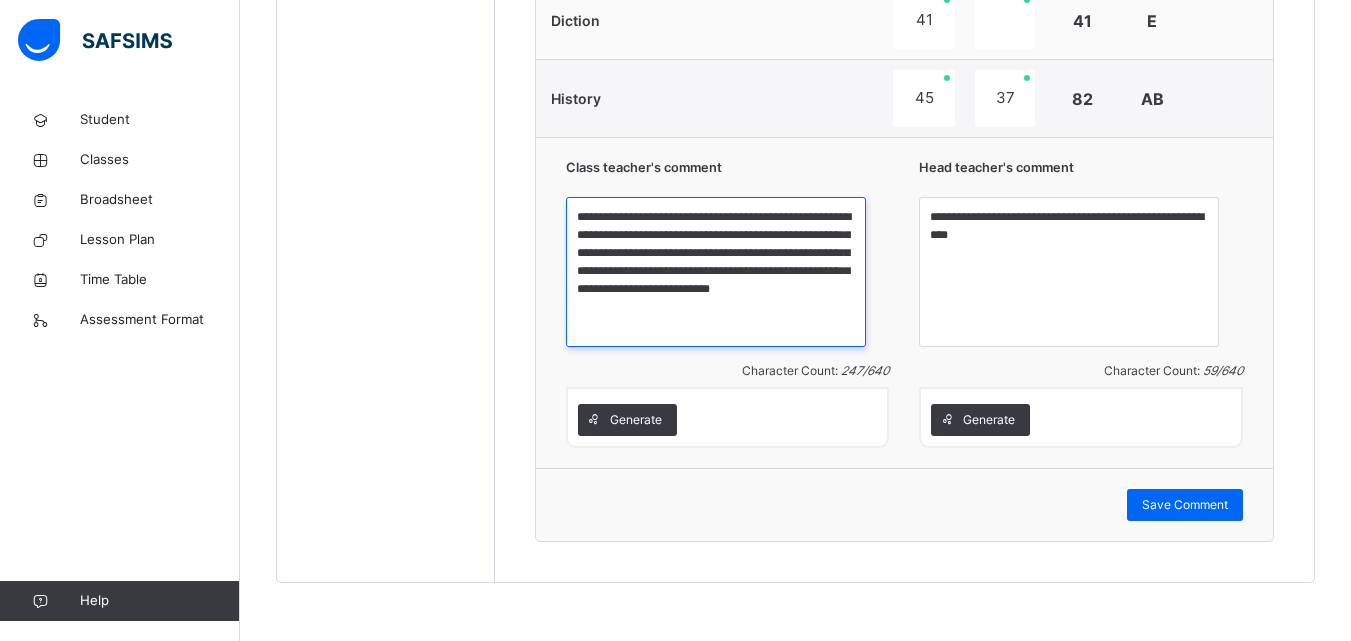 click on "**********" at bounding box center (716, 272) 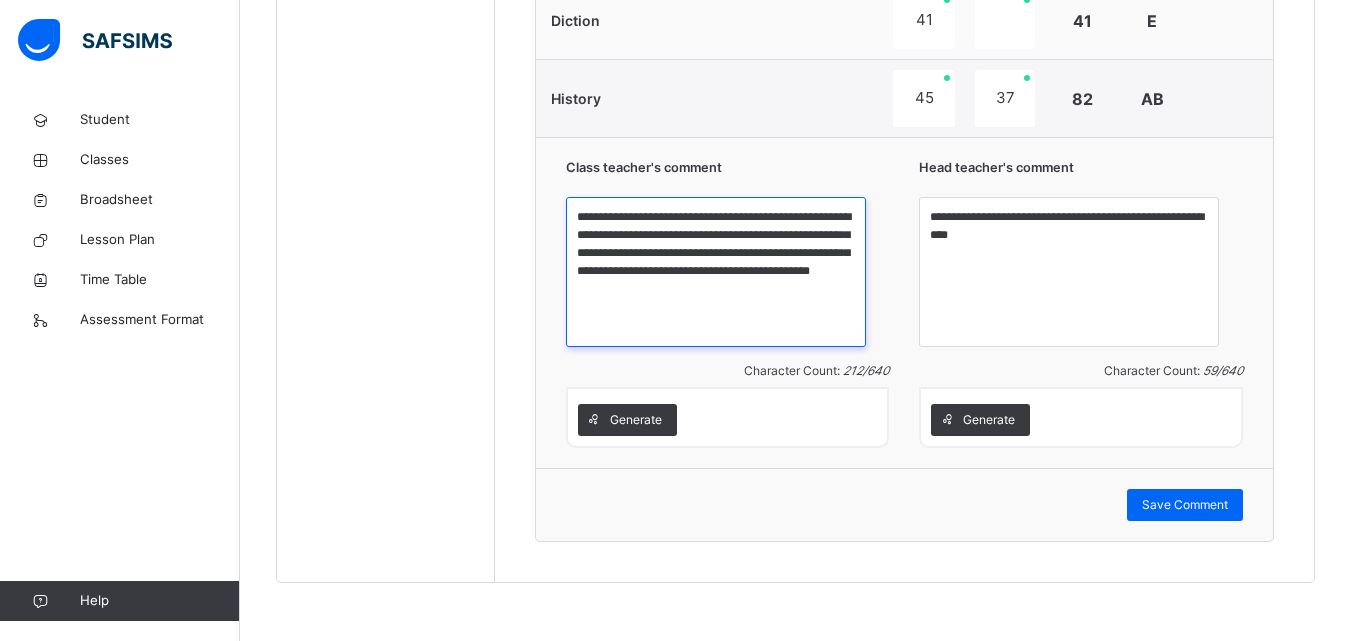 click on "**********" at bounding box center [716, 272] 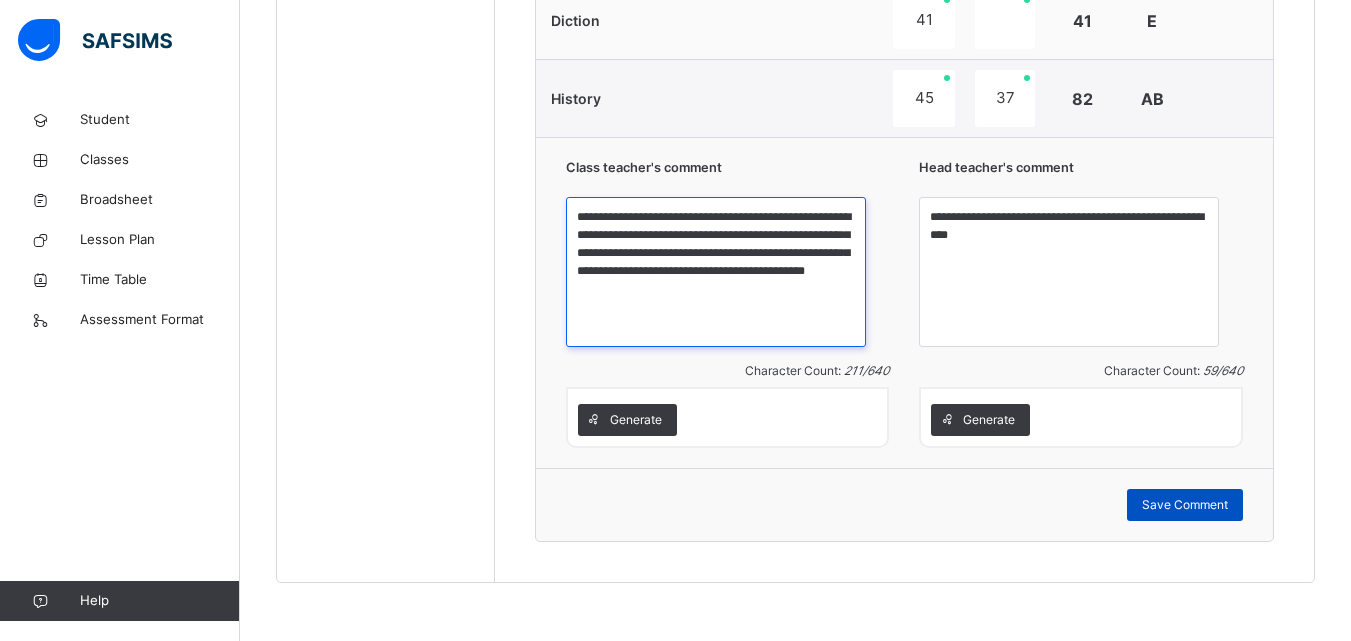 type on "**********" 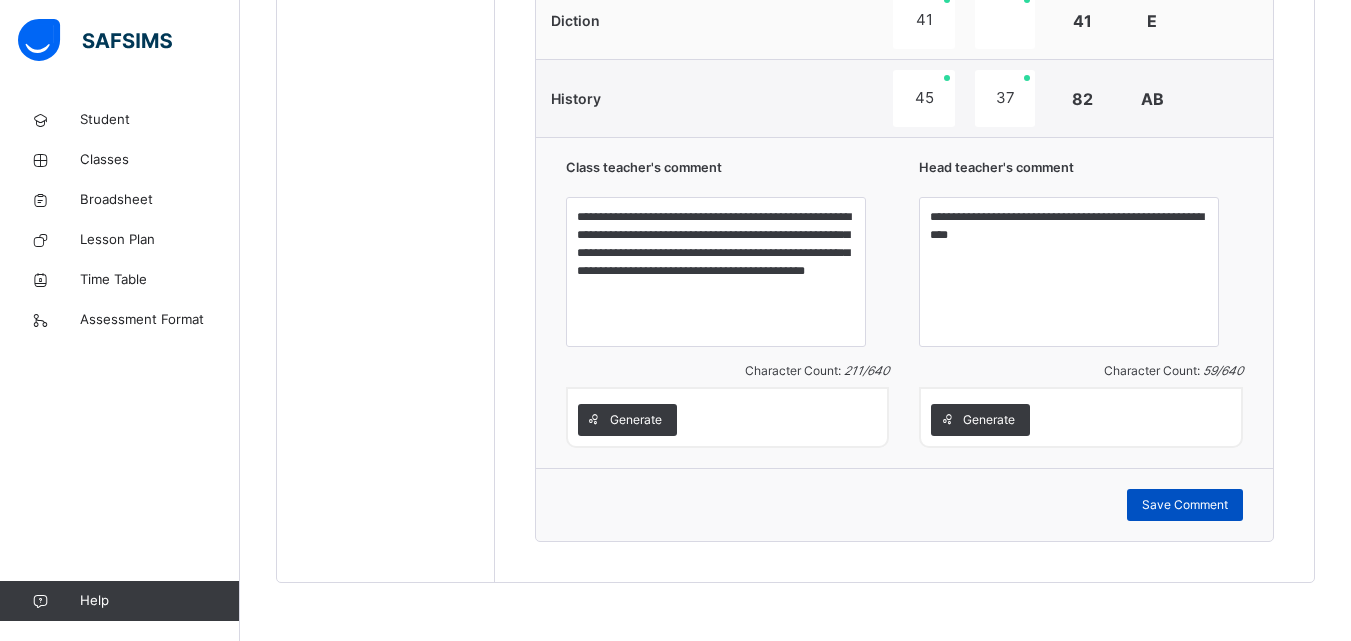 click on "Save Comment" at bounding box center (1185, 505) 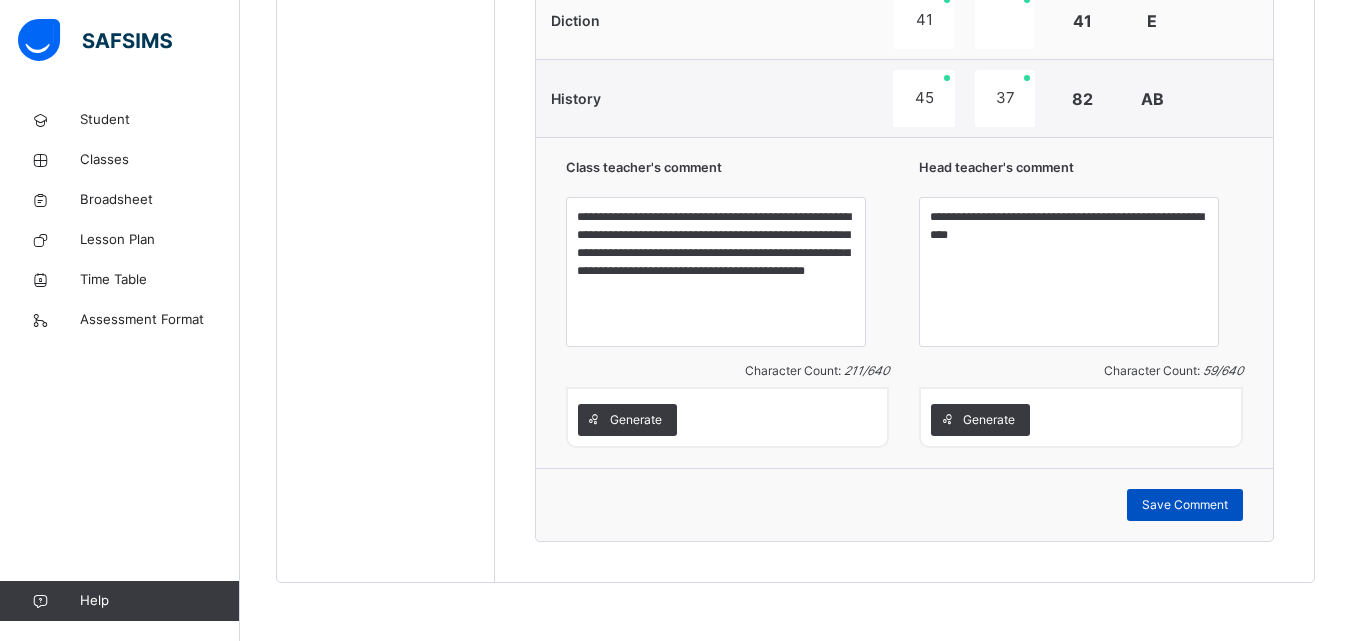 click on "Save Comment" at bounding box center (1185, 505) 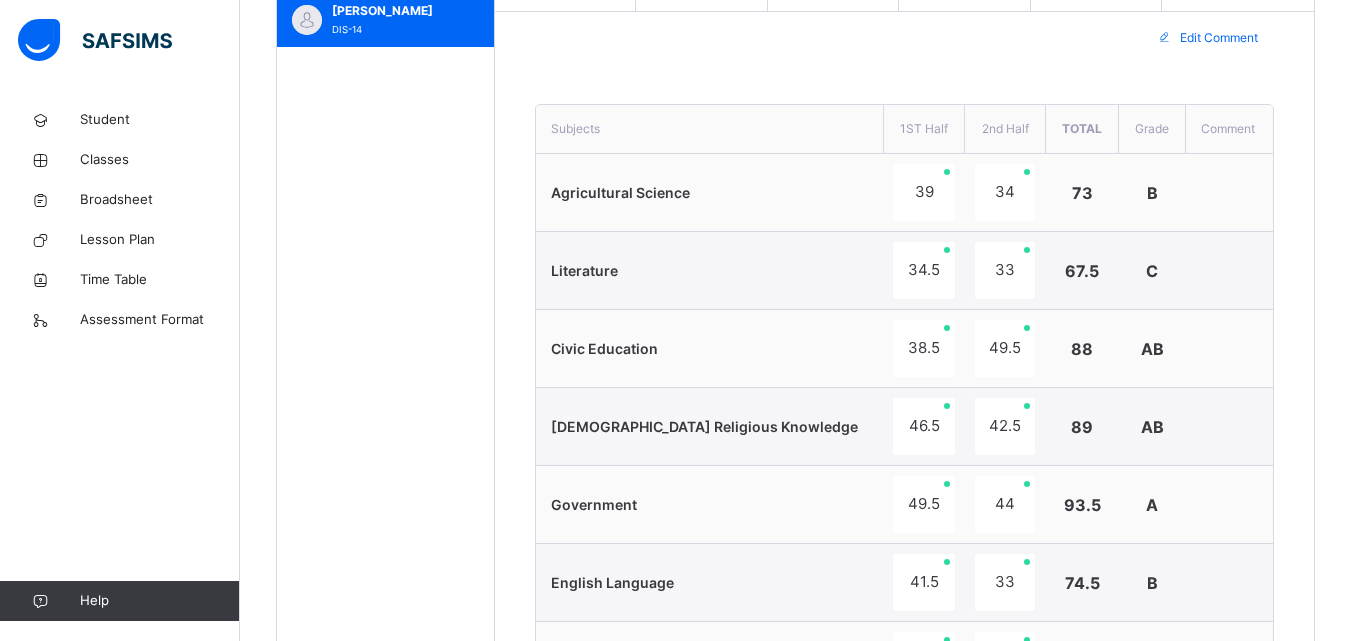 scroll, scrollTop: 83, scrollLeft: 0, axis: vertical 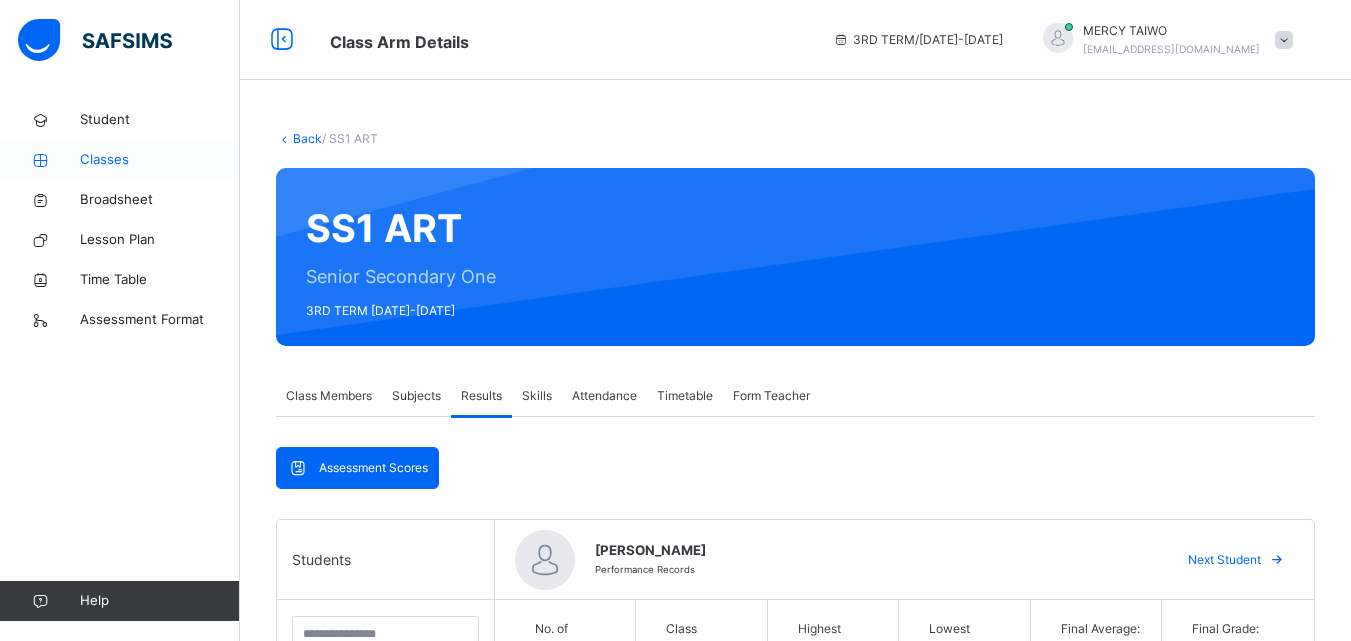click on "Classes" at bounding box center [120, 160] 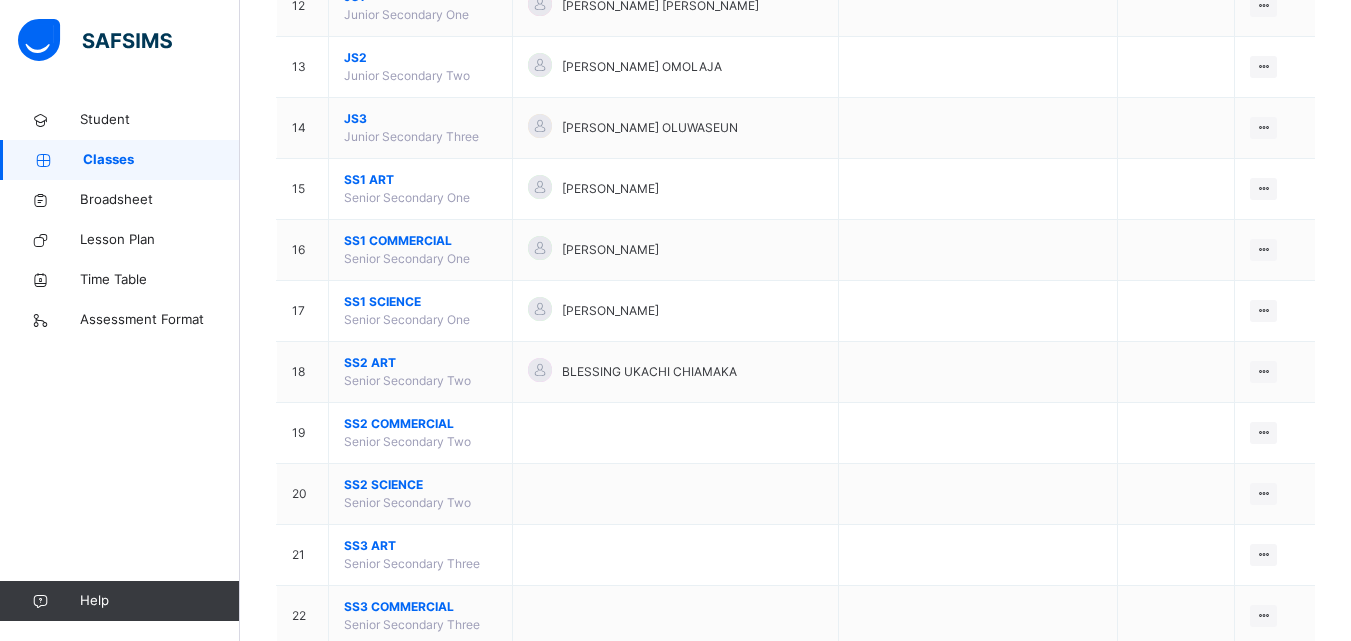 scroll, scrollTop: 958, scrollLeft: 0, axis: vertical 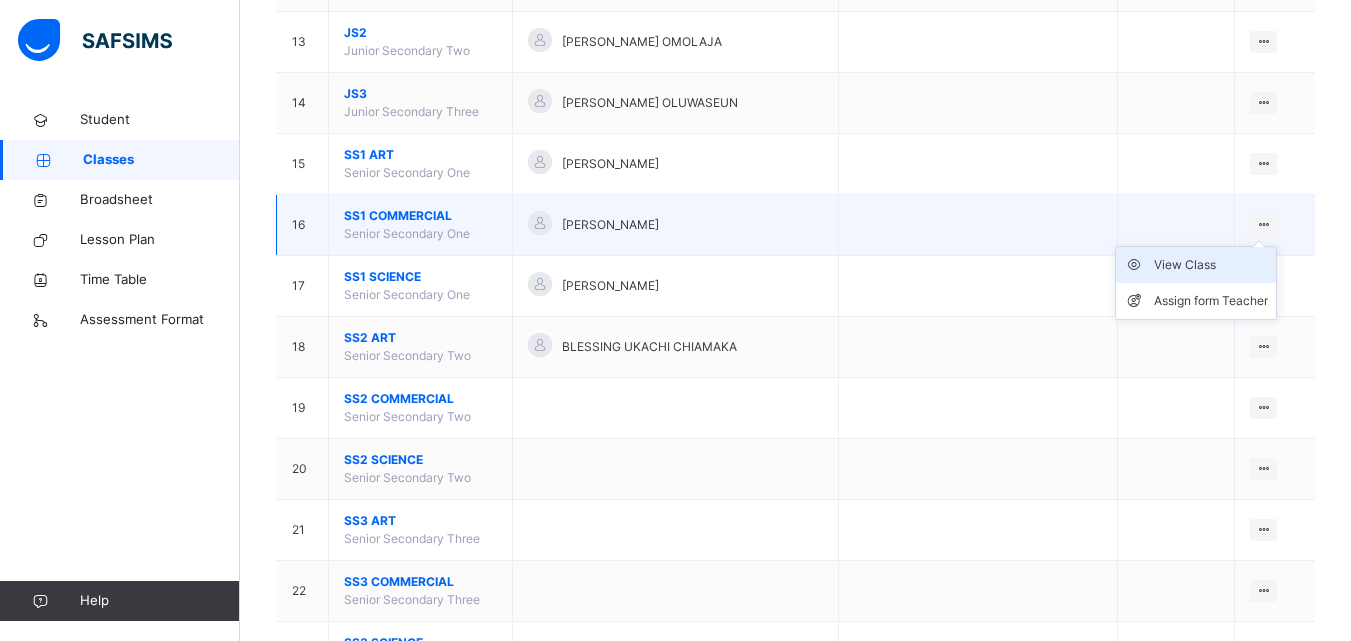 click on "View Class" at bounding box center [1211, 265] 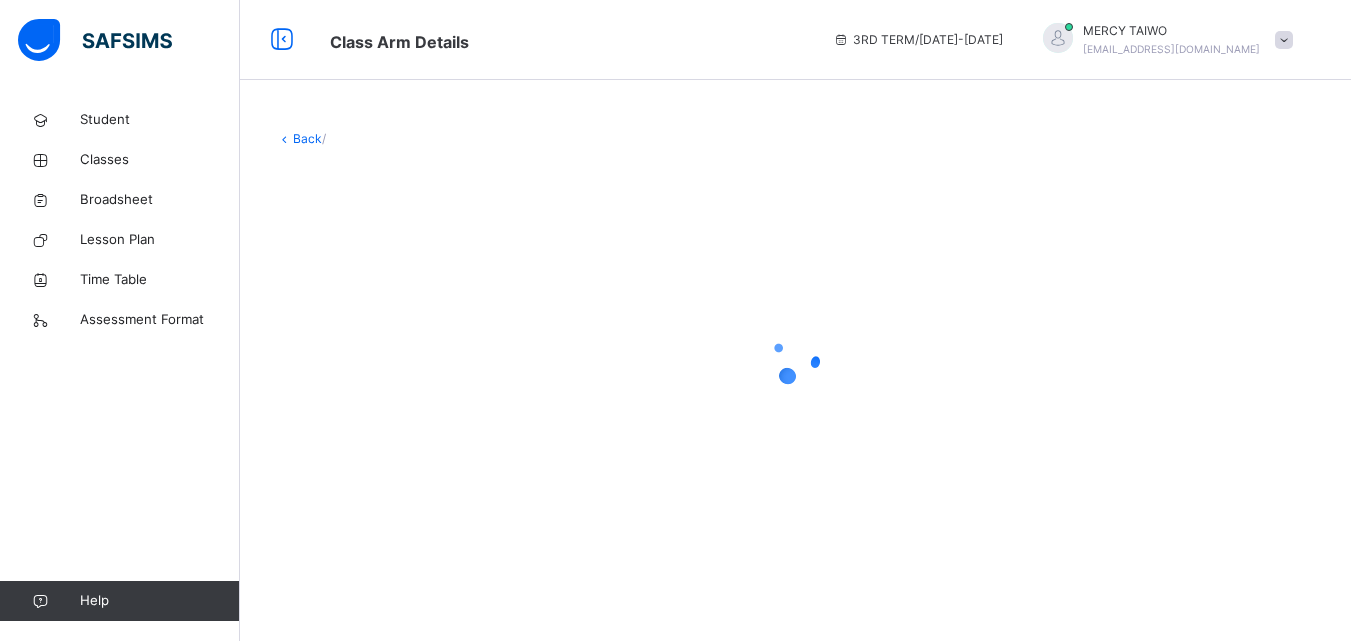 scroll, scrollTop: 0, scrollLeft: 0, axis: both 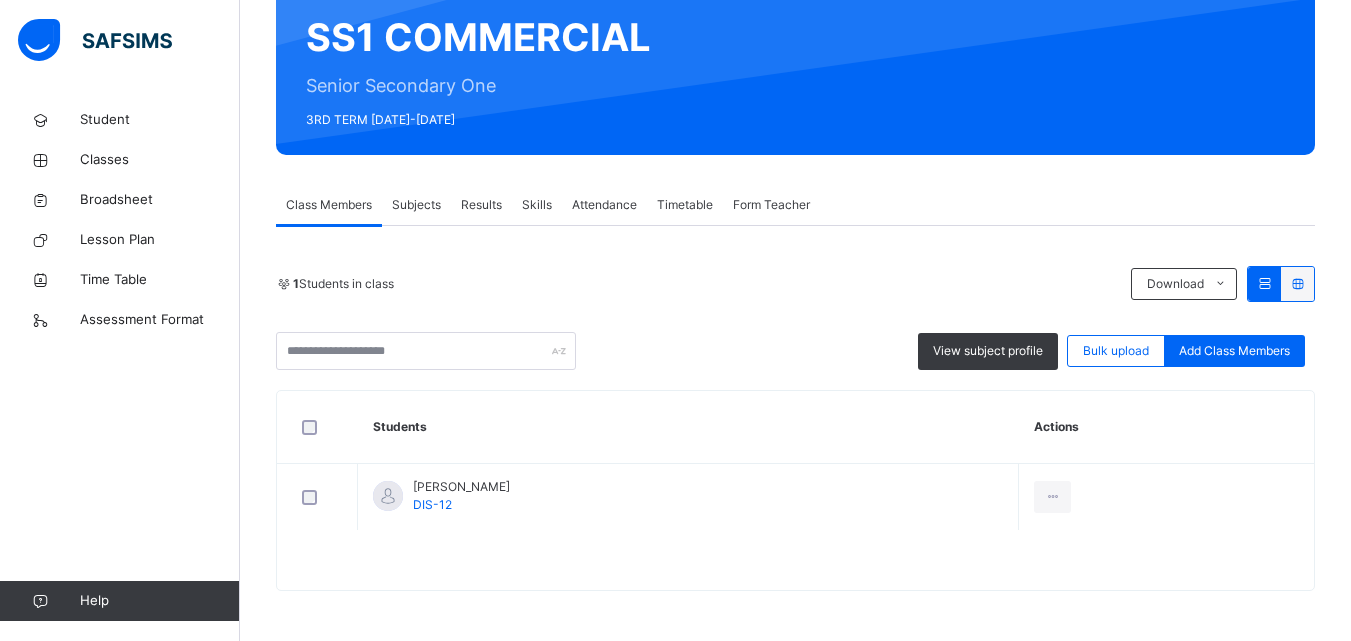click on "Results" at bounding box center [481, 205] 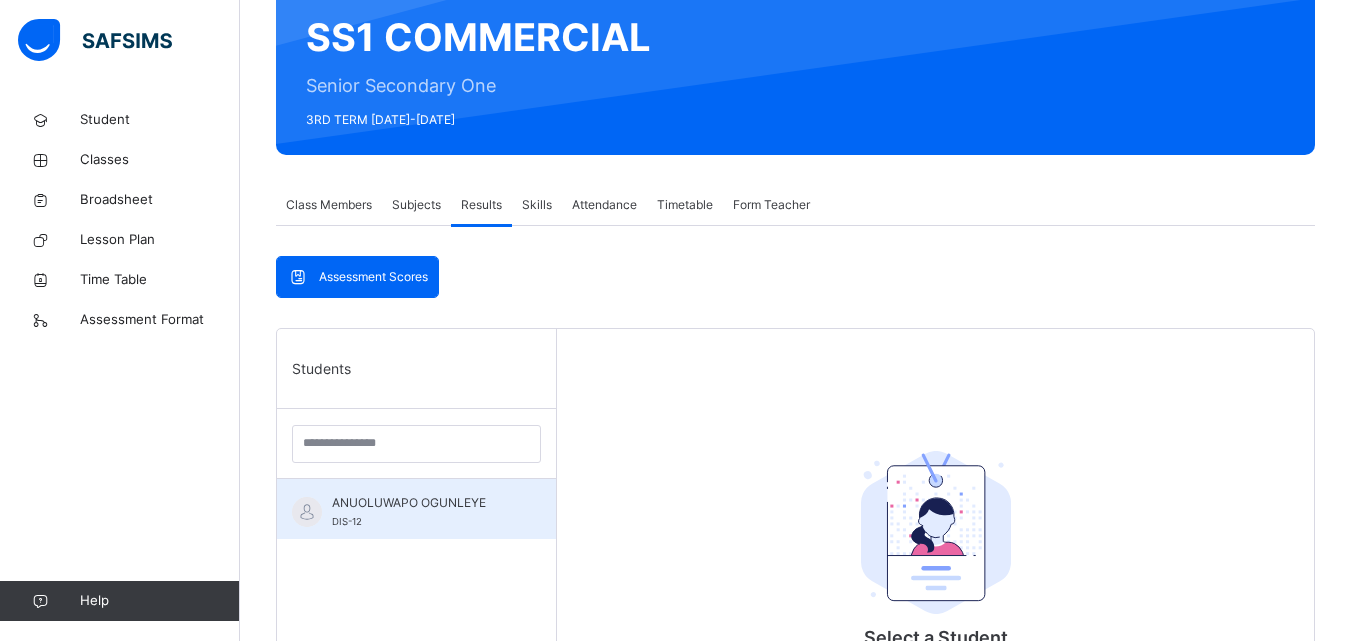 click on "ANUOLUWAPO  OGUNLEYE" at bounding box center [421, 503] 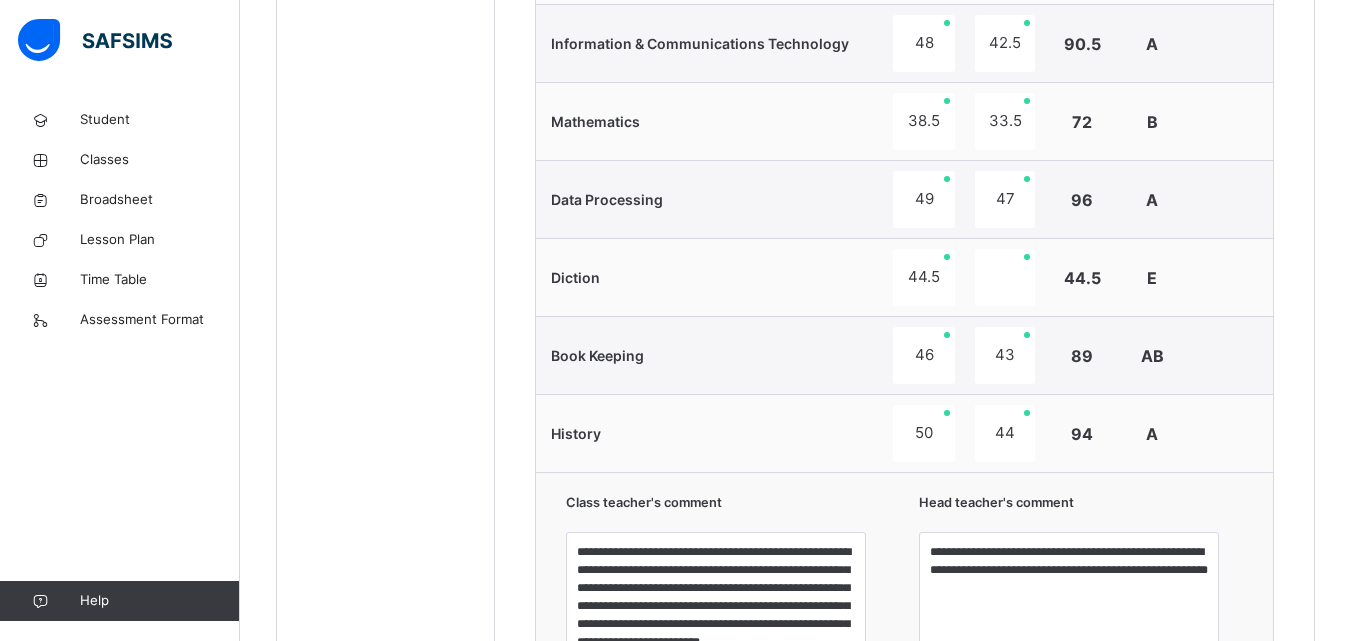 scroll, scrollTop: 1704, scrollLeft: 0, axis: vertical 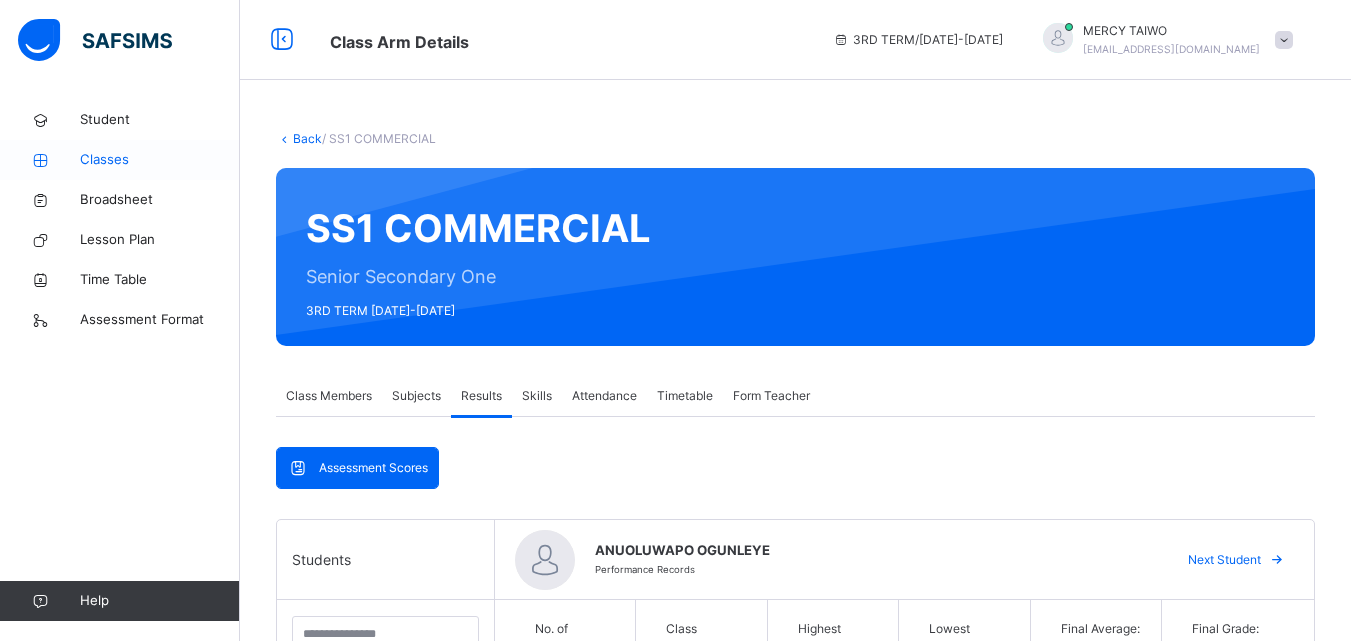 click on "Classes" at bounding box center (160, 160) 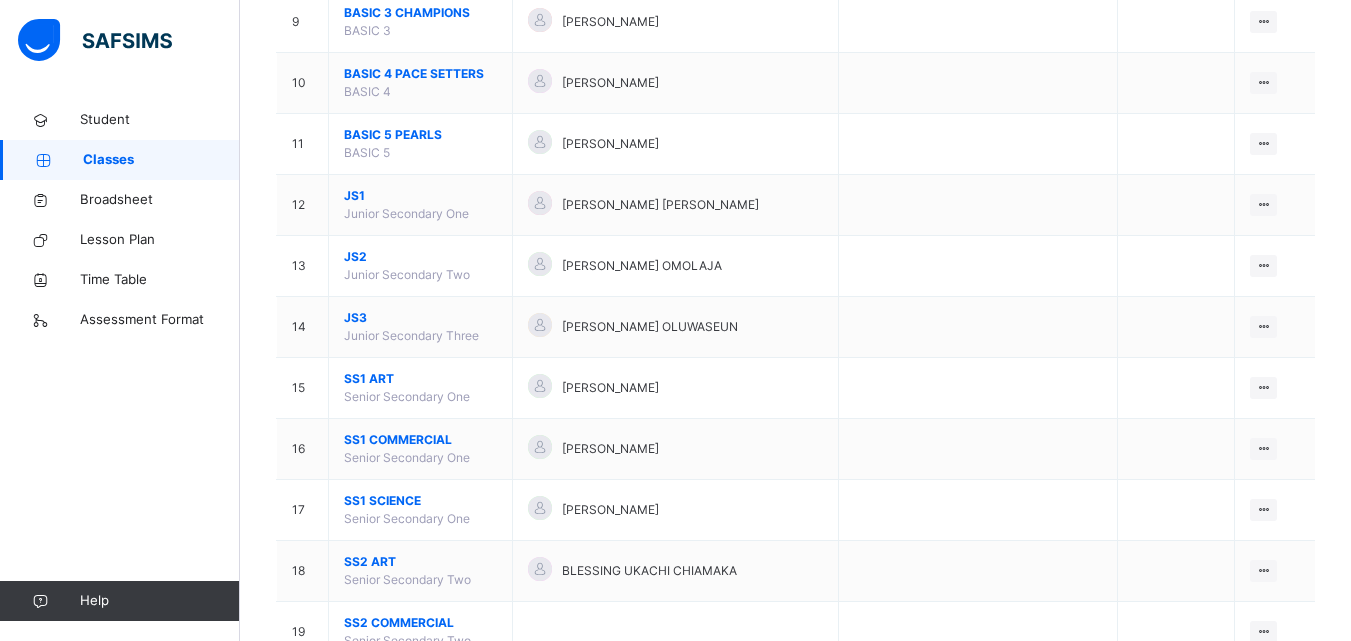 scroll, scrollTop: 776, scrollLeft: 0, axis: vertical 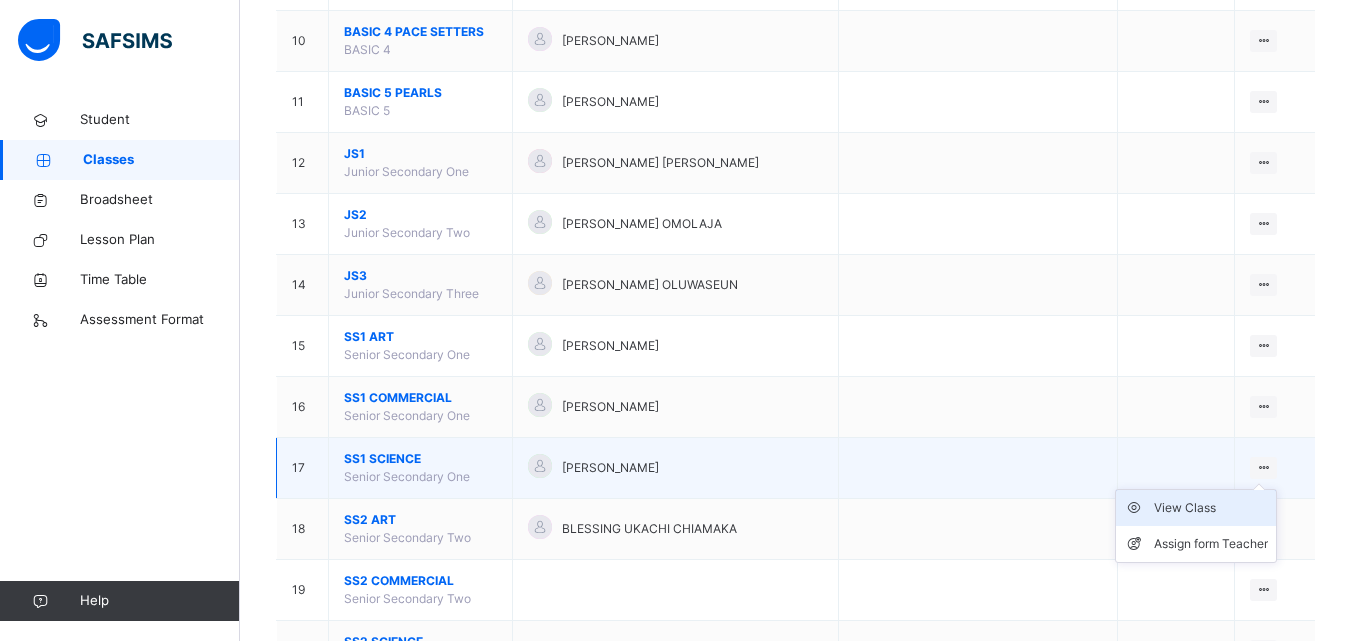 click on "View Class" at bounding box center (1211, 508) 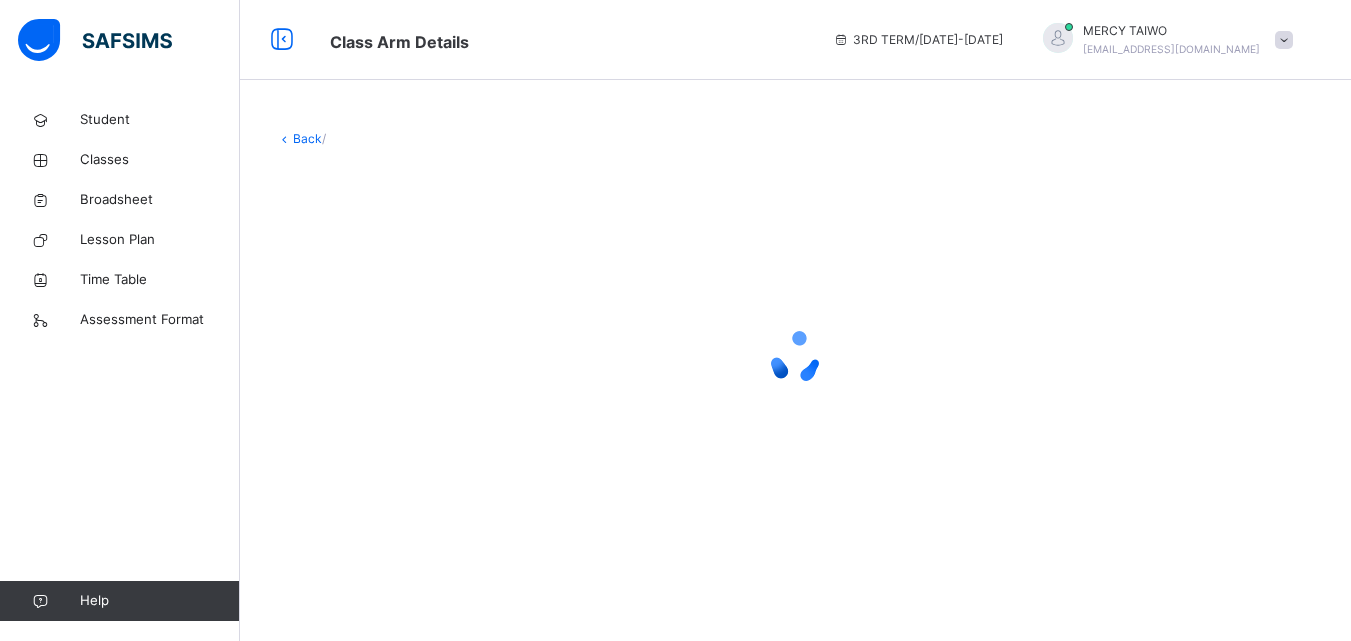 scroll, scrollTop: 0, scrollLeft: 0, axis: both 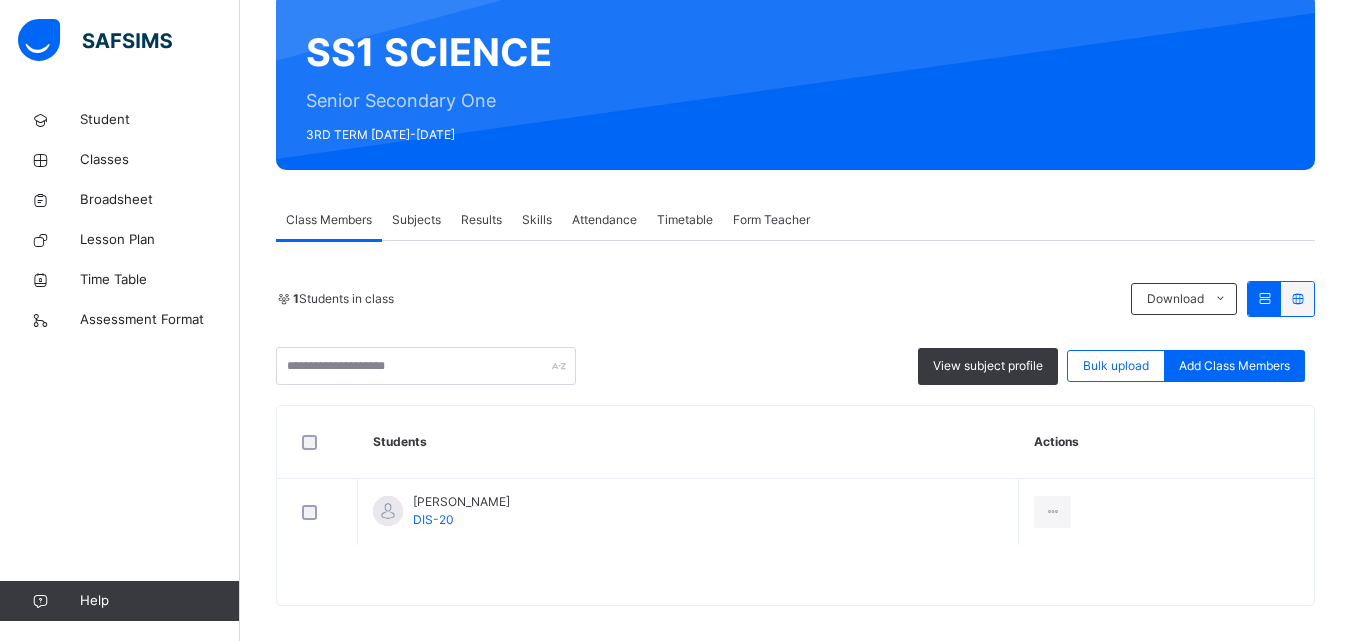 click on "Results" at bounding box center (481, 220) 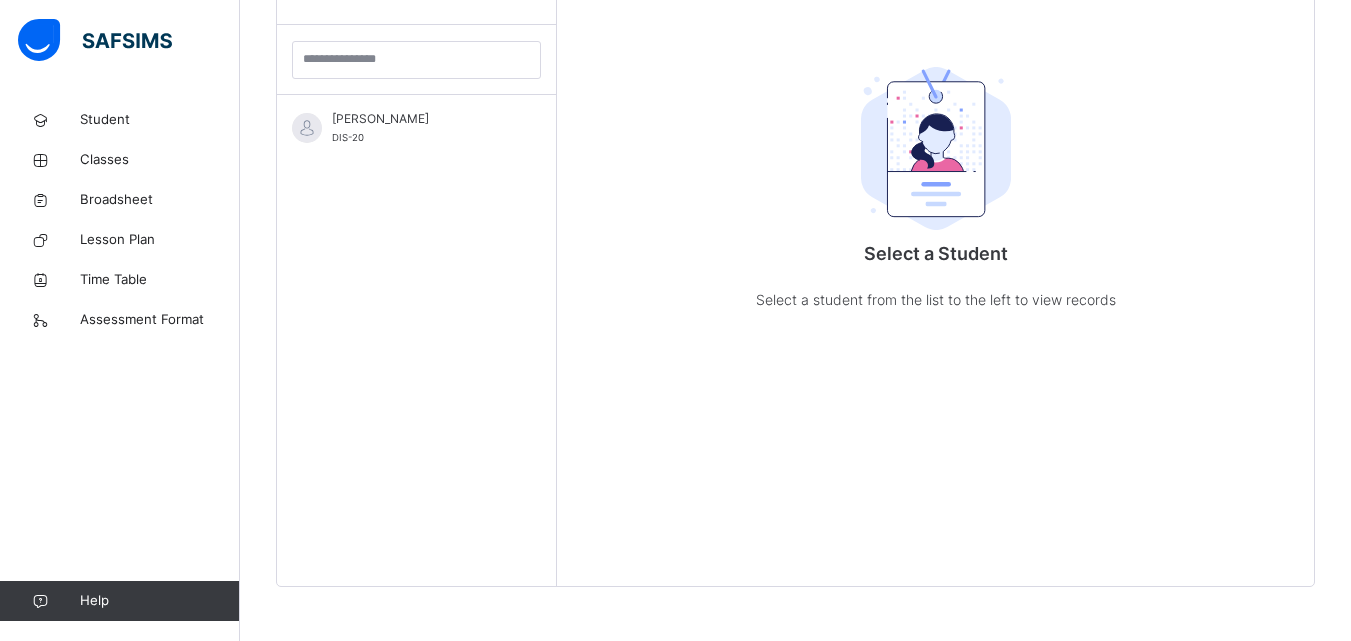 scroll, scrollTop: 581, scrollLeft: 0, axis: vertical 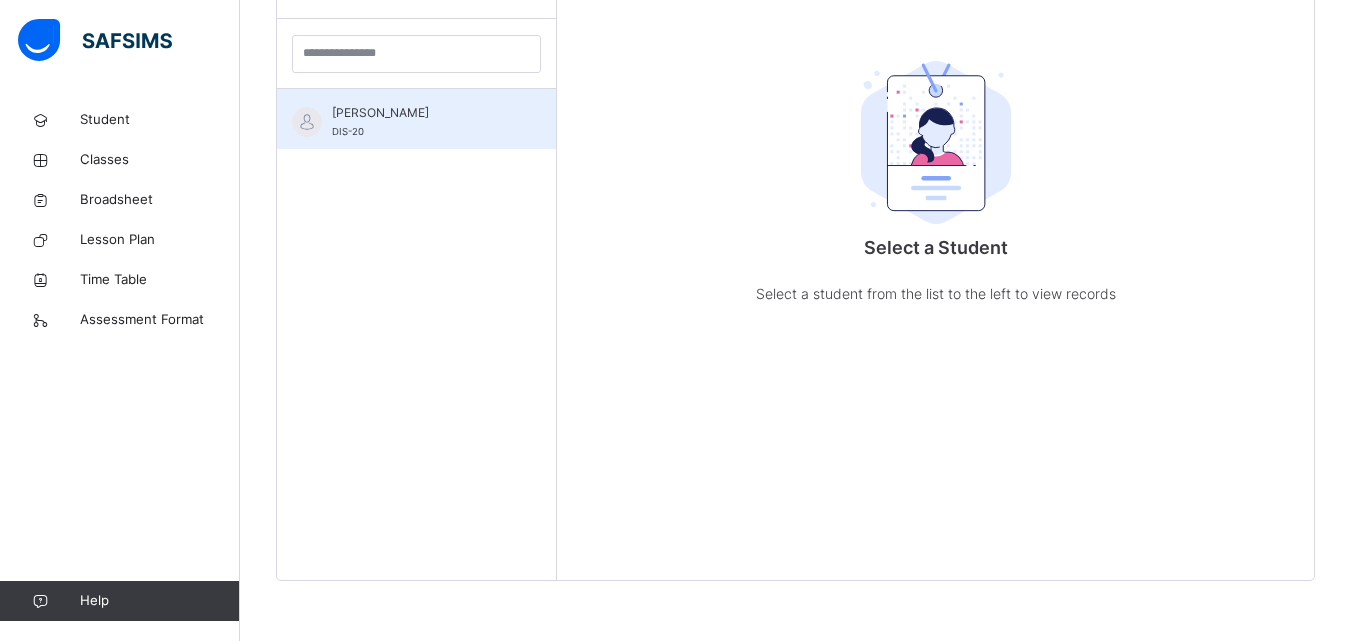 click on "[PERSON_NAME]" at bounding box center (421, 113) 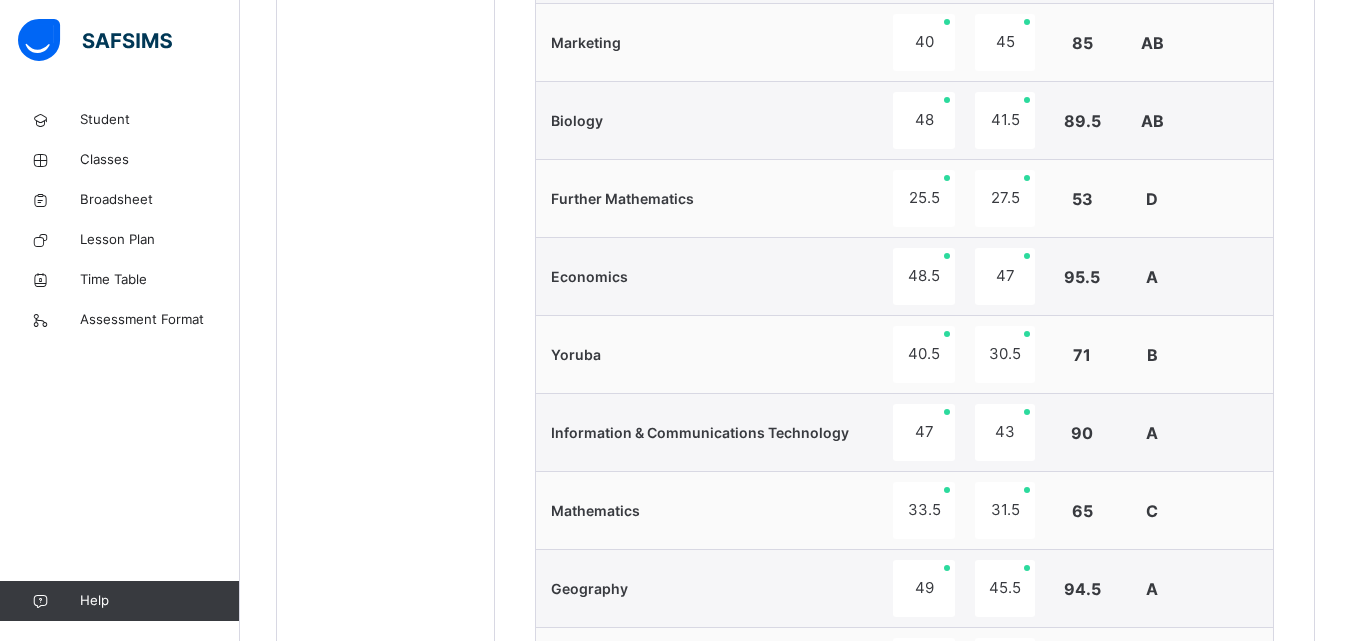 scroll, scrollTop: 1967, scrollLeft: 0, axis: vertical 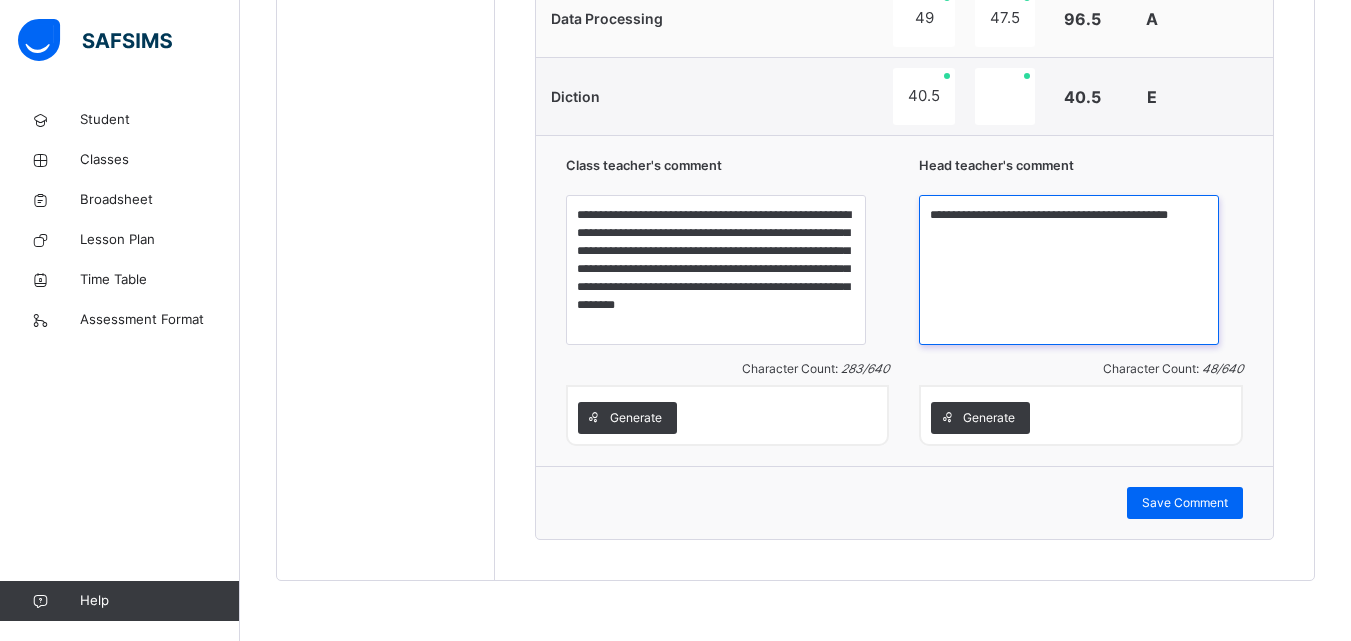 click on "**********" at bounding box center [1069, 270] 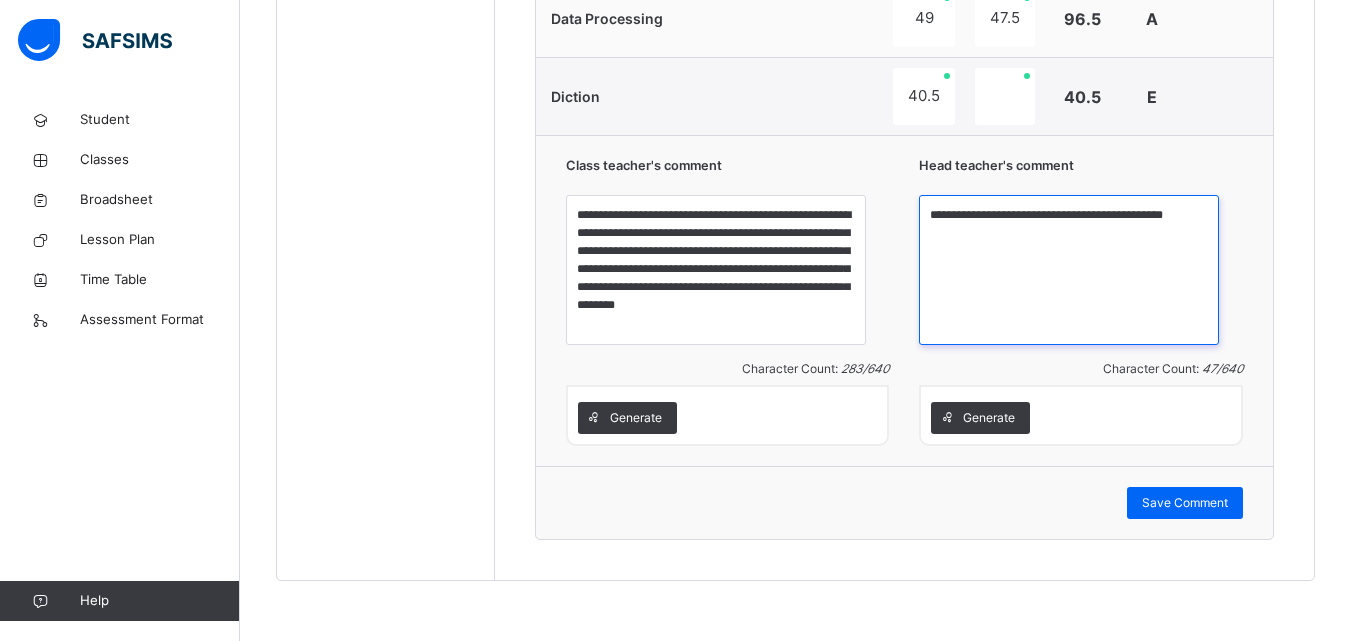 click on "**********" at bounding box center [1069, 270] 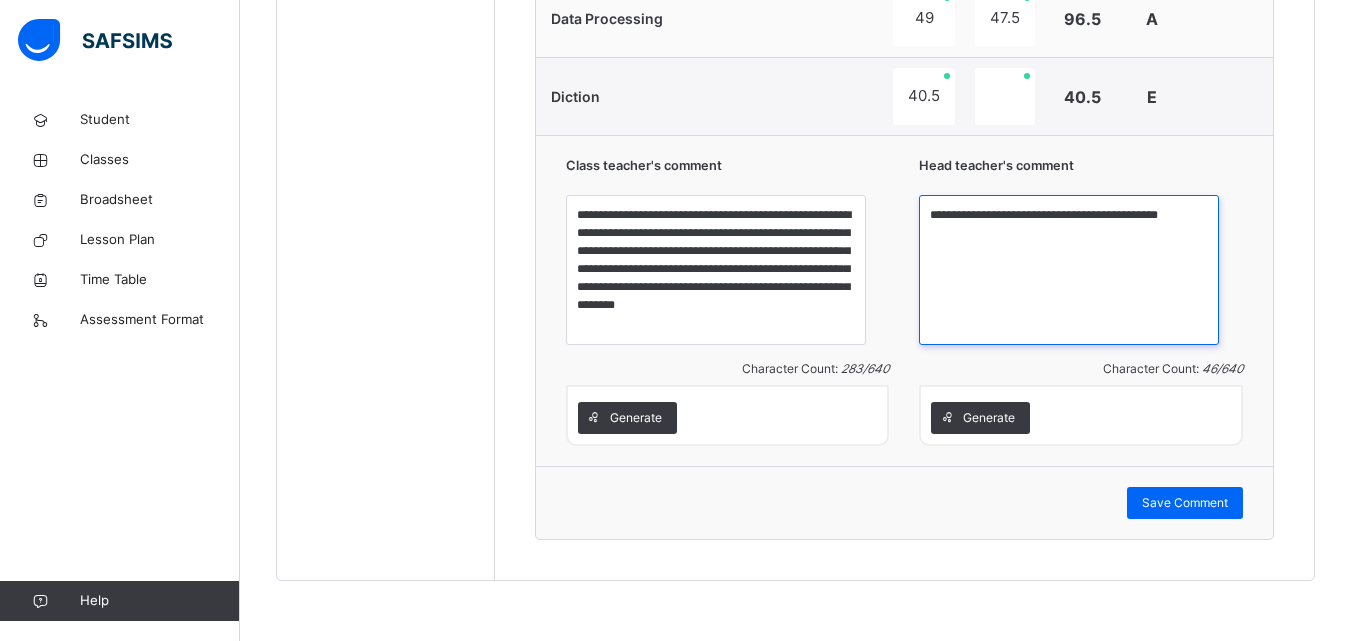 type on "**********" 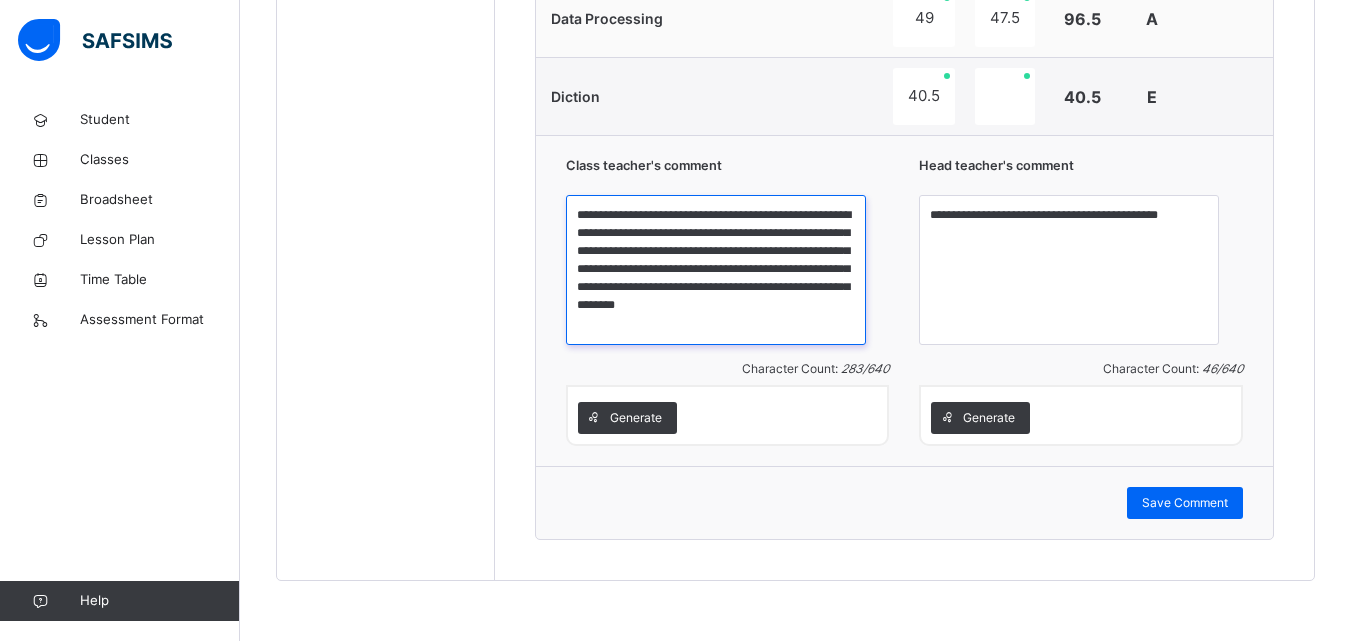click on "**********" at bounding box center [716, 270] 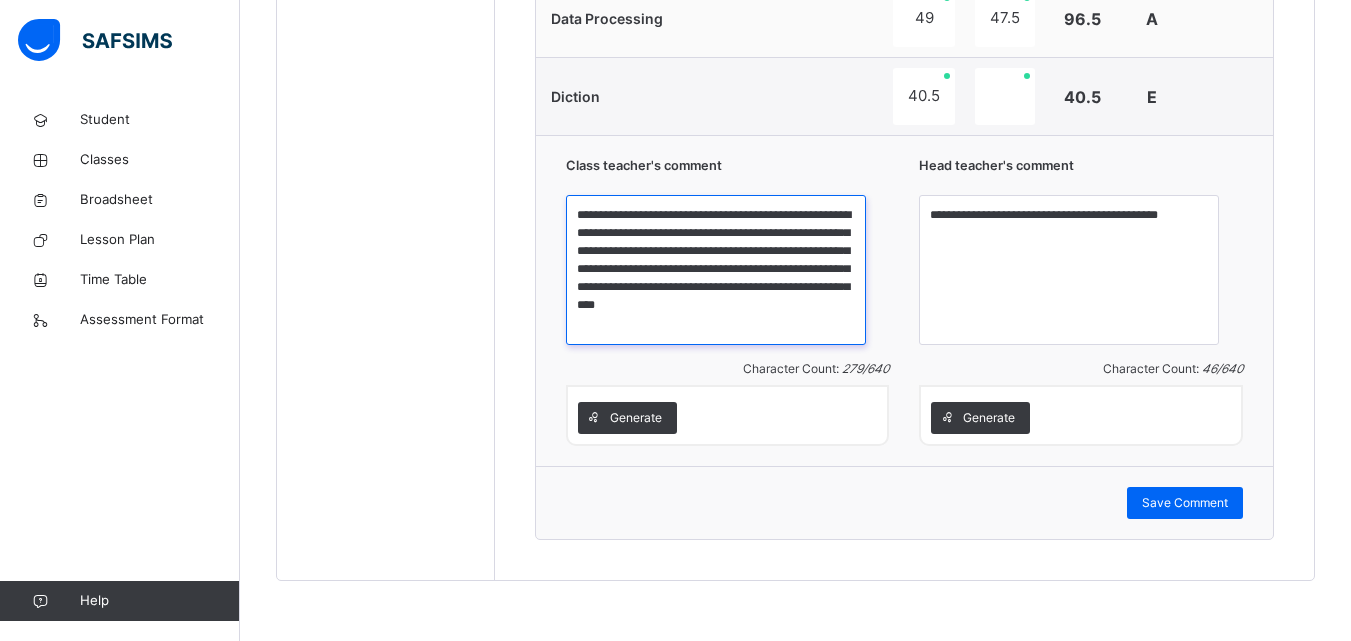click on "**********" at bounding box center [716, 270] 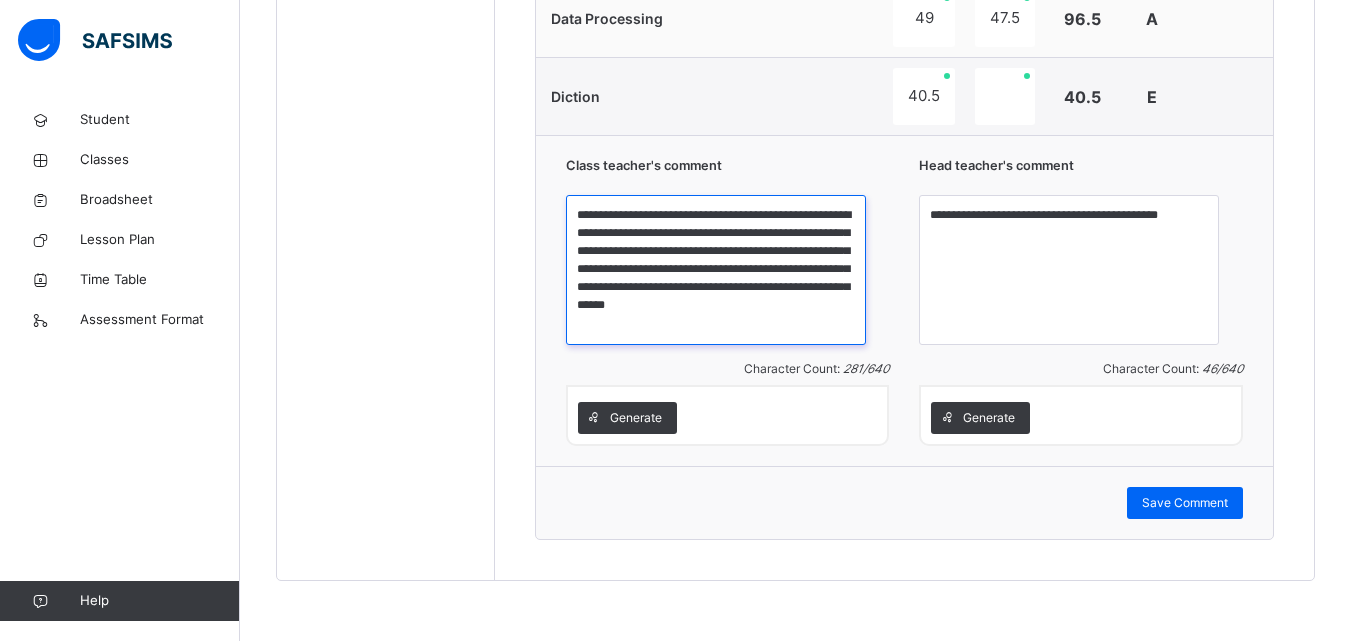 click on "**********" at bounding box center (716, 270) 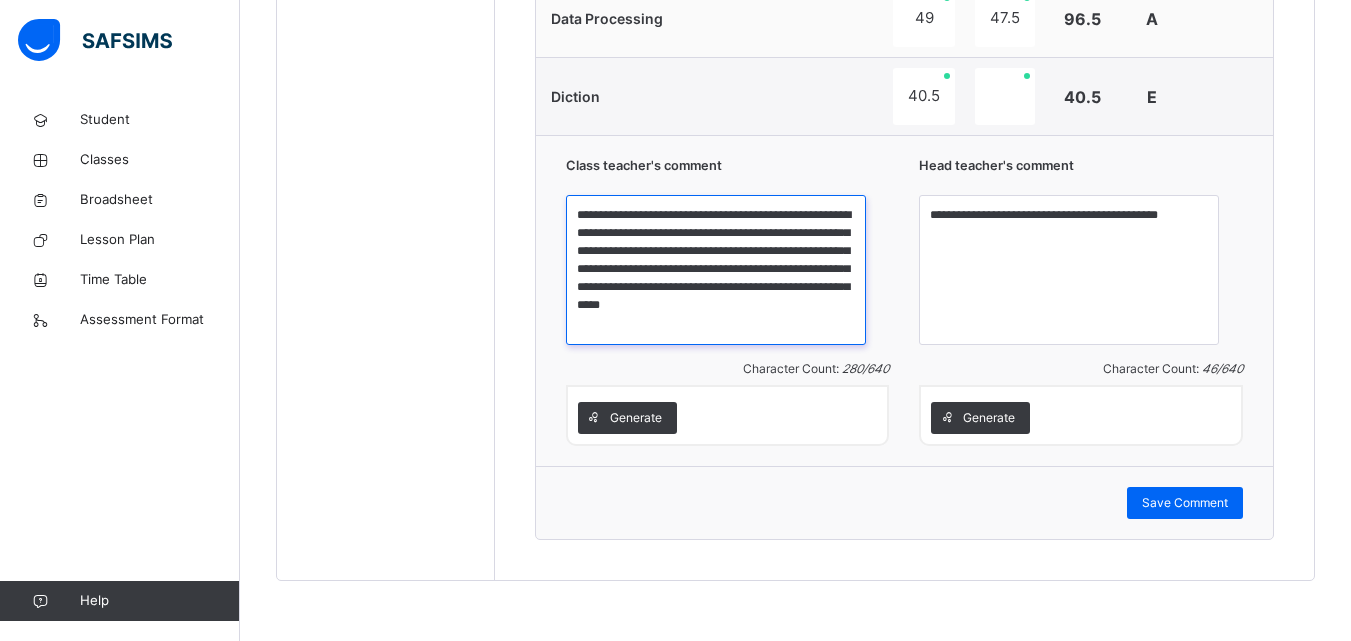 click on "**********" at bounding box center [716, 270] 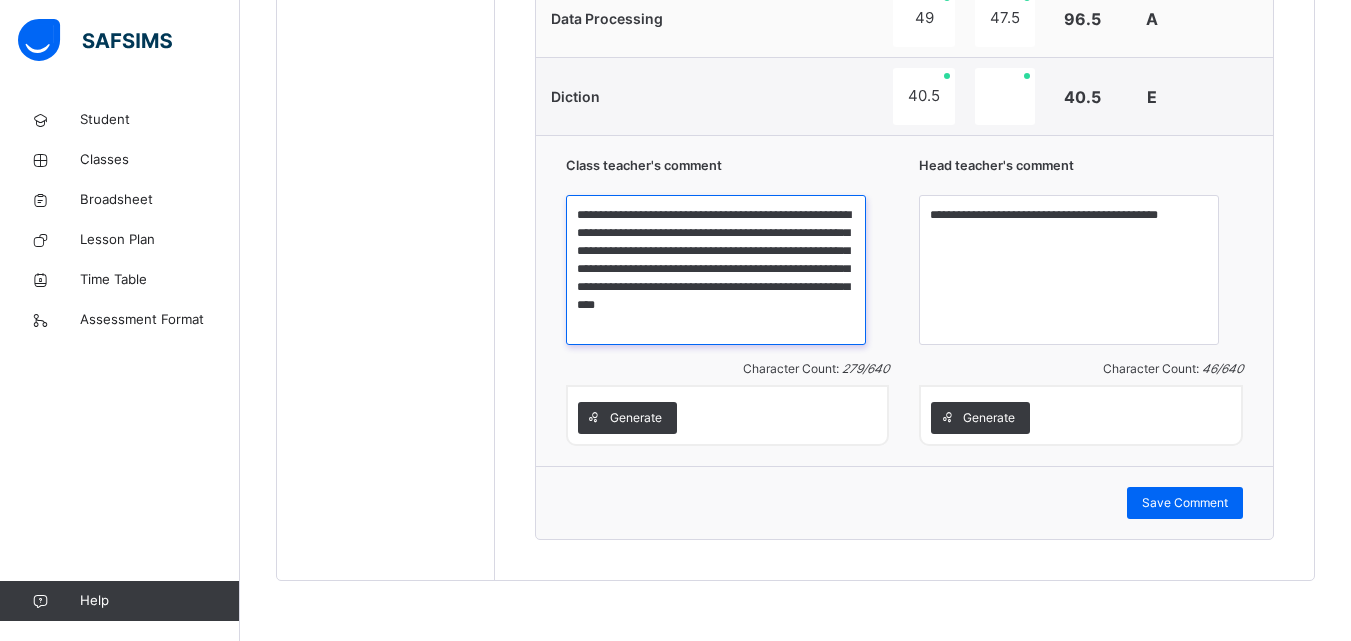 click on "**********" at bounding box center (716, 270) 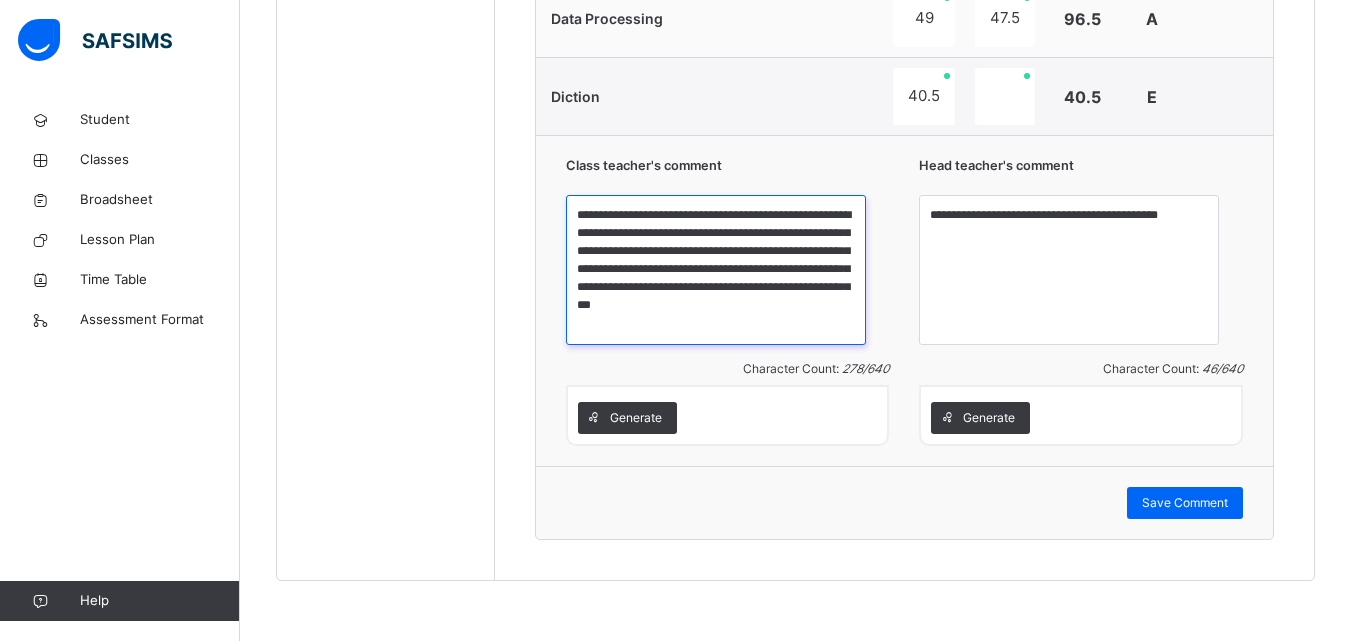 click on "**********" at bounding box center [716, 270] 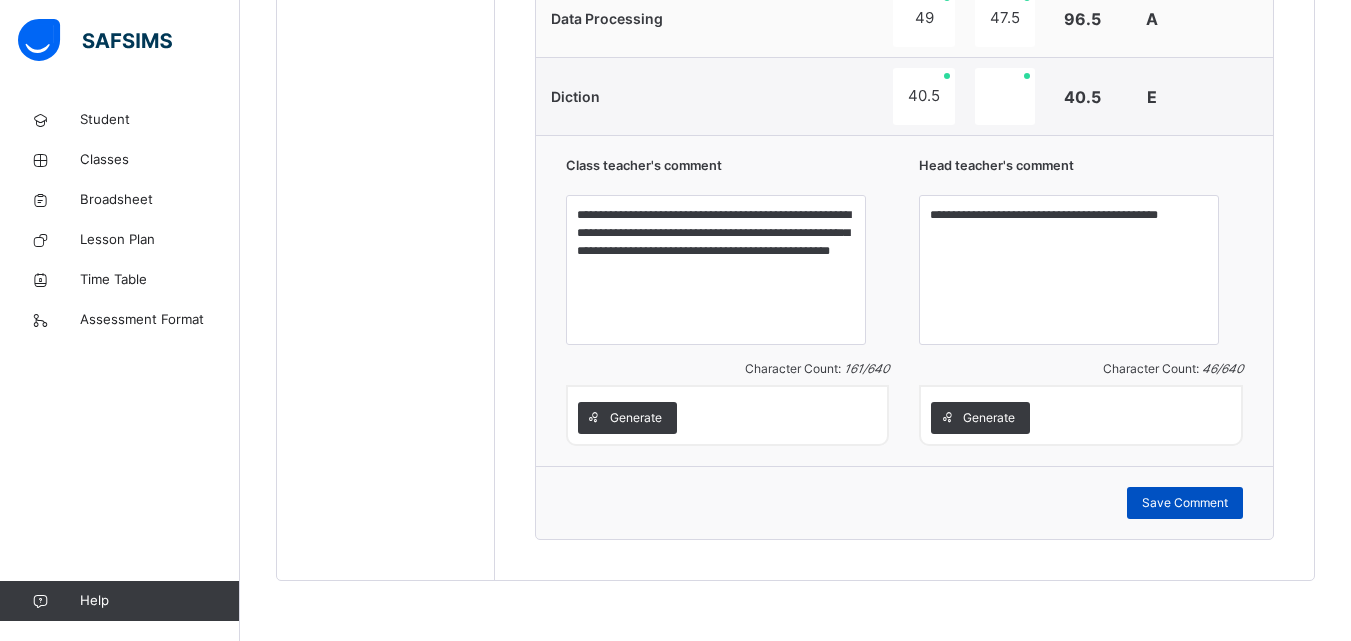 click on "Save Comment" at bounding box center (1185, 503) 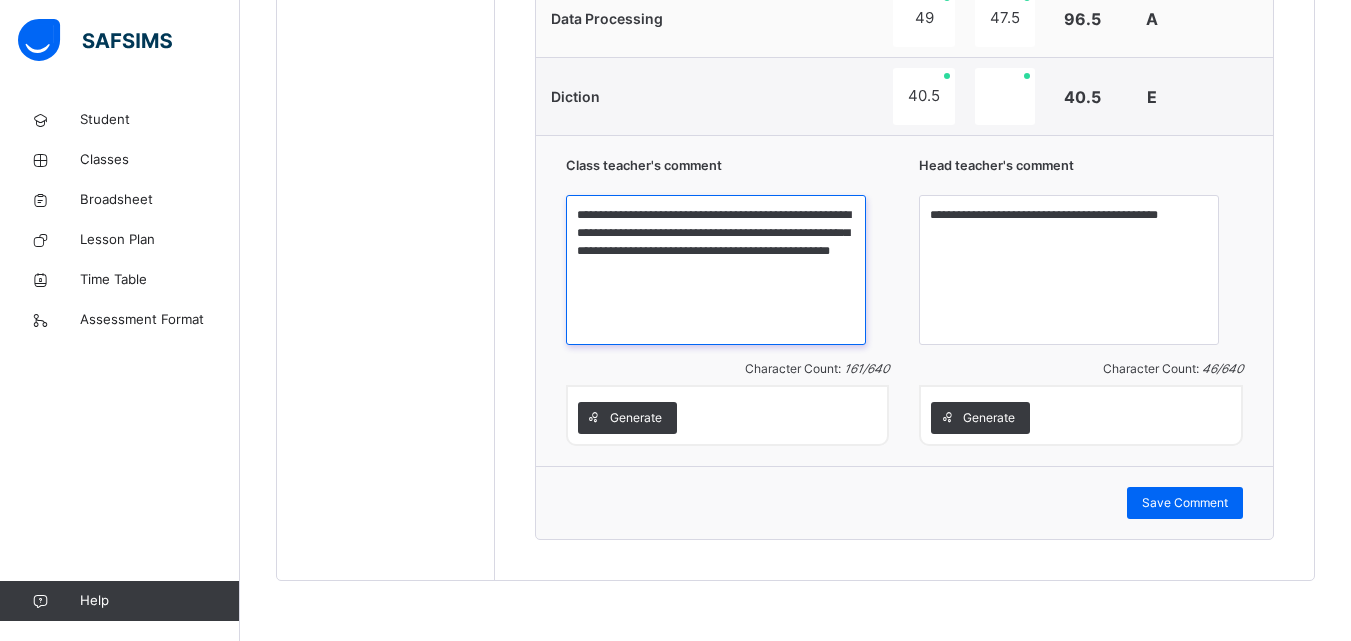 click on "**********" at bounding box center (716, 270) 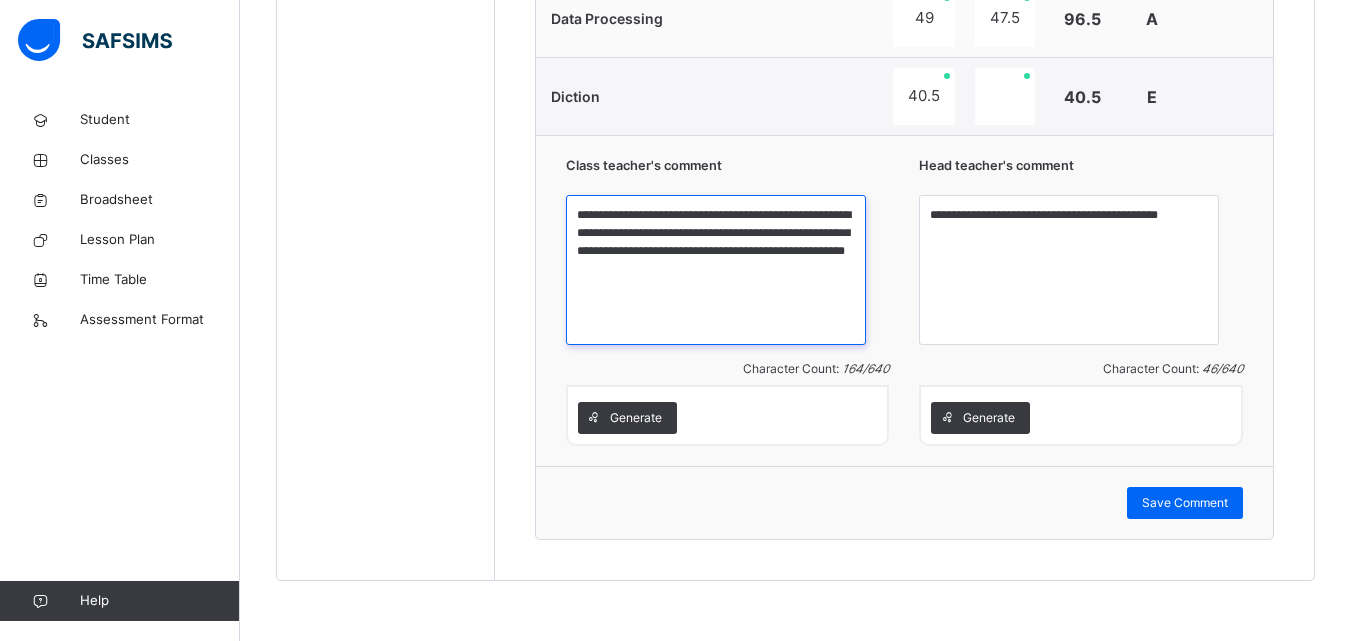click on "**********" at bounding box center [716, 270] 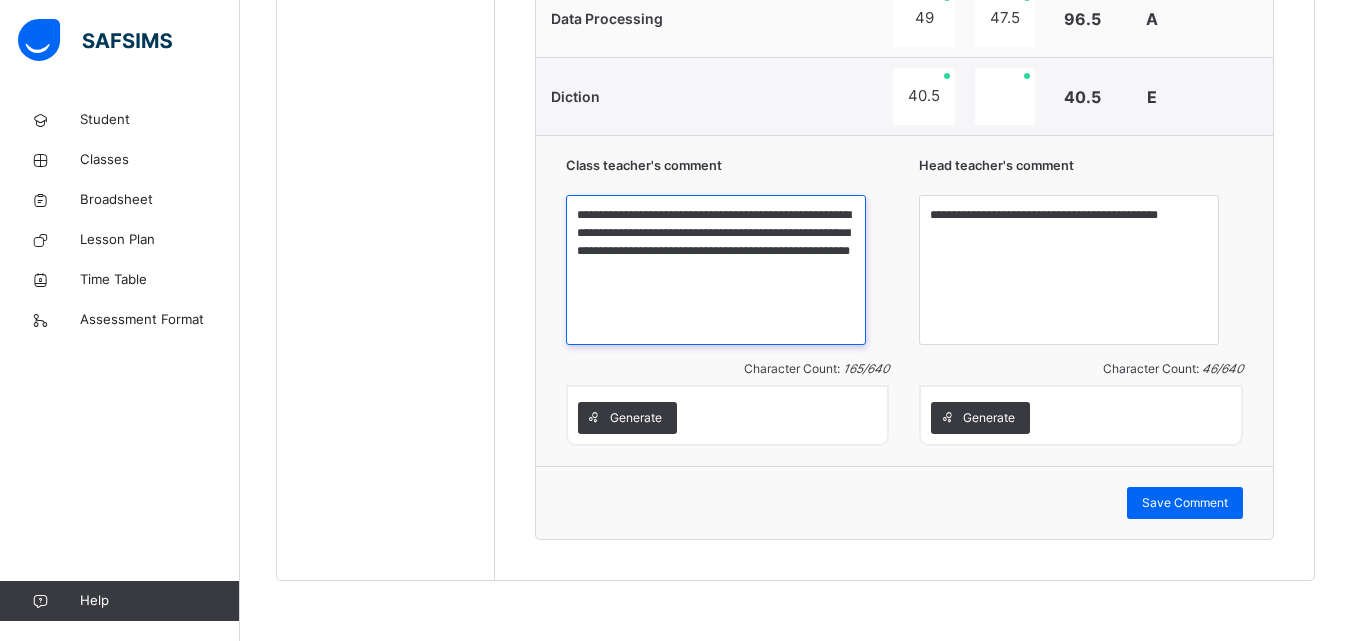 drag, startPoint x: 772, startPoint y: 217, endPoint x: 709, endPoint y: 222, distance: 63.1981 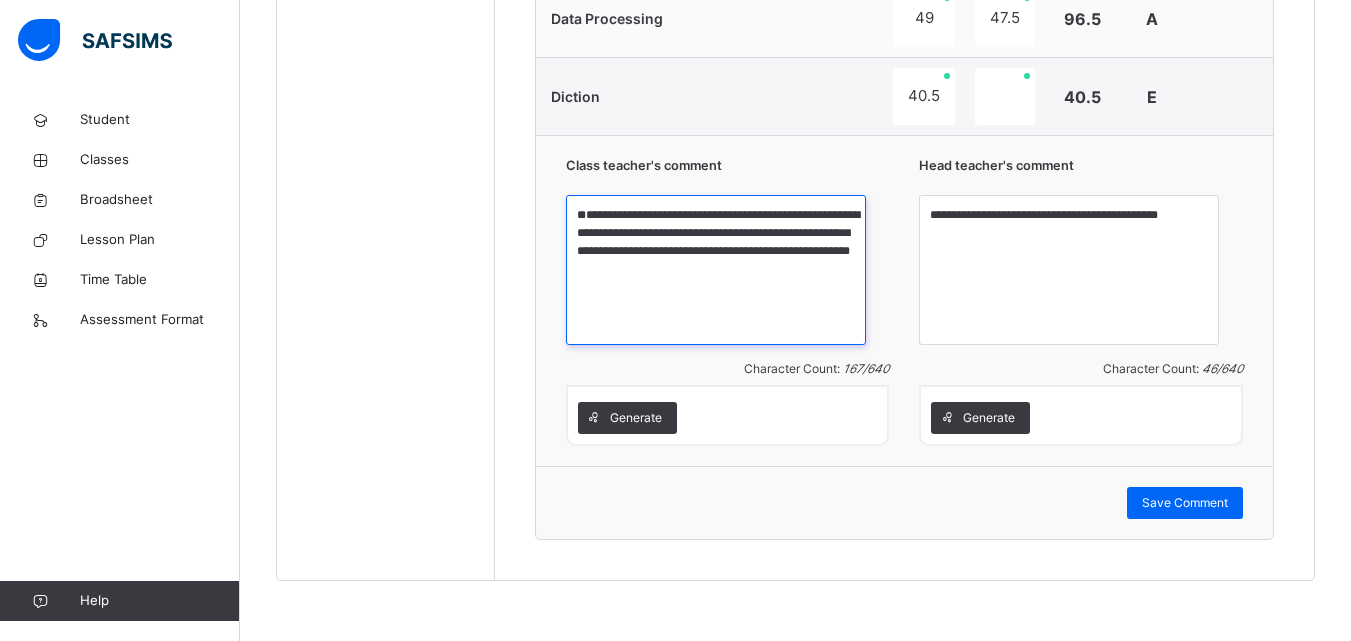 click on "**********" at bounding box center [716, 270] 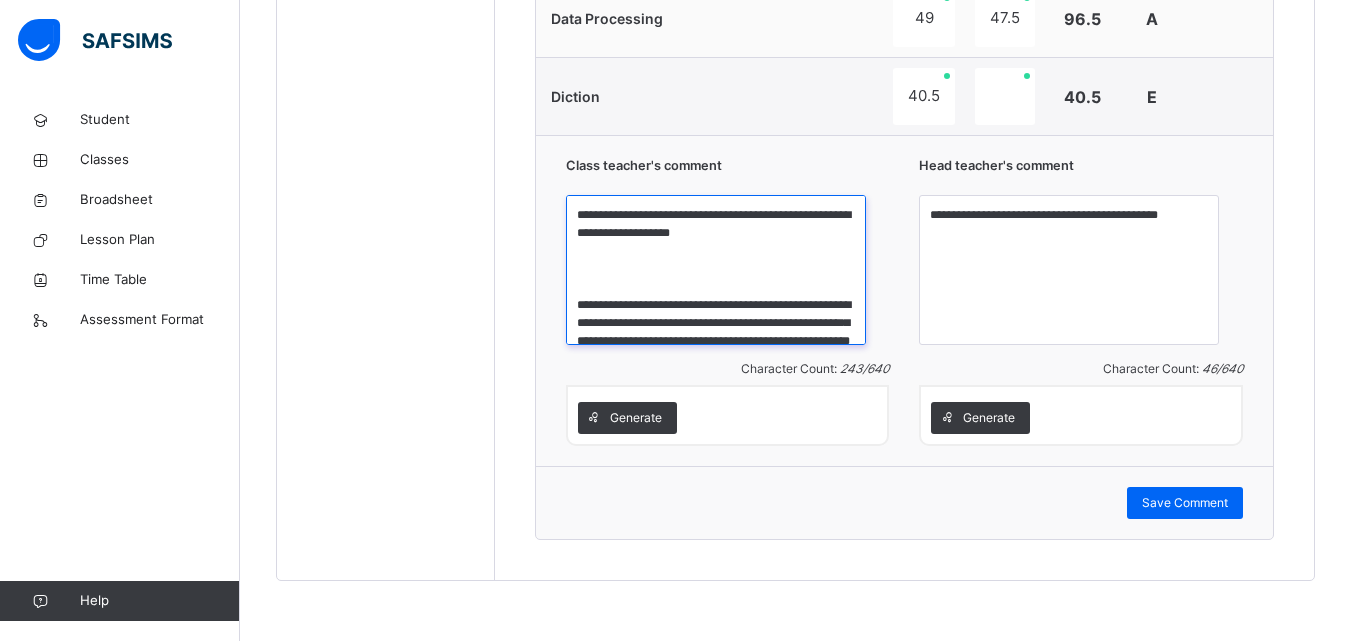 drag, startPoint x: 847, startPoint y: 323, endPoint x: 634, endPoint y: 300, distance: 214.23819 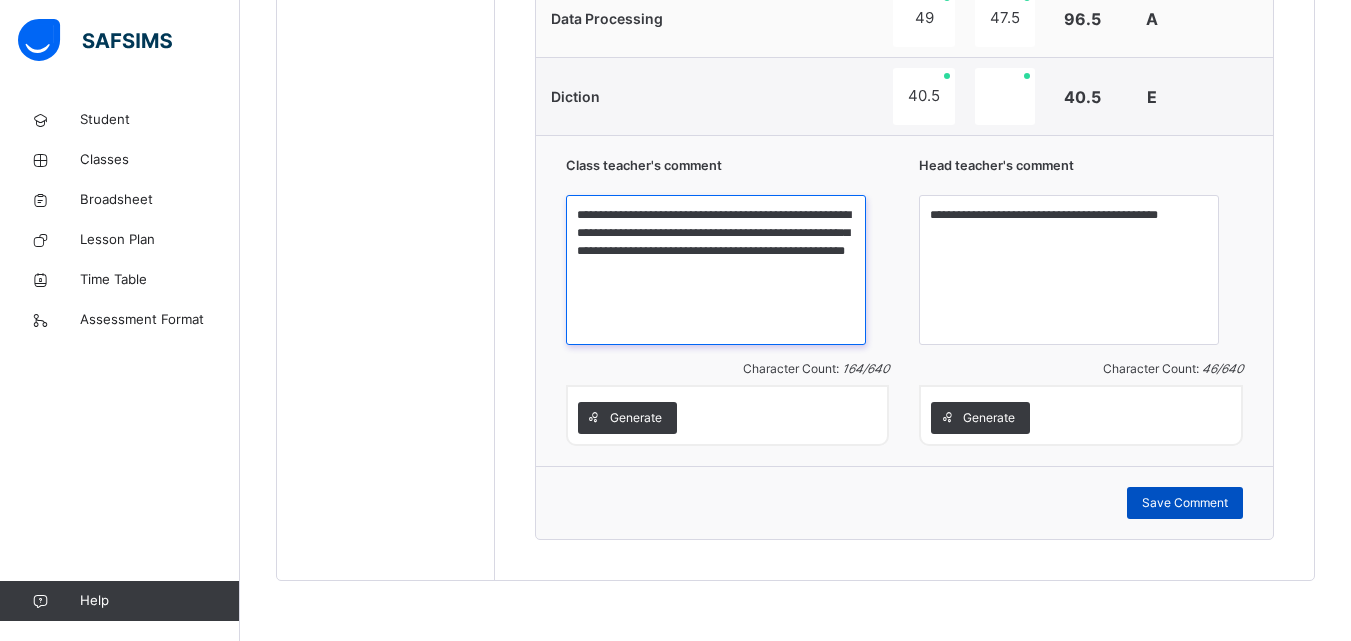 type on "**********" 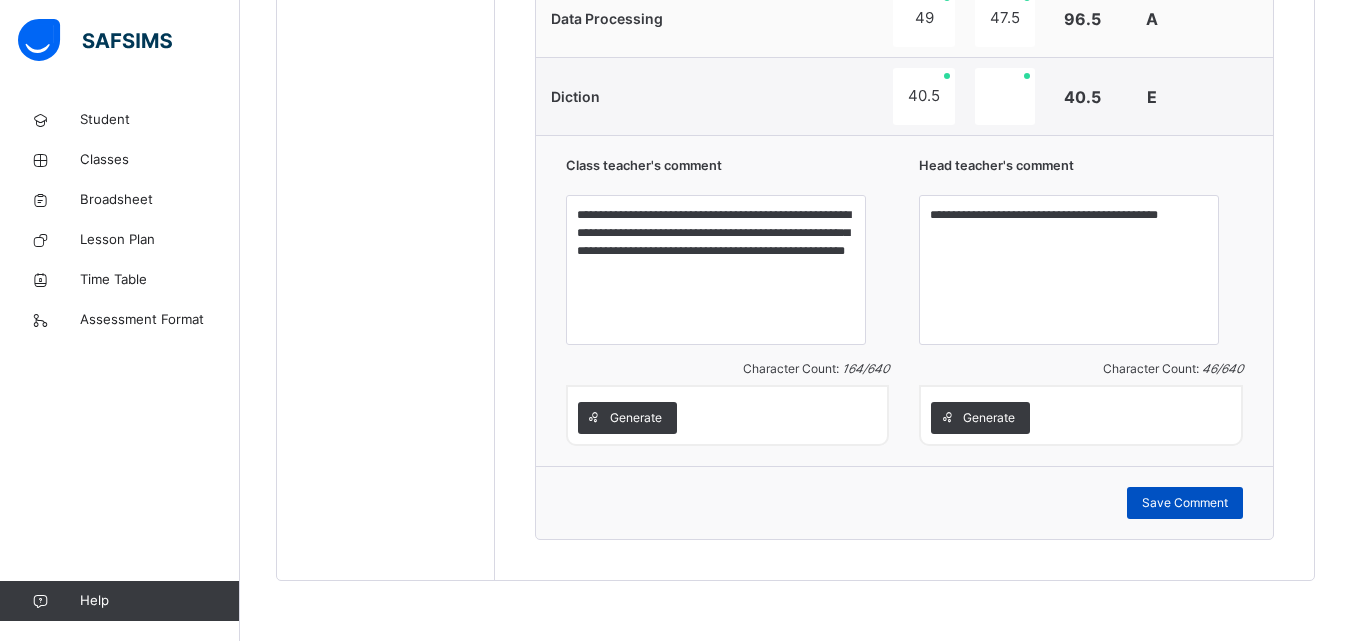 click on "Save Comment" at bounding box center (1185, 503) 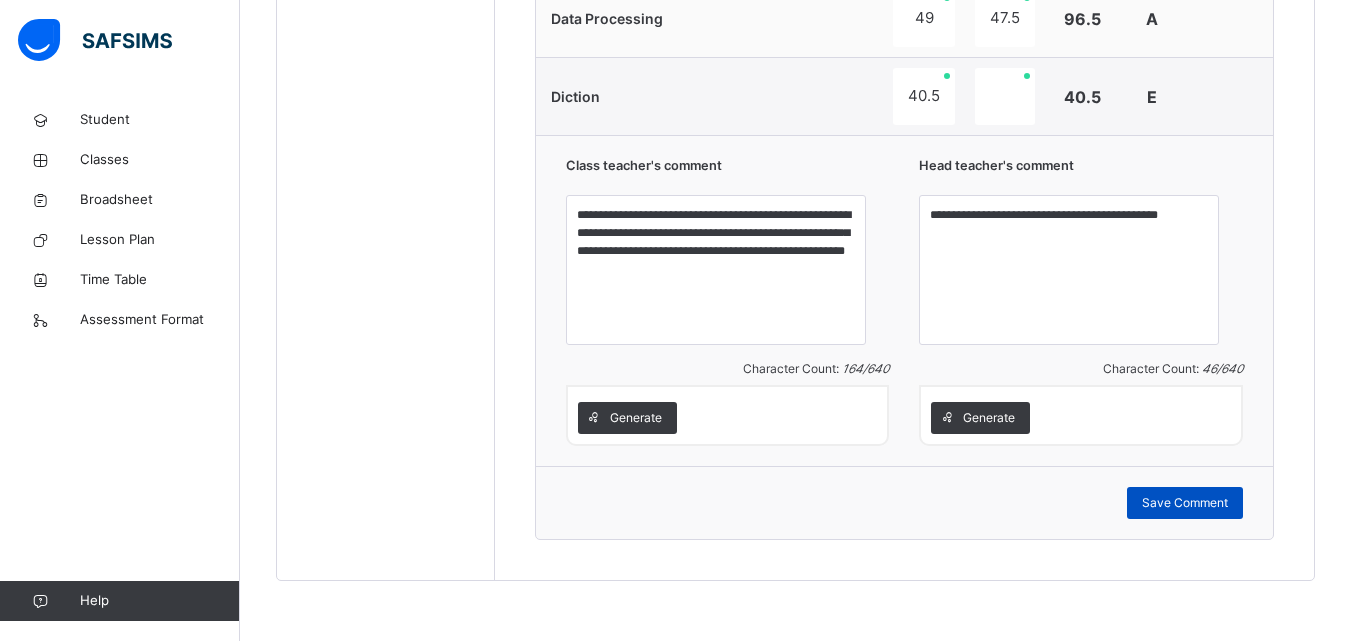 click on "Save Comment" at bounding box center (1185, 503) 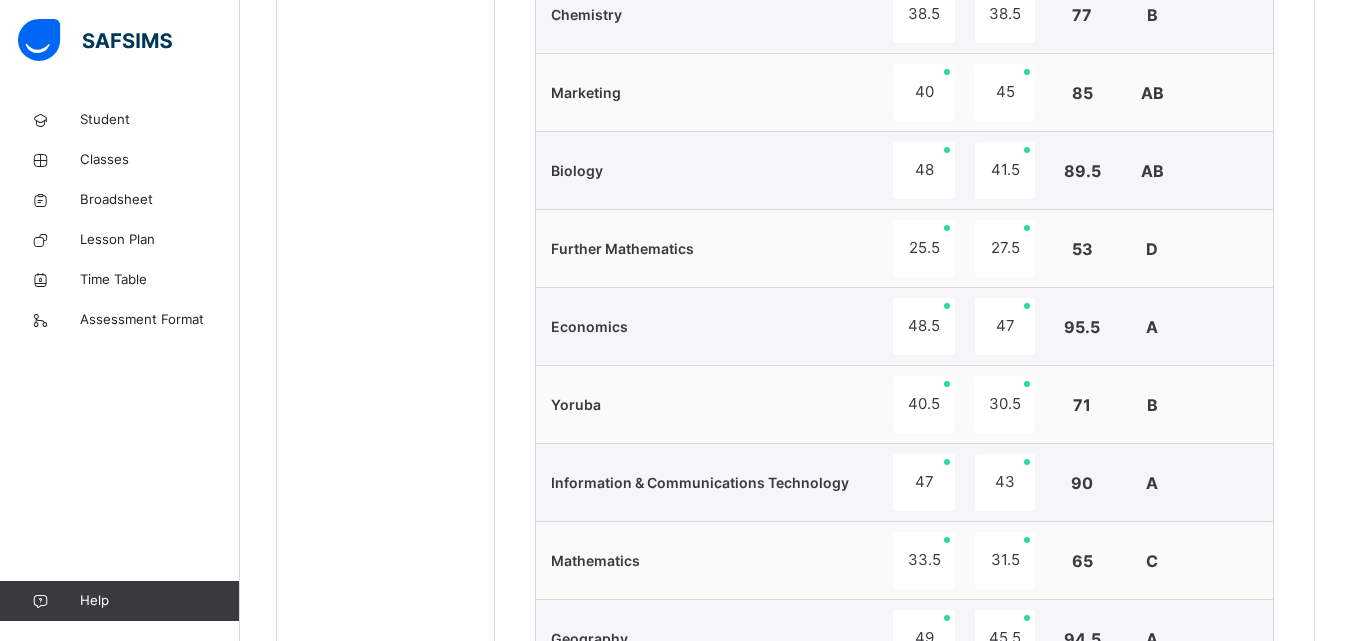 scroll, scrollTop: 229, scrollLeft: 0, axis: vertical 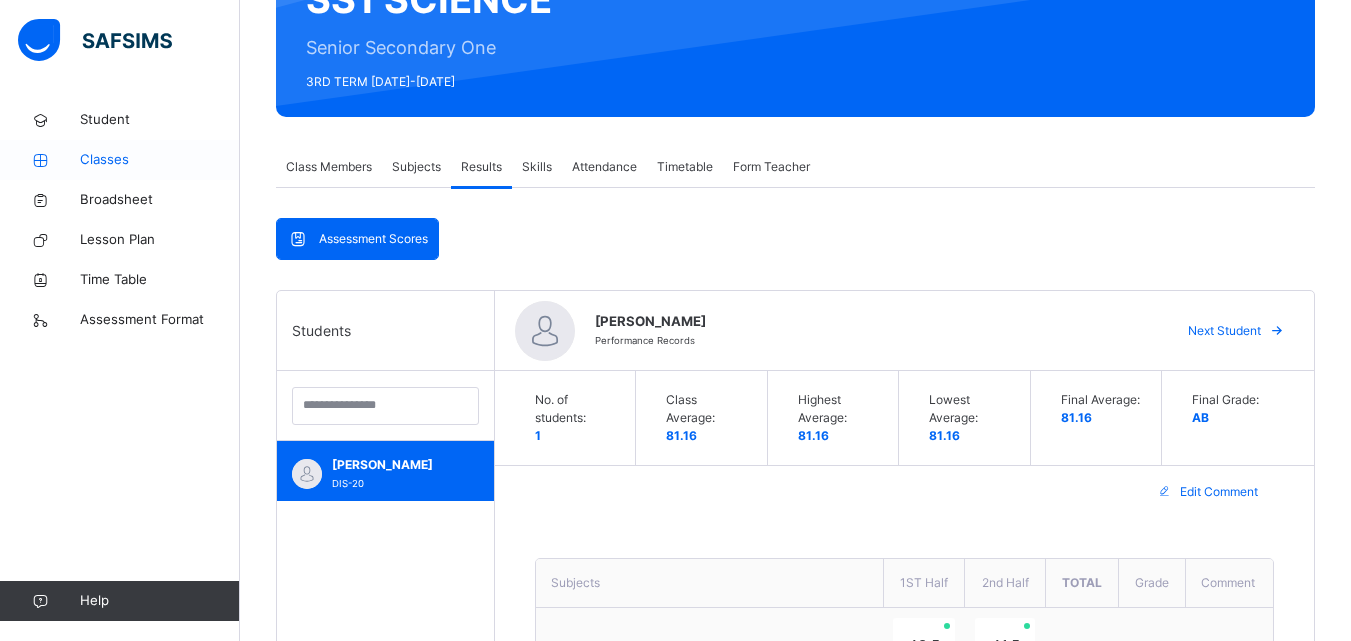 click on "Classes" at bounding box center (160, 160) 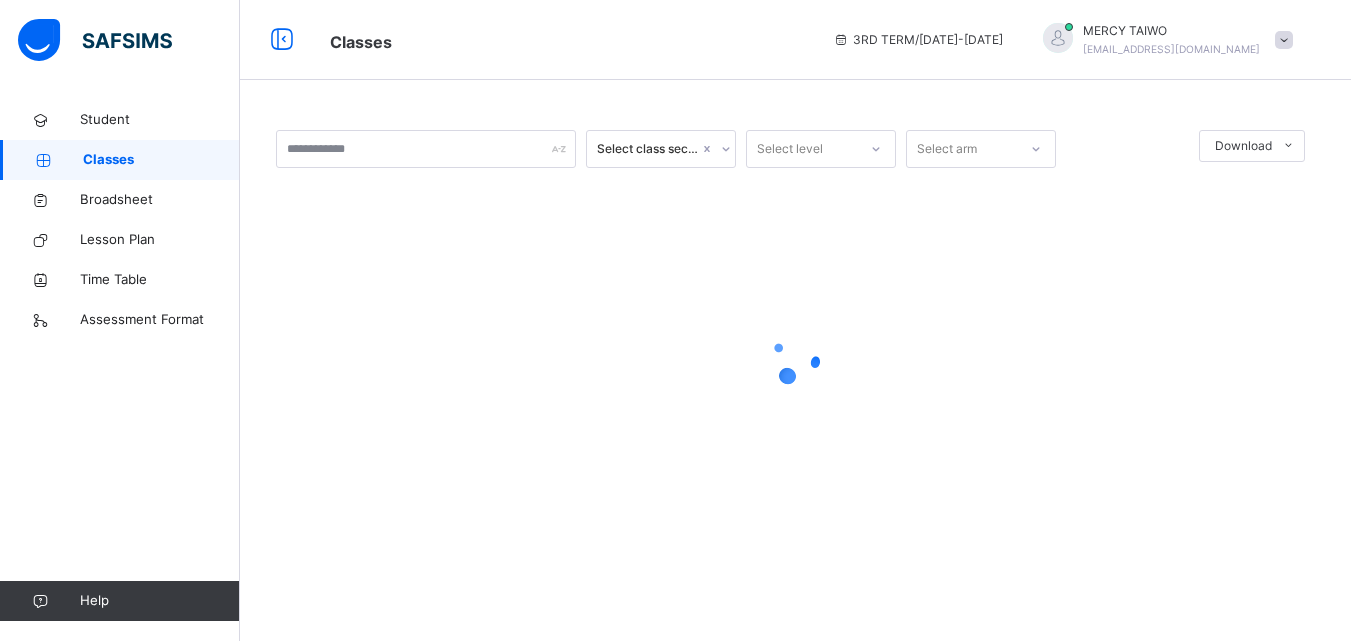 scroll, scrollTop: 0, scrollLeft: 0, axis: both 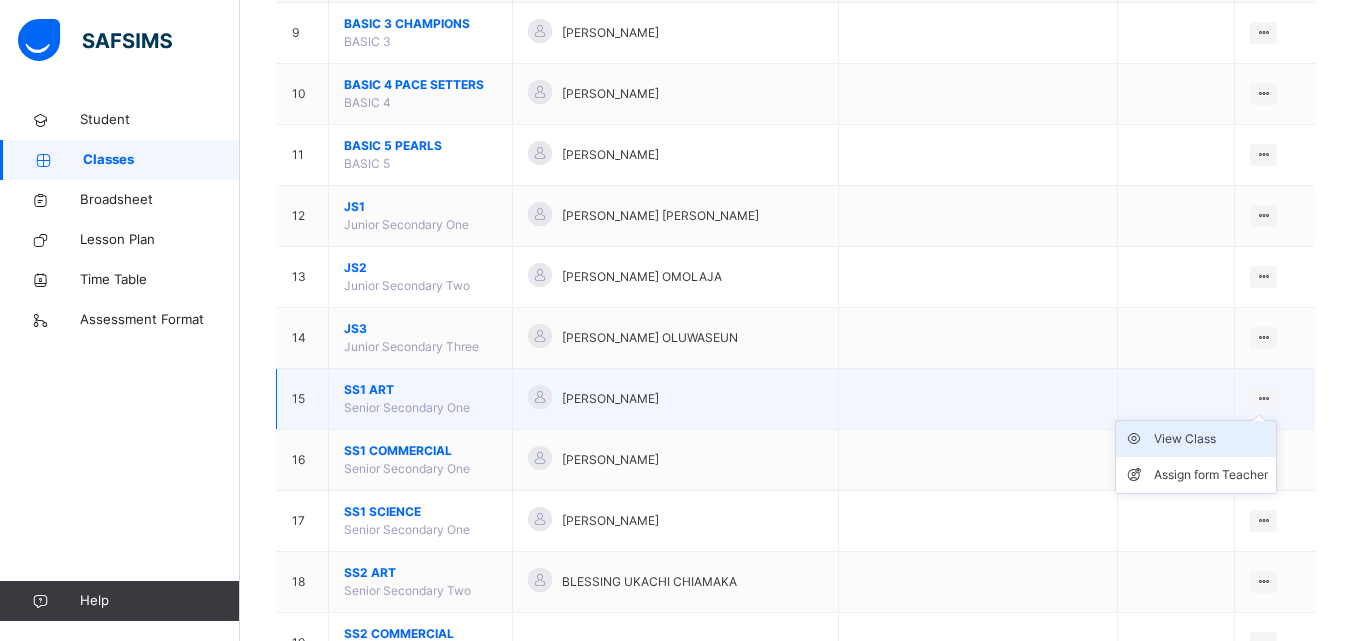 click on "View Class" at bounding box center [1211, 439] 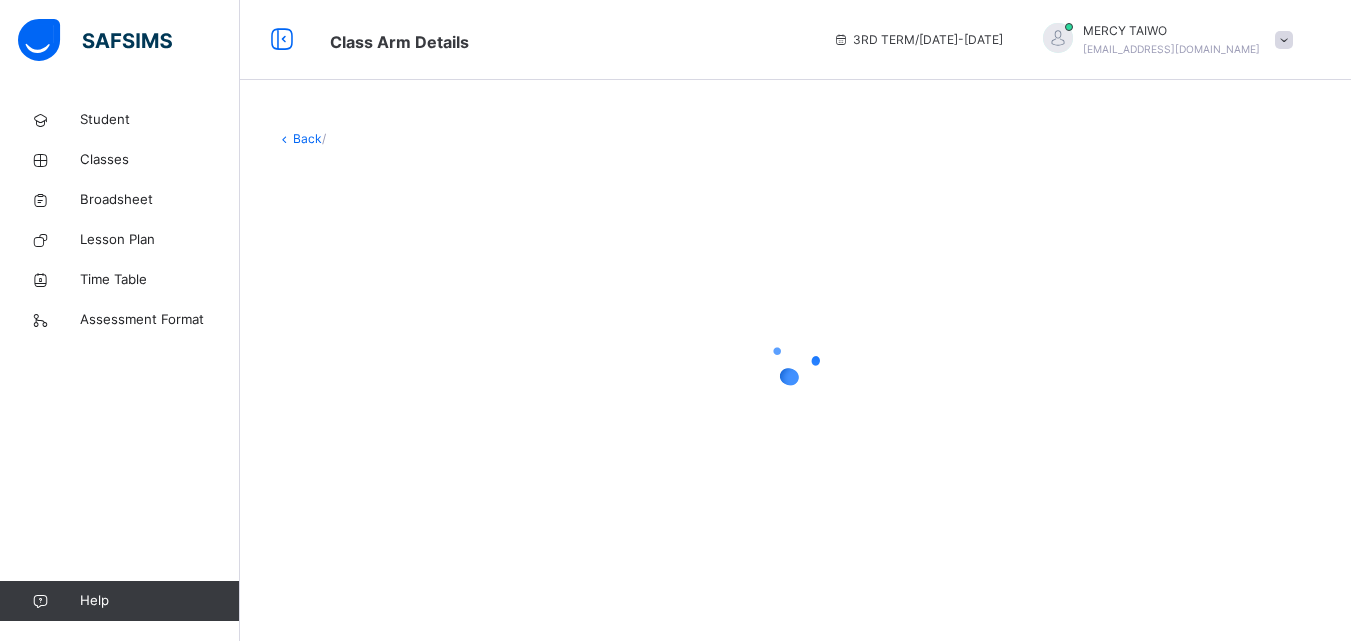 scroll, scrollTop: 0, scrollLeft: 0, axis: both 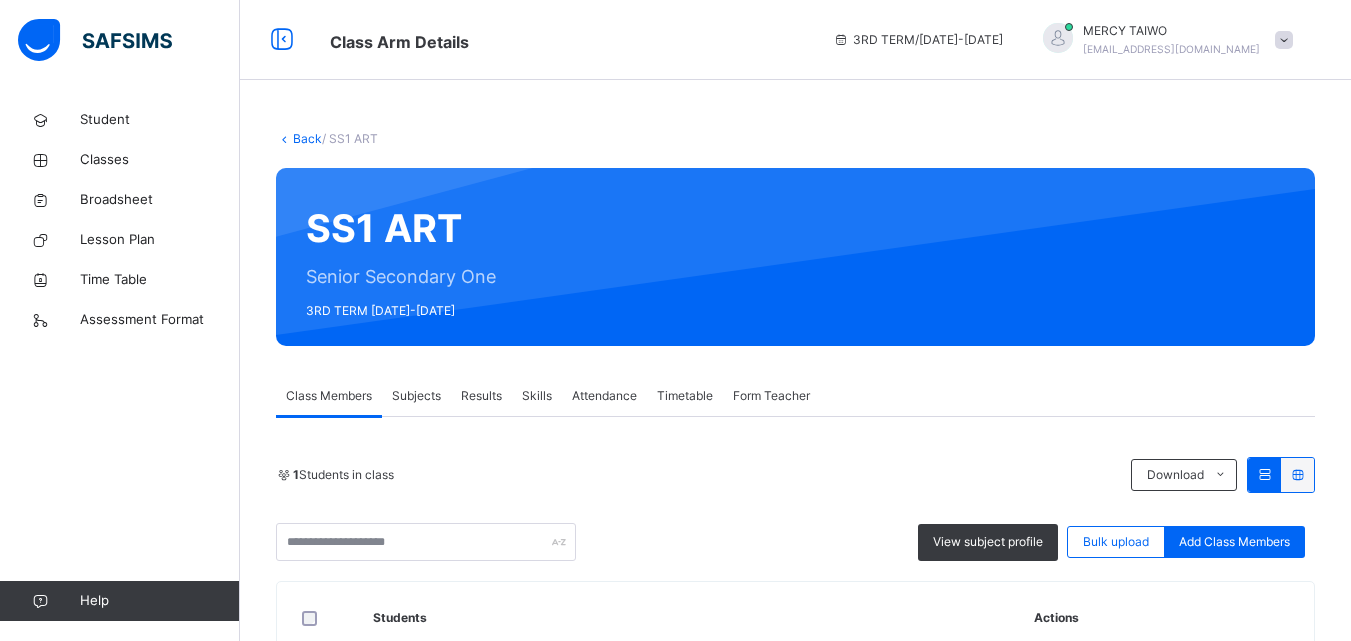 click on "Results" at bounding box center [481, 396] 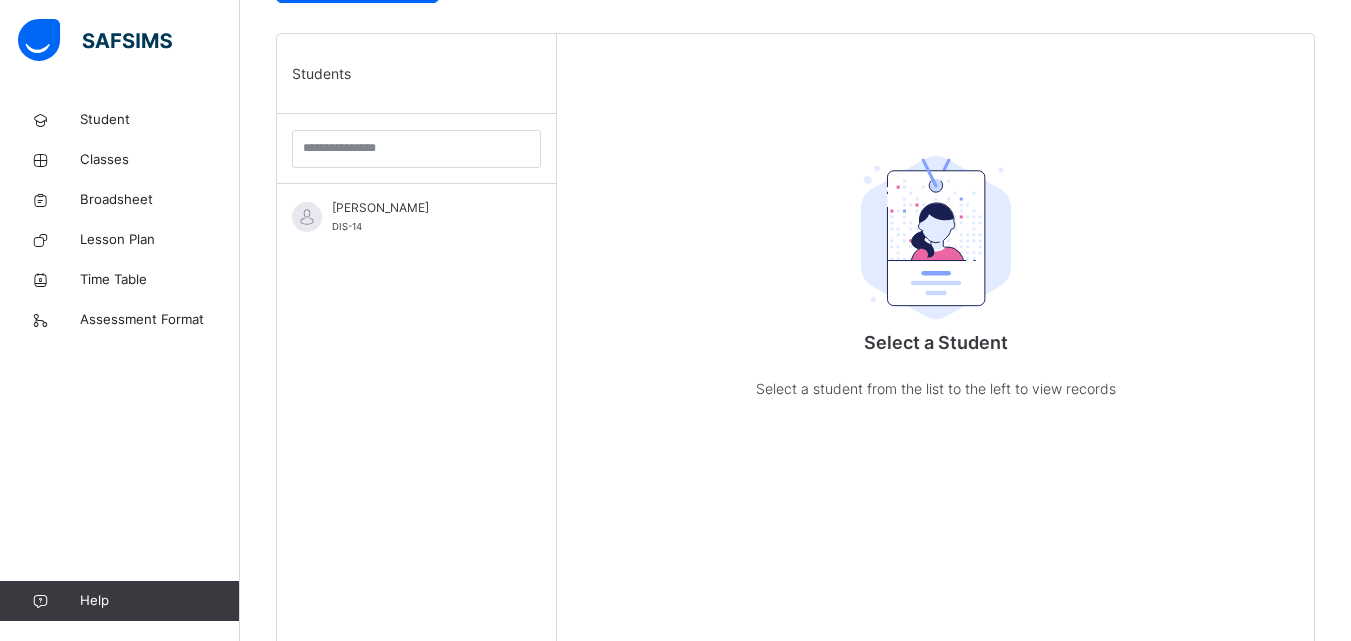 scroll, scrollTop: 581, scrollLeft: 0, axis: vertical 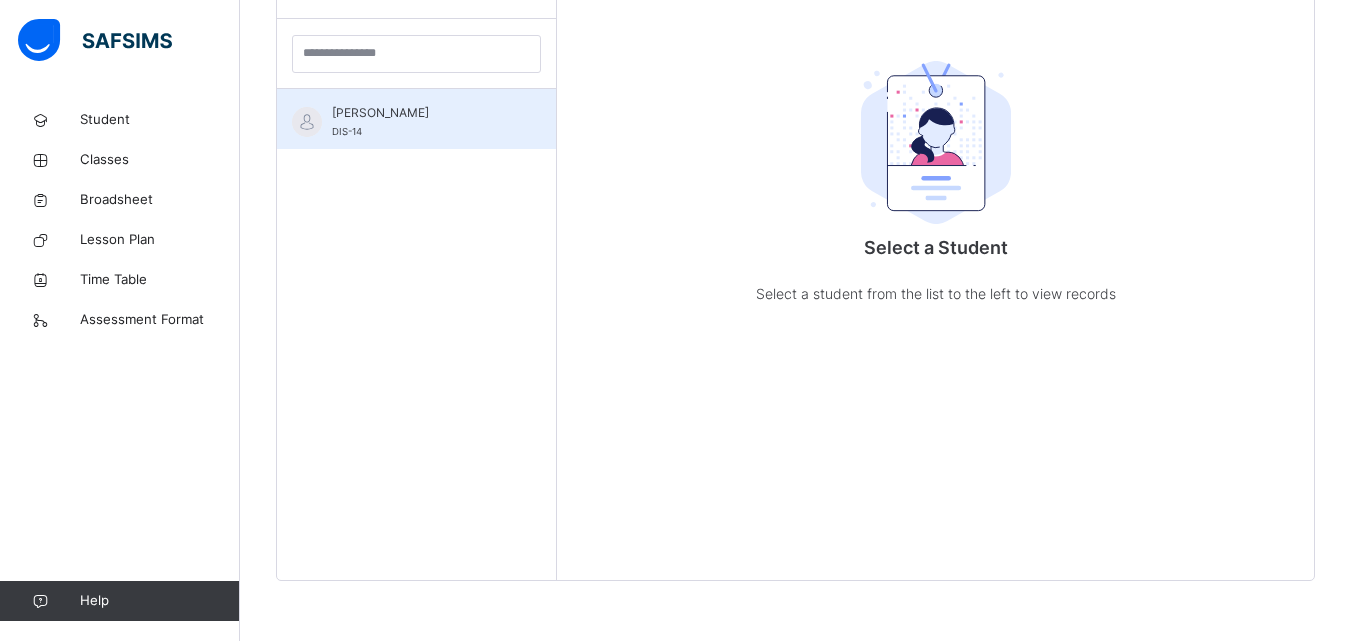 click on "[PERSON_NAME]" at bounding box center [421, 113] 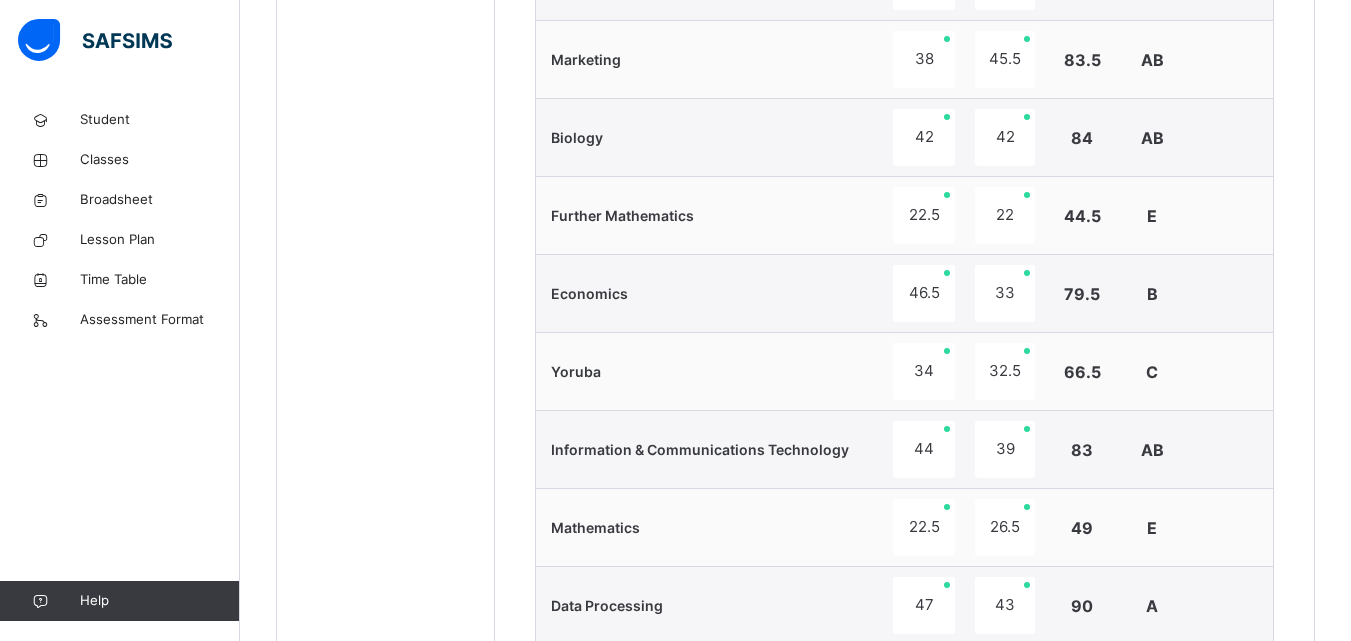 scroll, scrollTop: 1967, scrollLeft: 0, axis: vertical 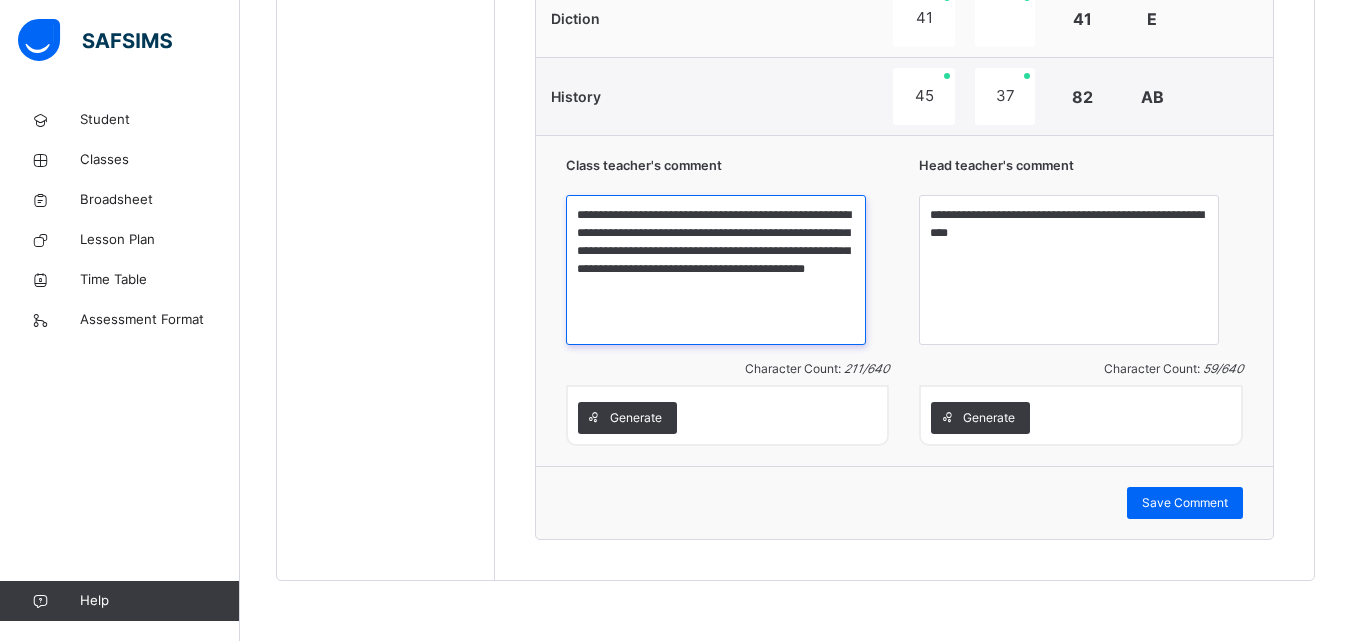 drag, startPoint x: 736, startPoint y: 294, endPoint x: 606, endPoint y: 197, distance: 162.2005 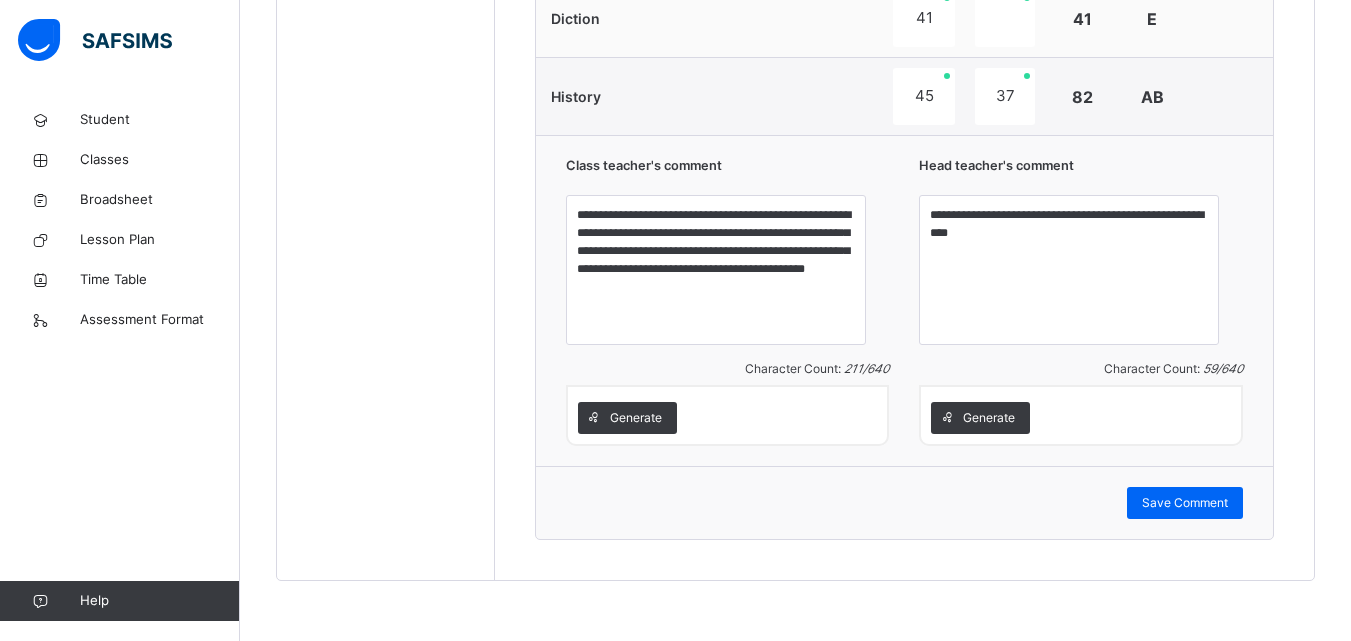 drag, startPoint x: 606, startPoint y: 197, endPoint x: 536, endPoint y: 195, distance: 70.028564 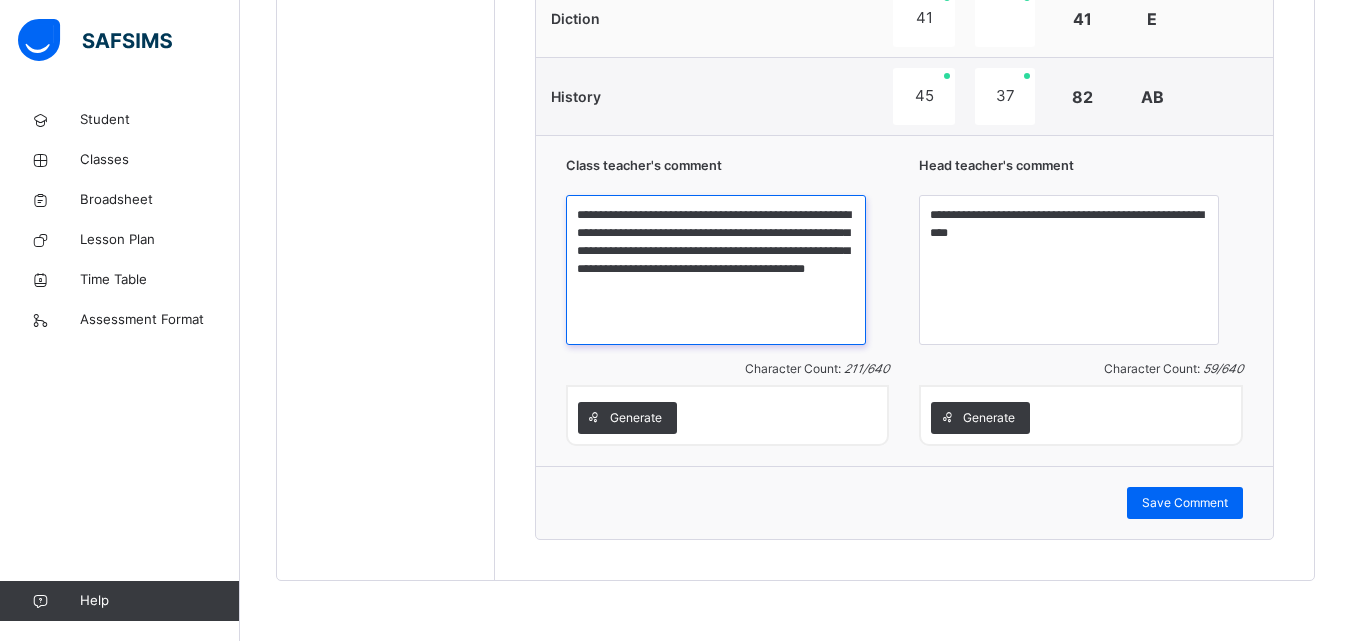 drag, startPoint x: 736, startPoint y: 296, endPoint x: 631, endPoint y: 203, distance: 140.26404 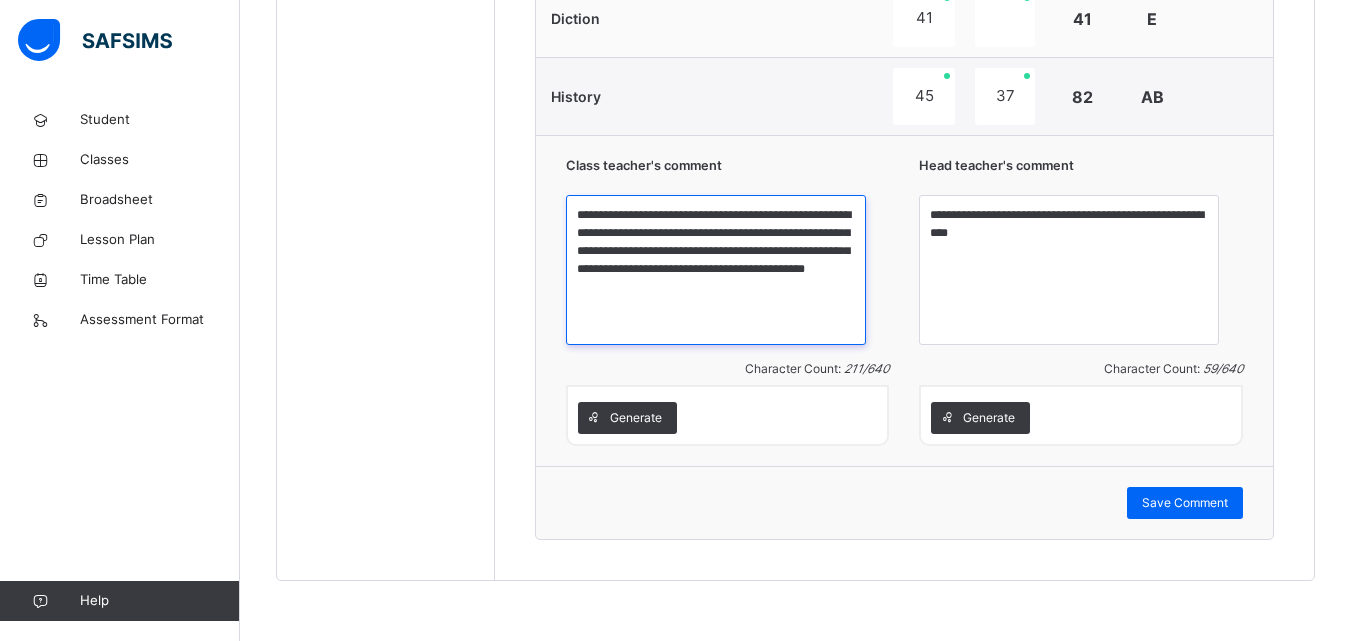 click on "**********" at bounding box center (716, 270) 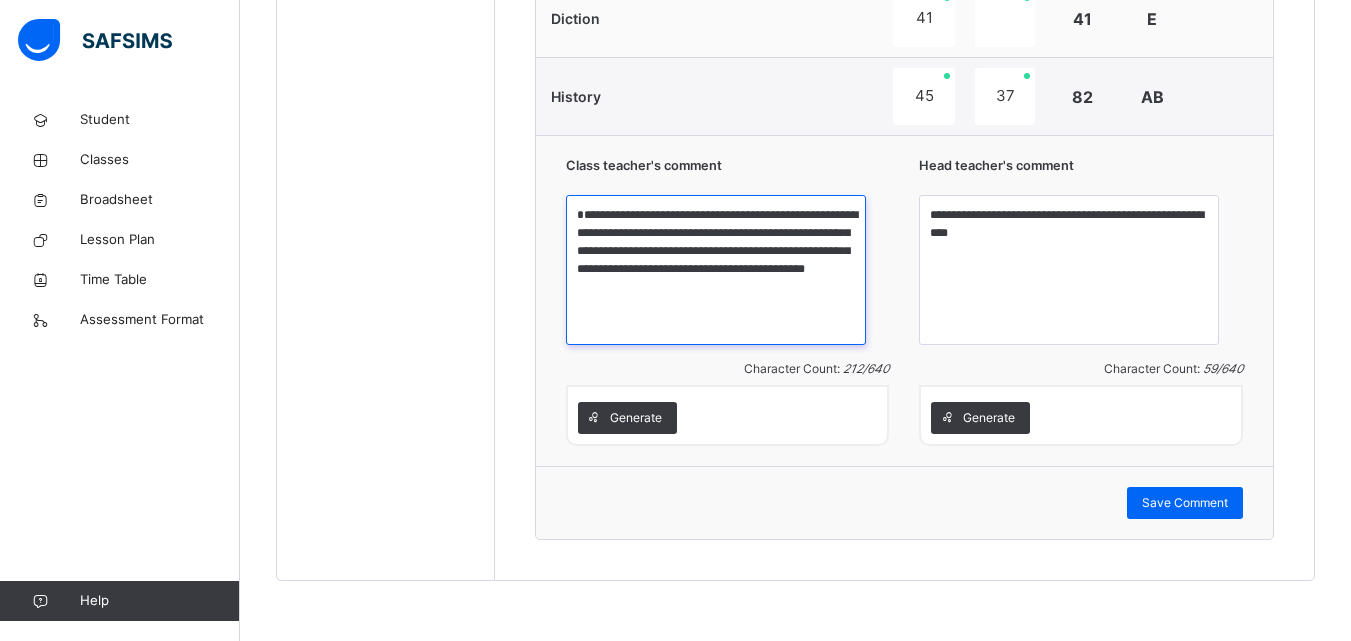 click on "**********" at bounding box center [716, 270] 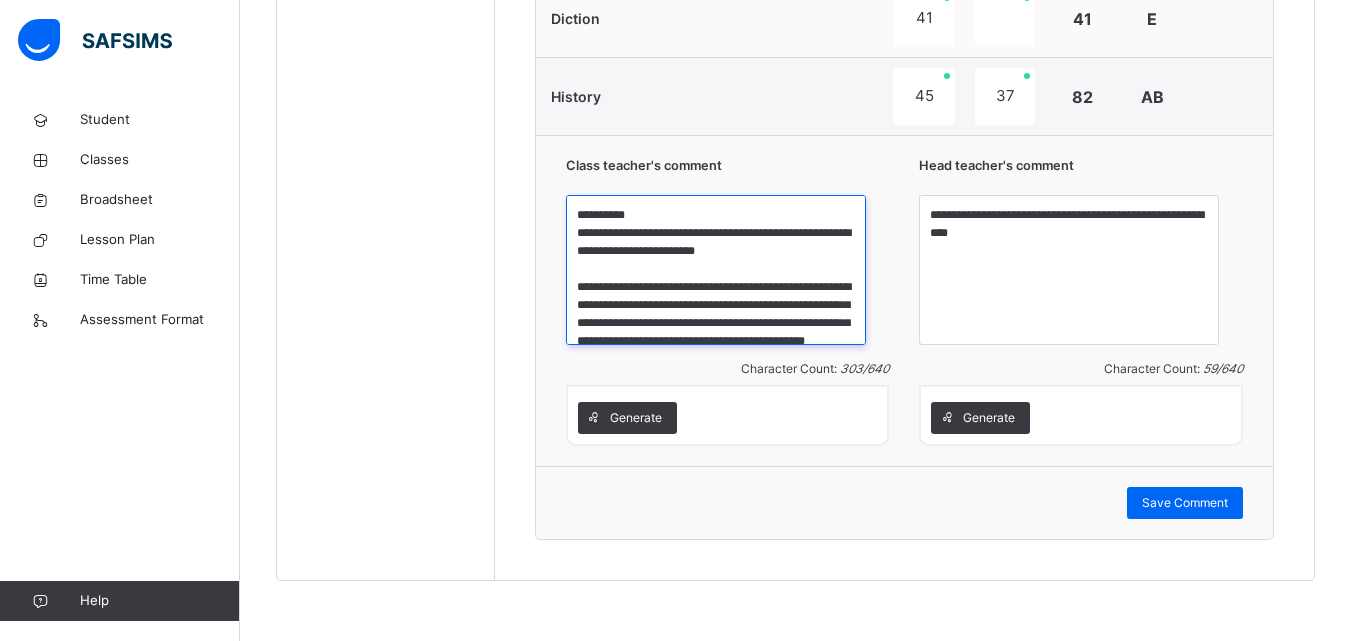 click on "**********" at bounding box center (716, 270) 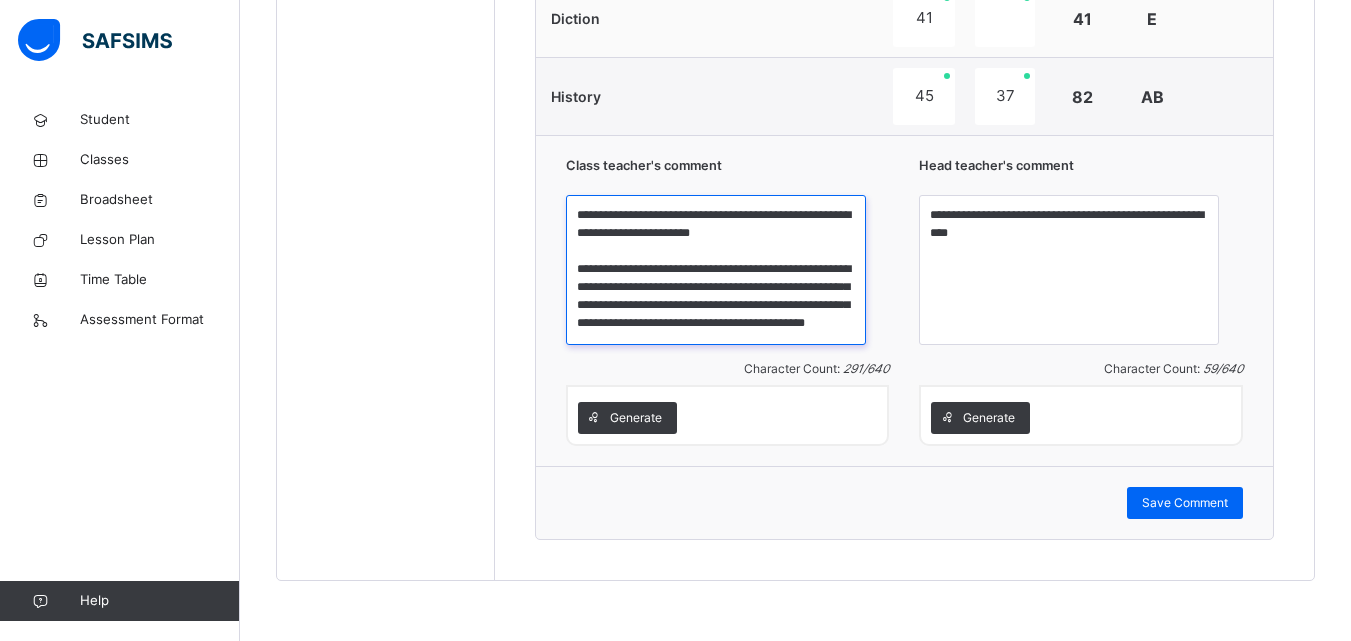 click on "**********" at bounding box center (716, 270) 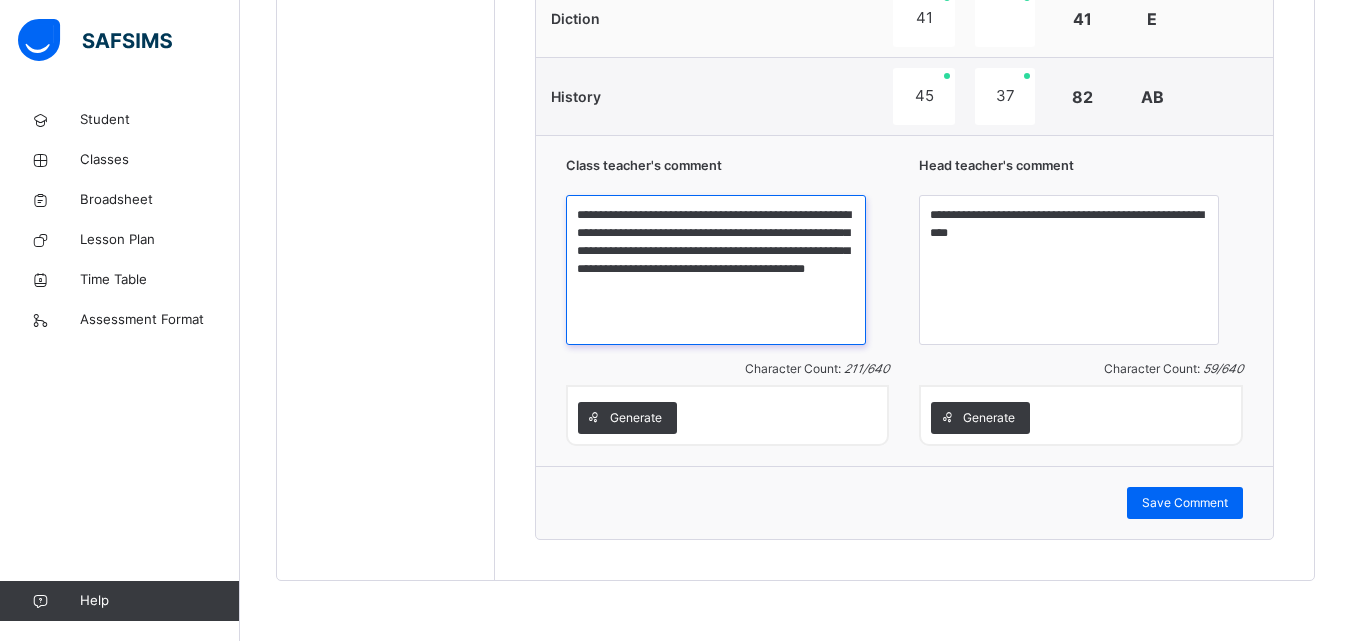 click on "**********" at bounding box center [716, 270] 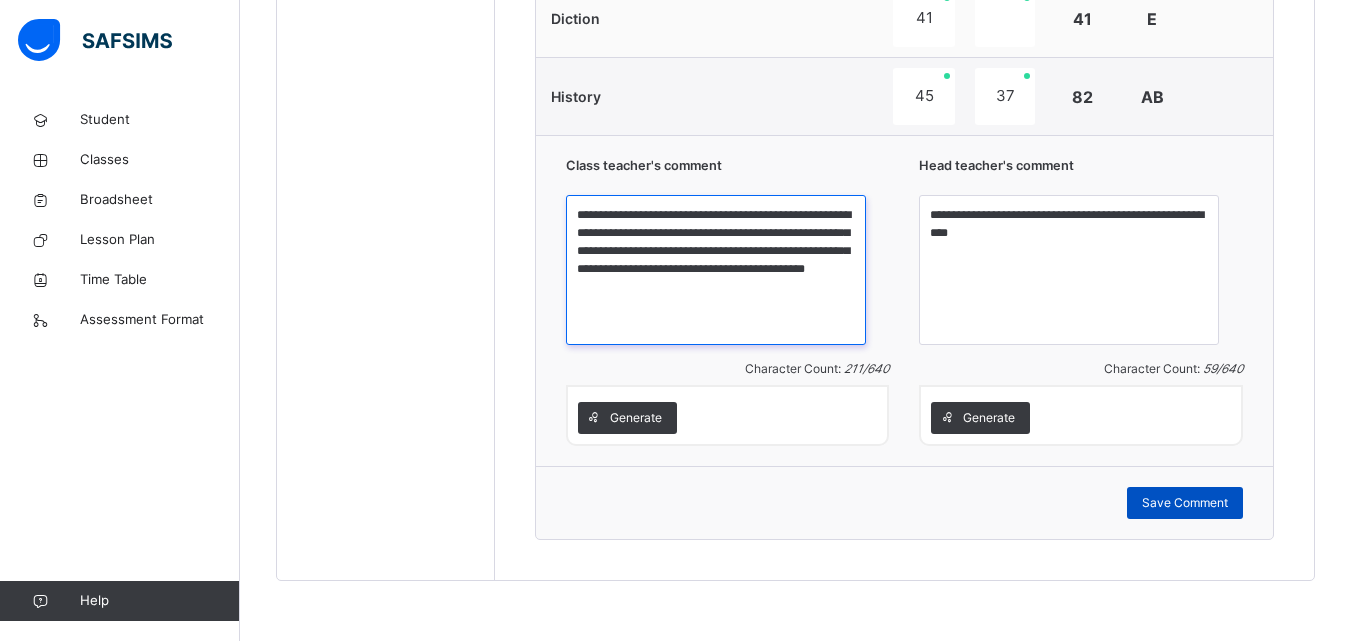 type on "**********" 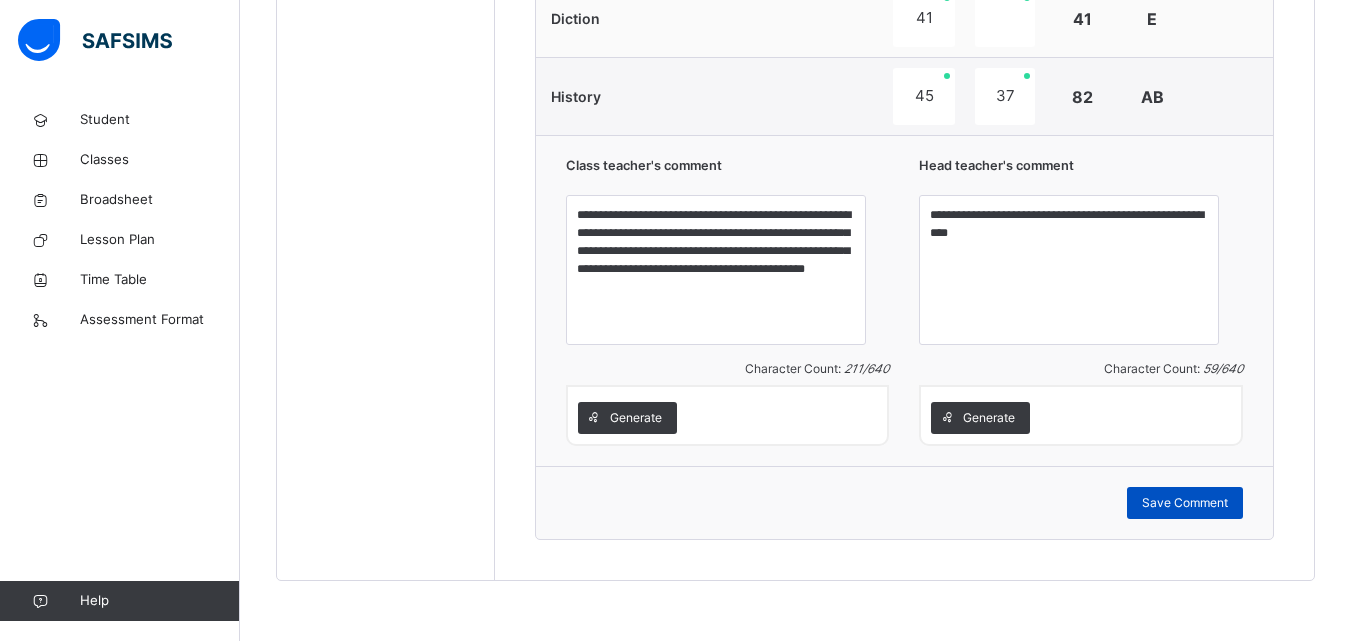 click on "Save Comment" at bounding box center (1185, 503) 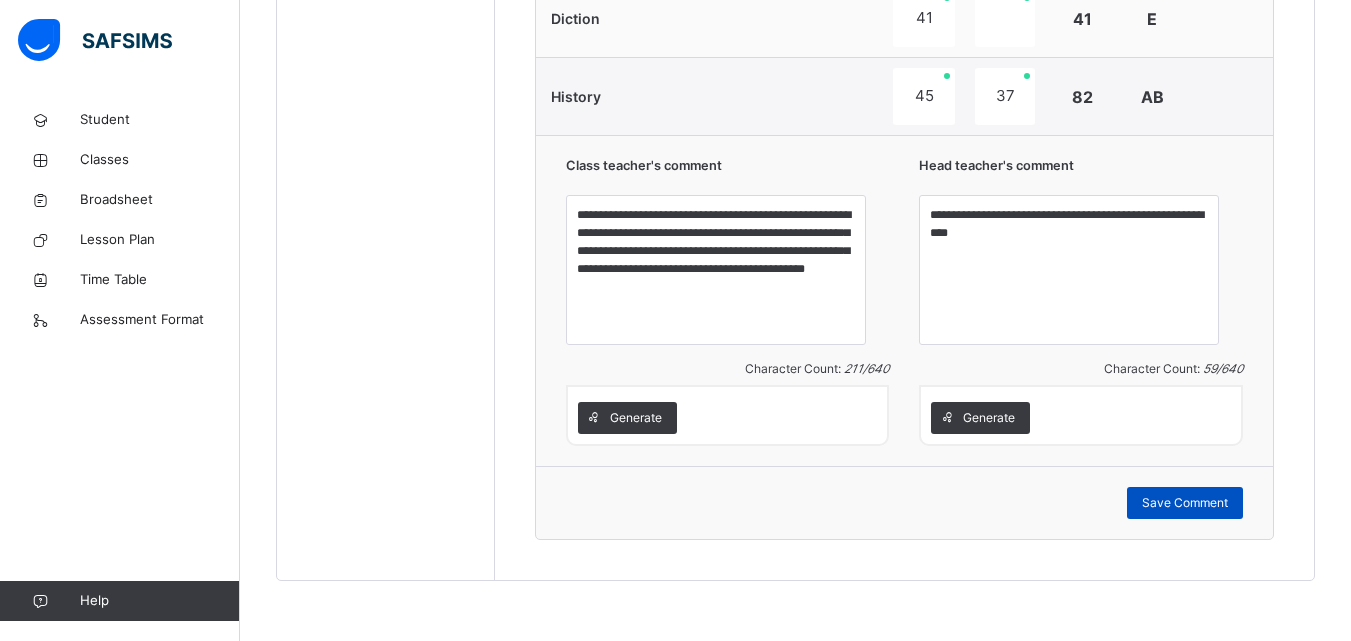 click on "Save Comment" at bounding box center (1185, 503) 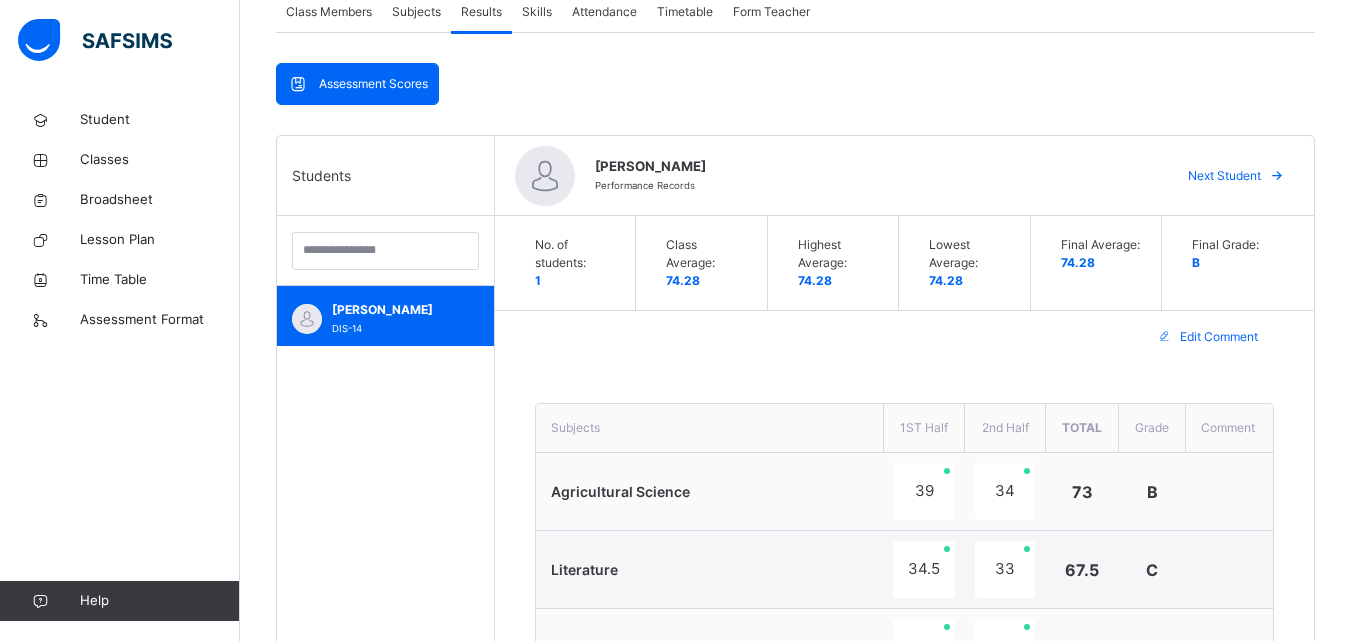 scroll, scrollTop: 371, scrollLeft: 0, axis: vertical 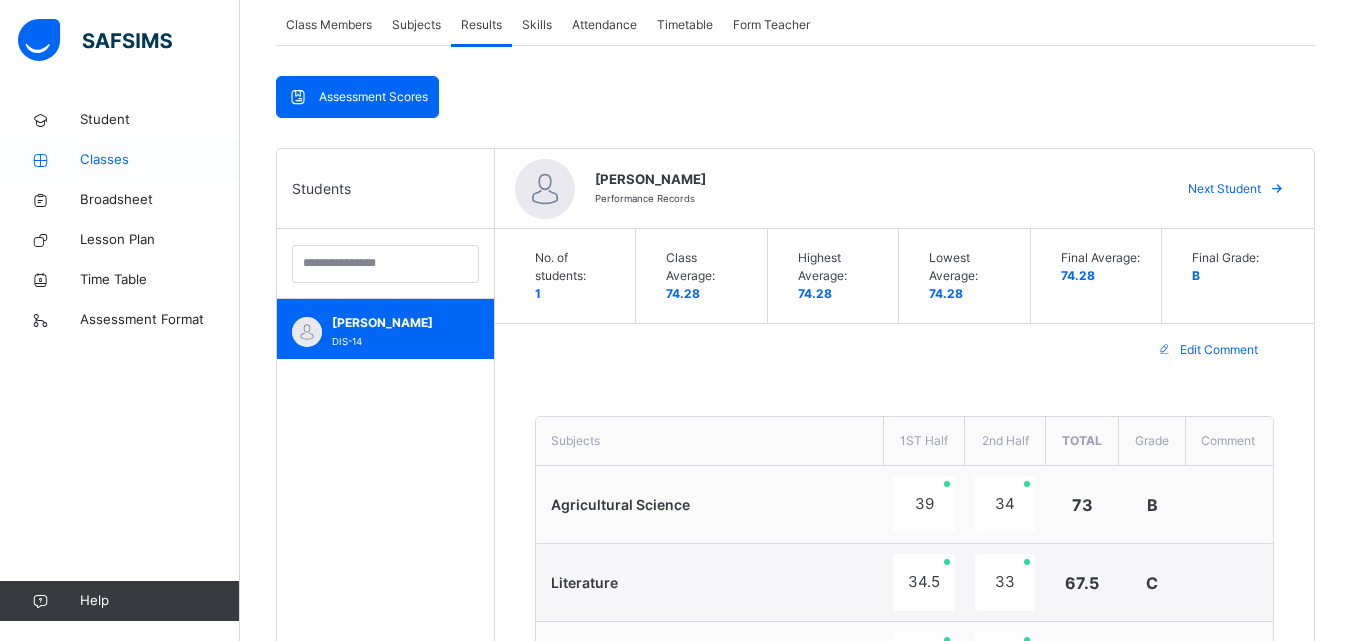 click on "Classes" at bounding box center (160, 160) 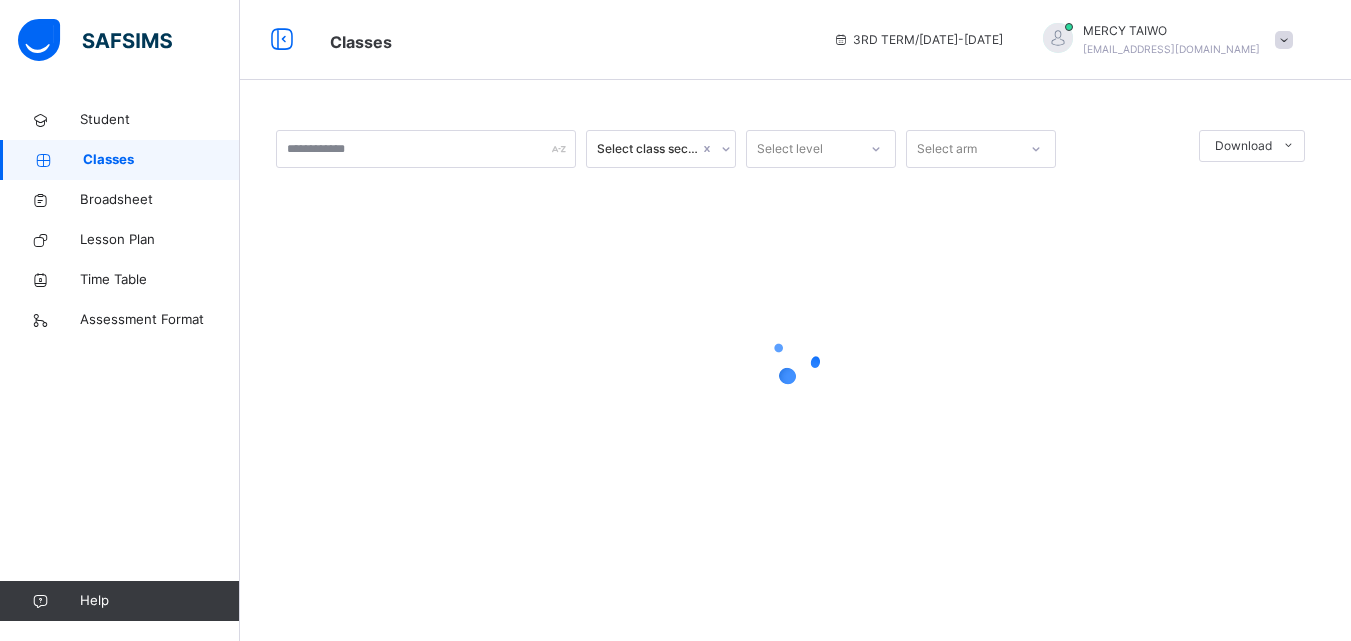 scroll, scrollTop: 0, scrollLeft: 0, axis: both 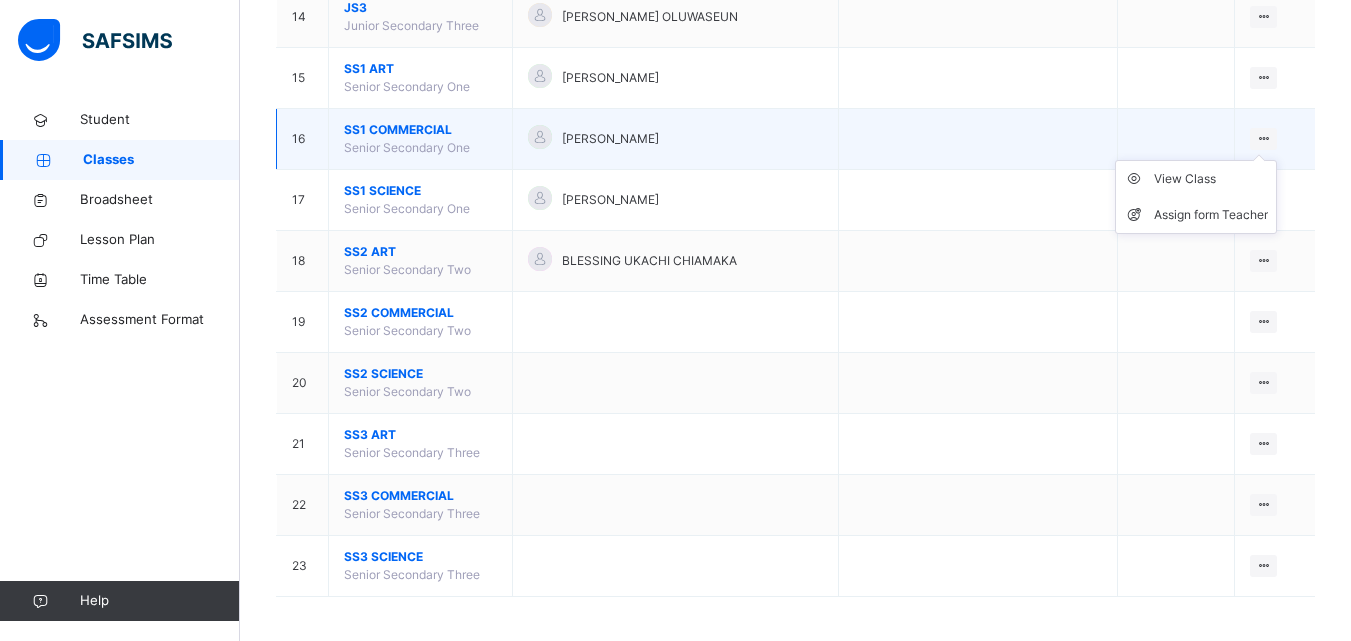 click at bounding box center [1263, 139] 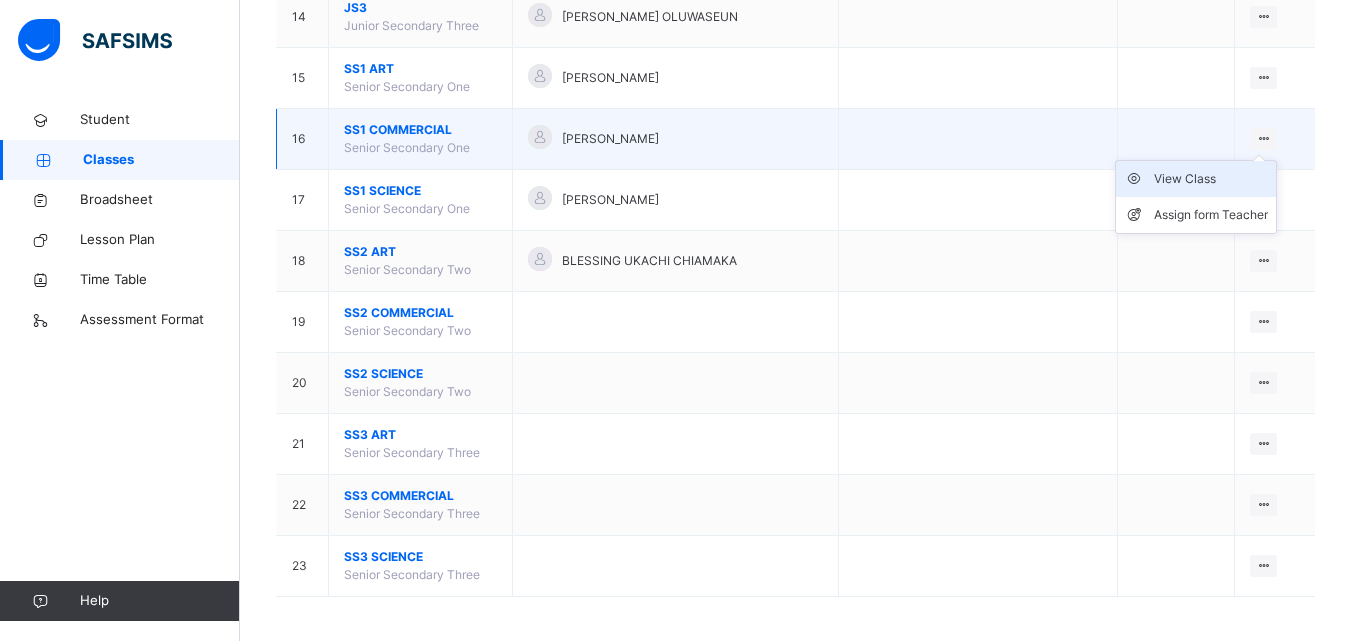 click on "View Class" at bounding box center (1211, 179) 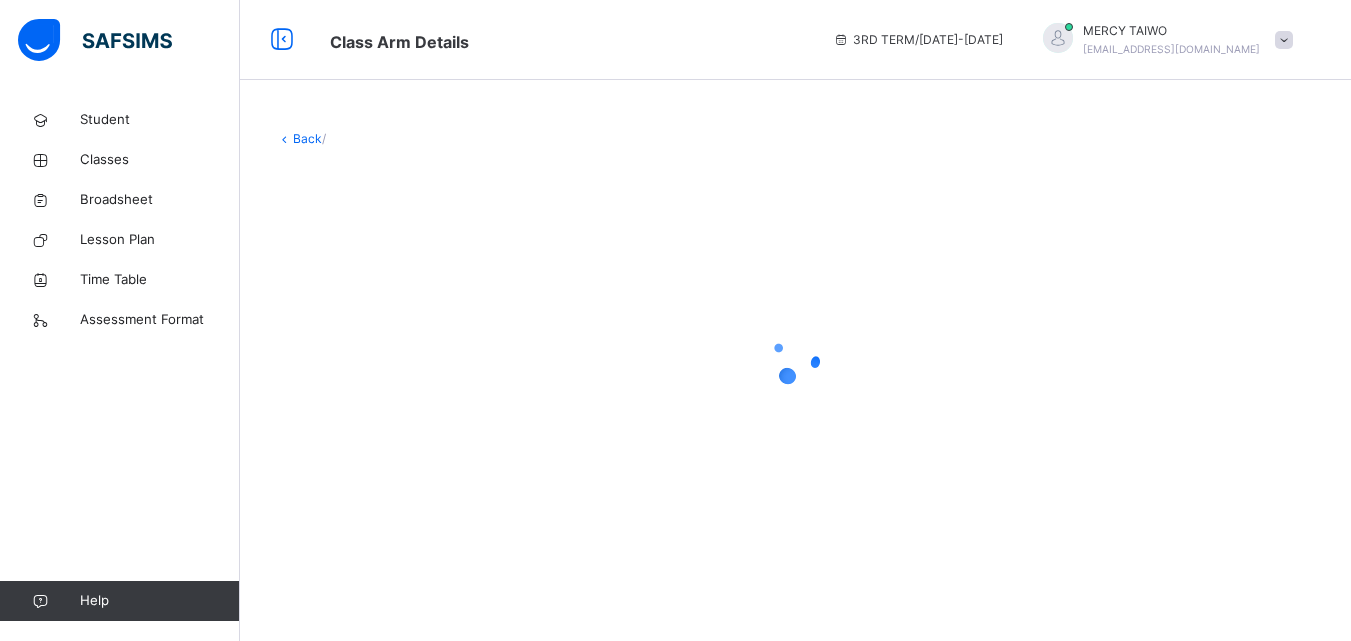 scroll, scrollTop: 0, scrollLeft: 0, axis: both 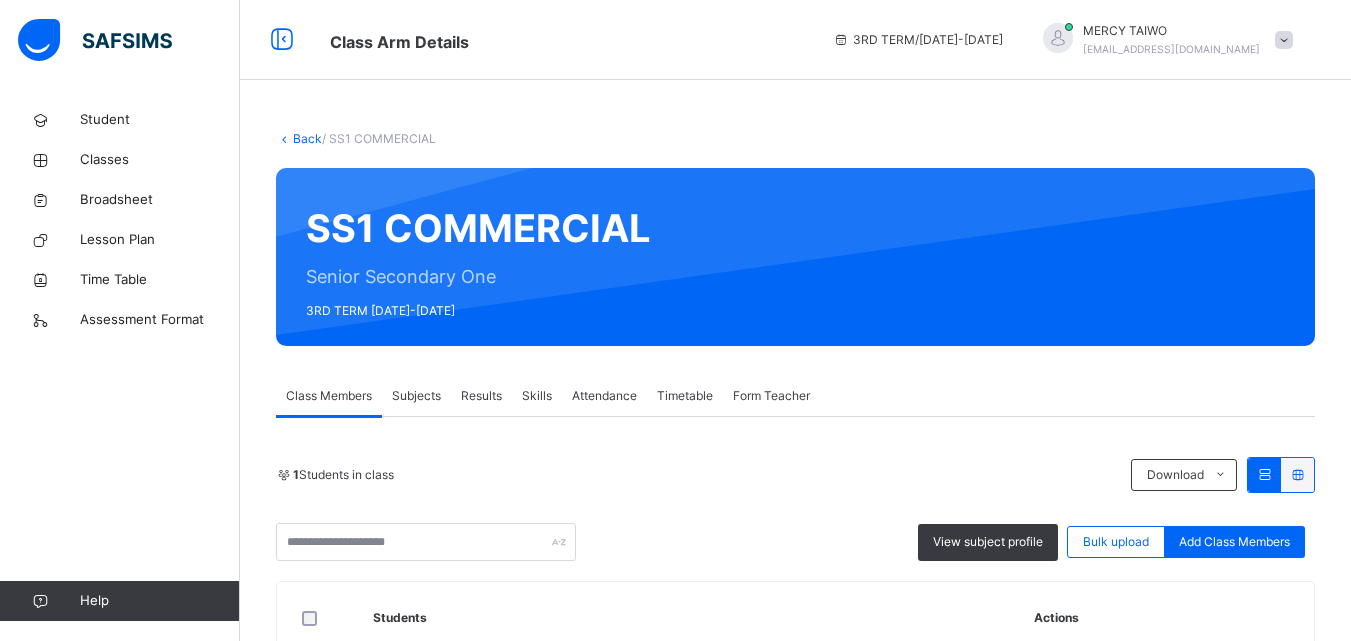 click on "Results" at bounding box center (481, 396) 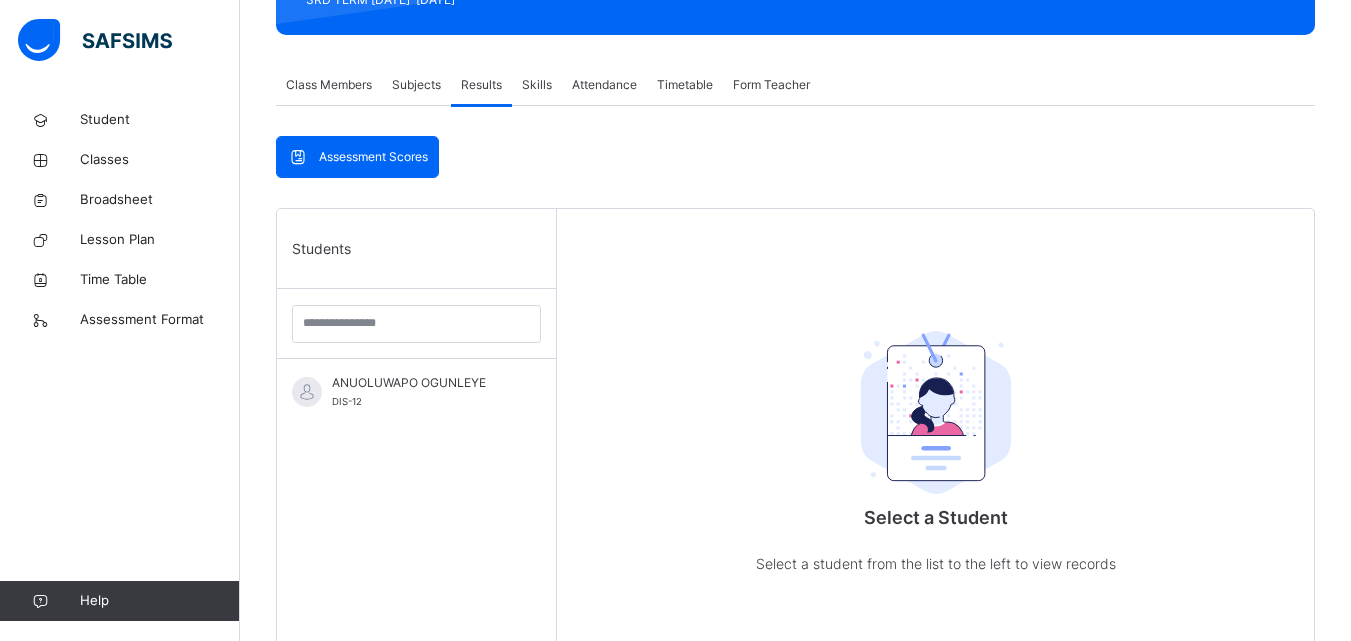 scroll, scrollTop: 488, scrollLeft: 0, axis: vertical 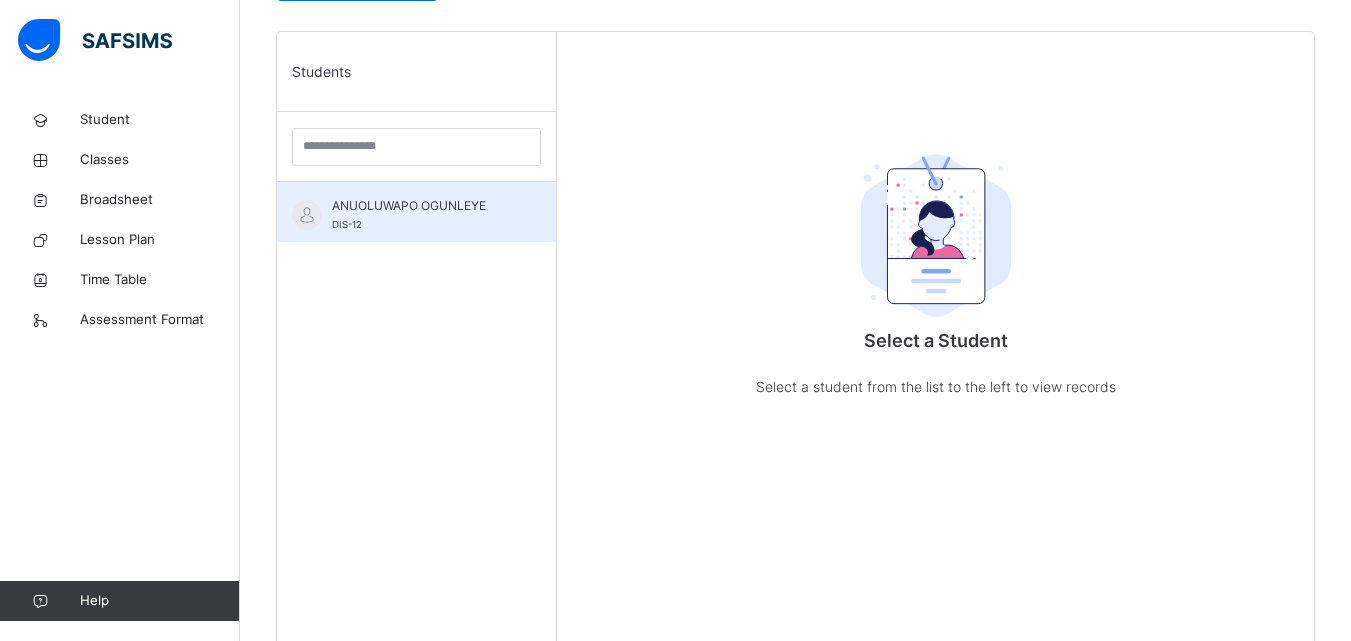 click on "ANUOLUWAPO  OGUNLEYE DIS-12" at bounding box center (421, 215) 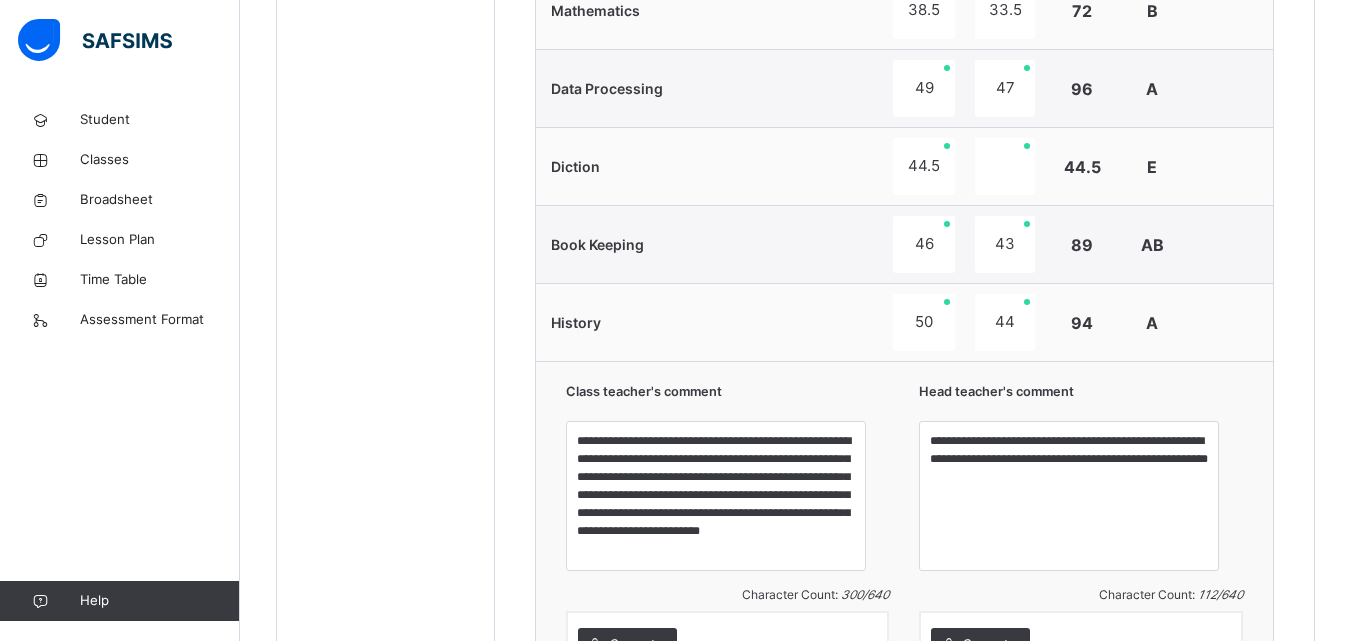 scroll, scrollTop: 2045, scrollLeft: 0, axis: vertical 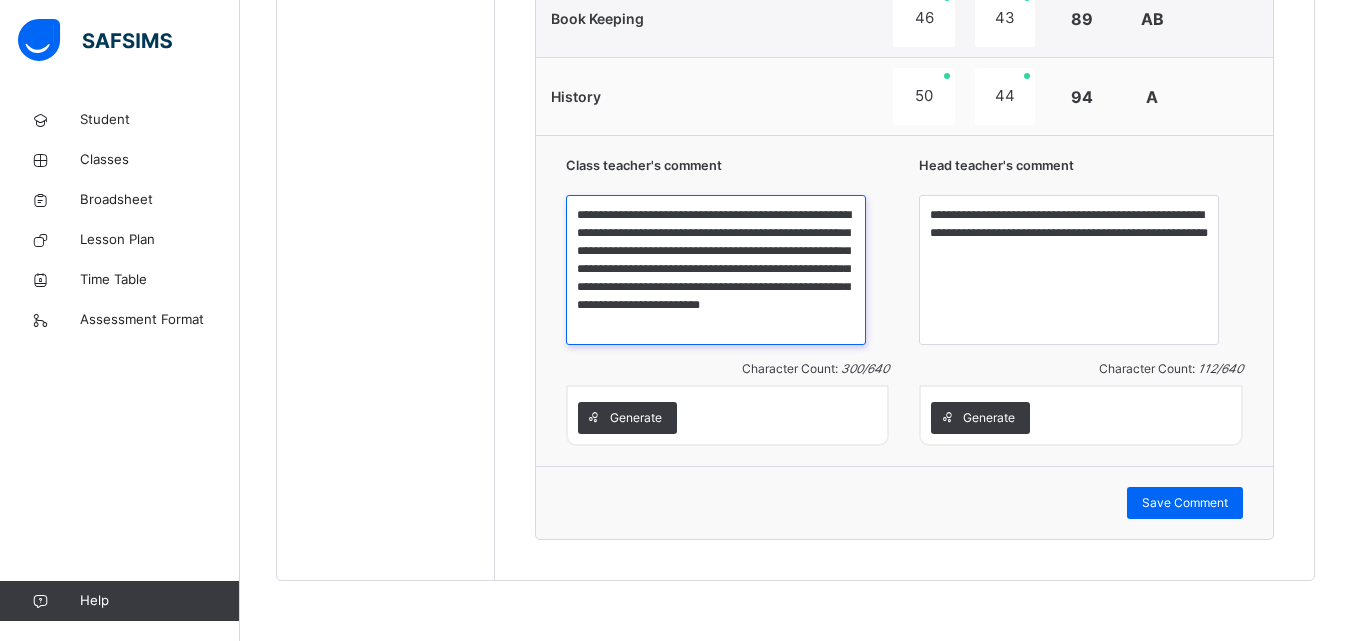 drag, startPoint x: 864, startPoint y: 331, endPoint x: 628, endPoint y: 208, distance: 266.12967 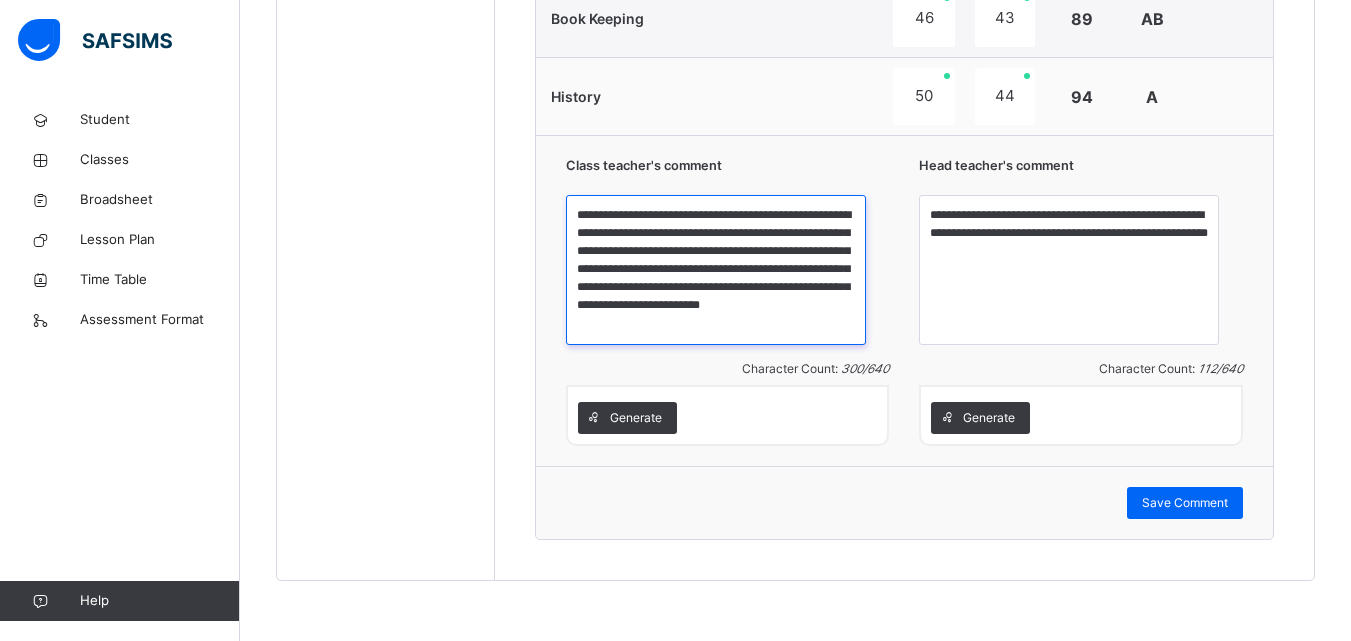 click on "**********" at bounding box center (716, 270) 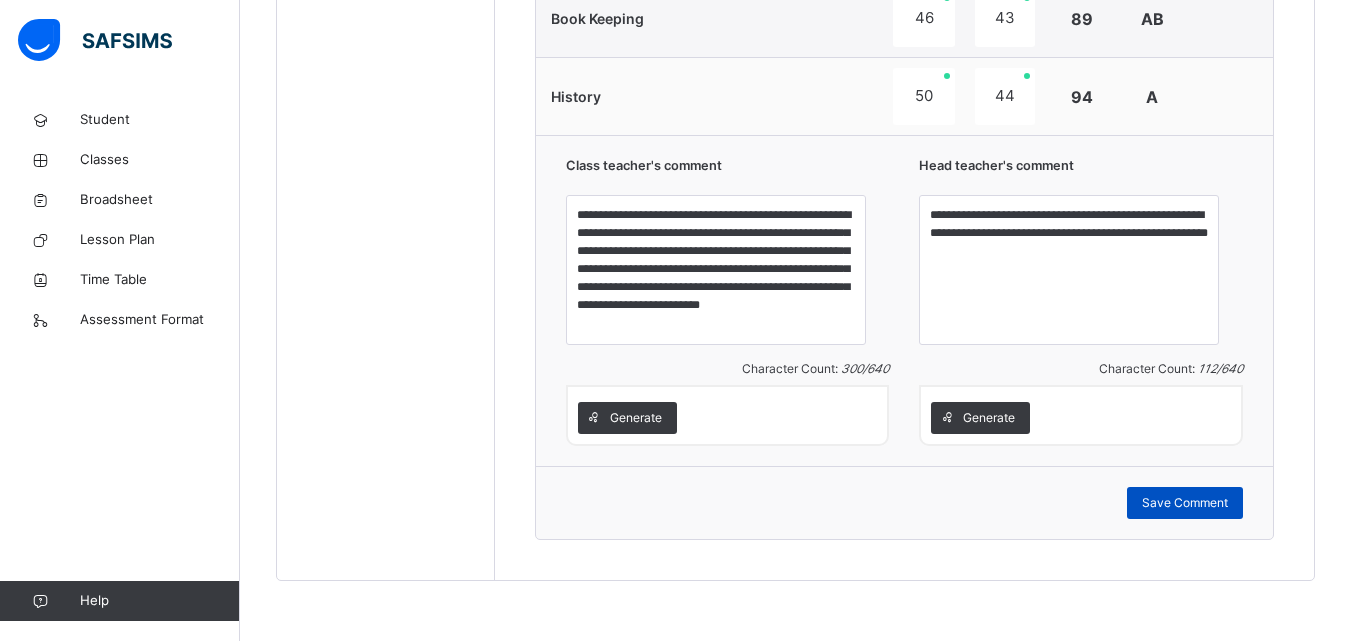 click on "Save Comment" at bounding box center (1185, 503) 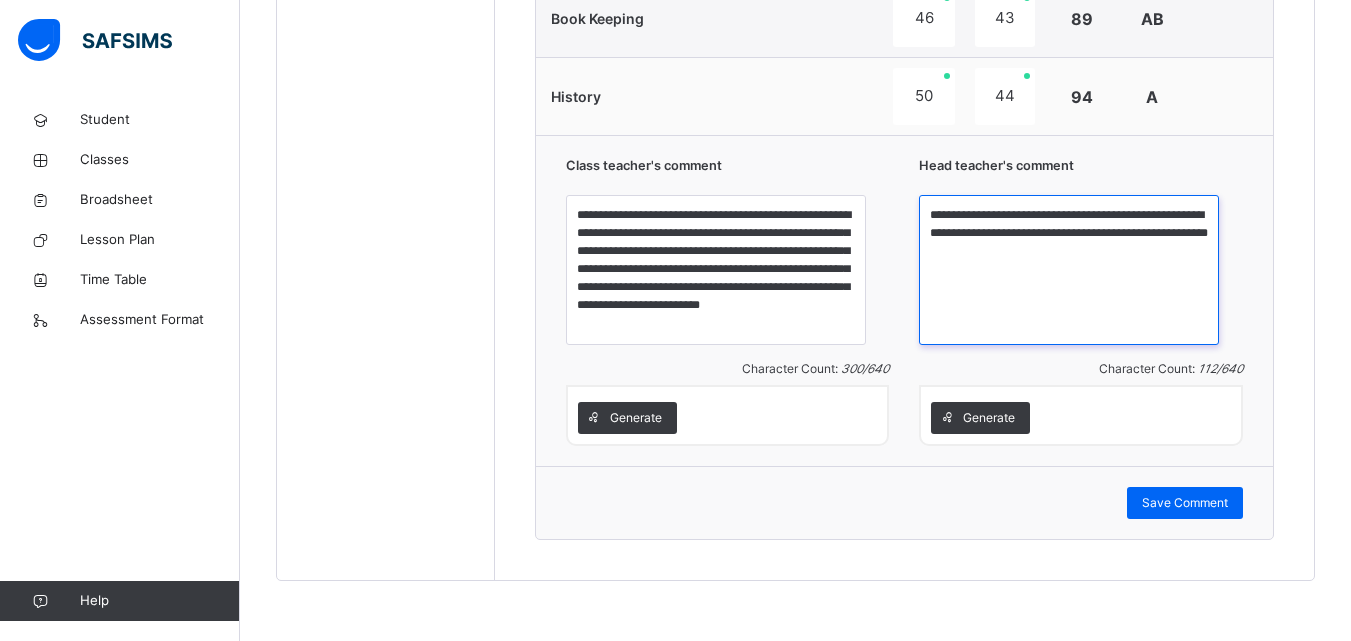 drag, startPoint x: 1123, startPoint y: 254, endPoint x: 970, endPoint y: 210, distance: 159.20113 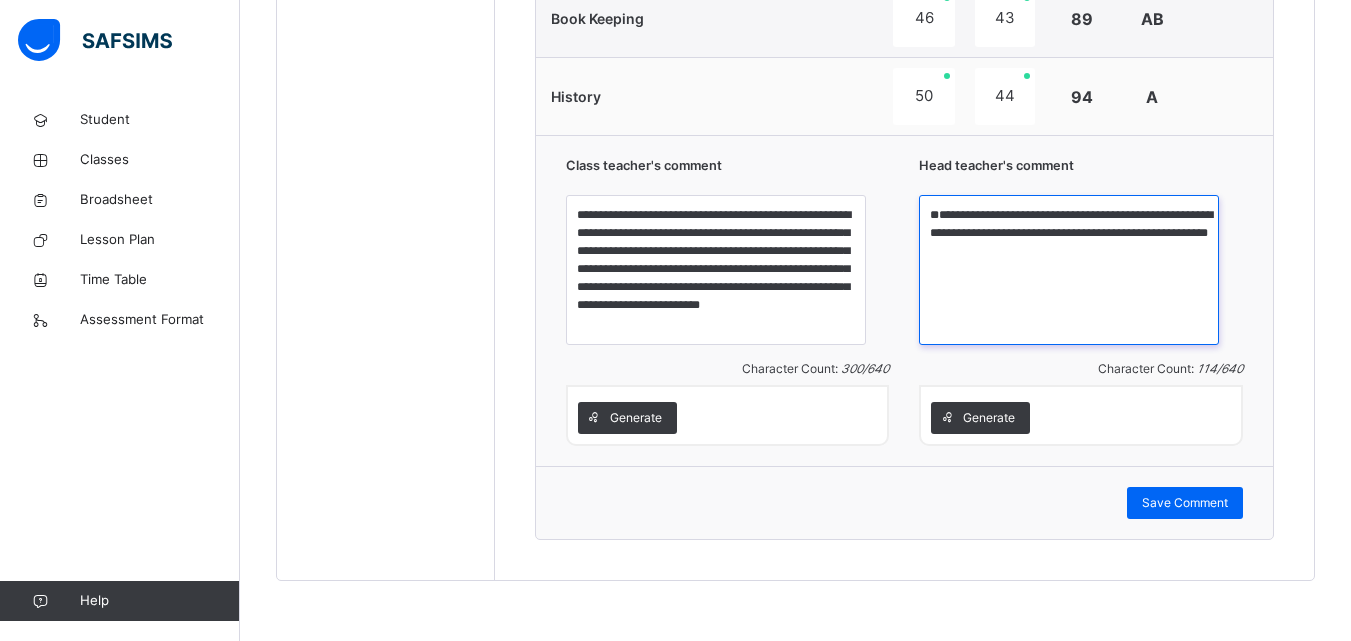 click on "**********" at bounding box center (1069, 270) 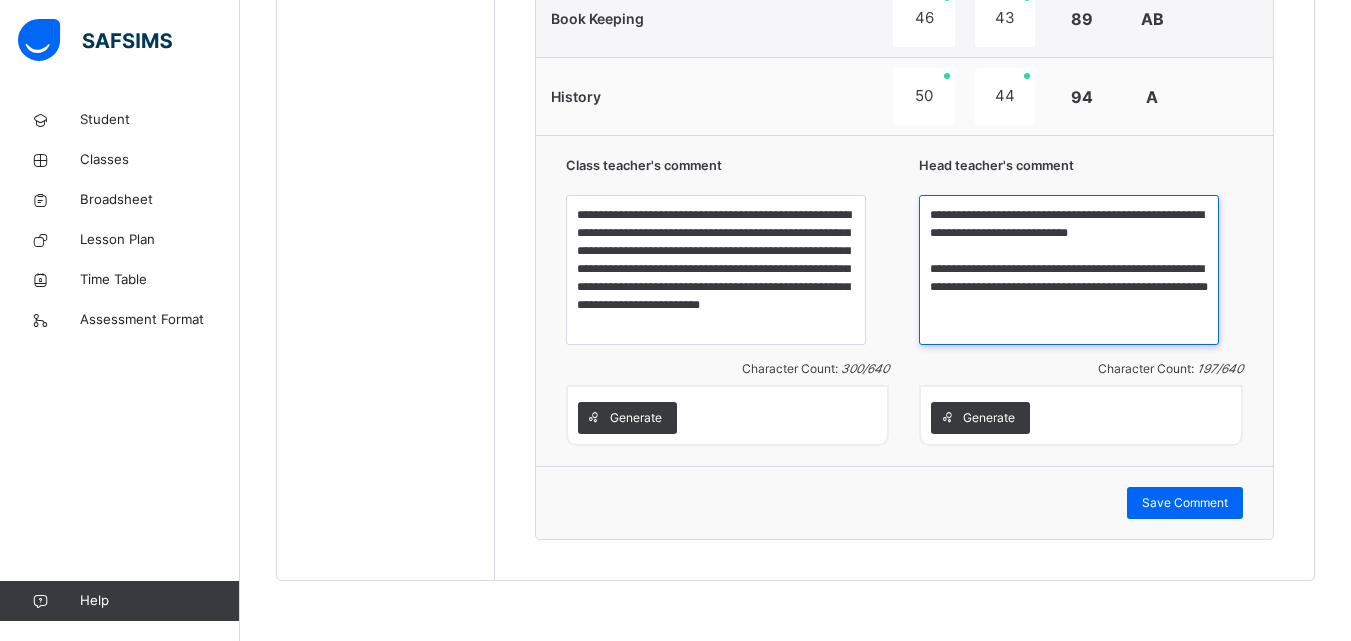 click on "**********" at bounding box center [1069, 270] 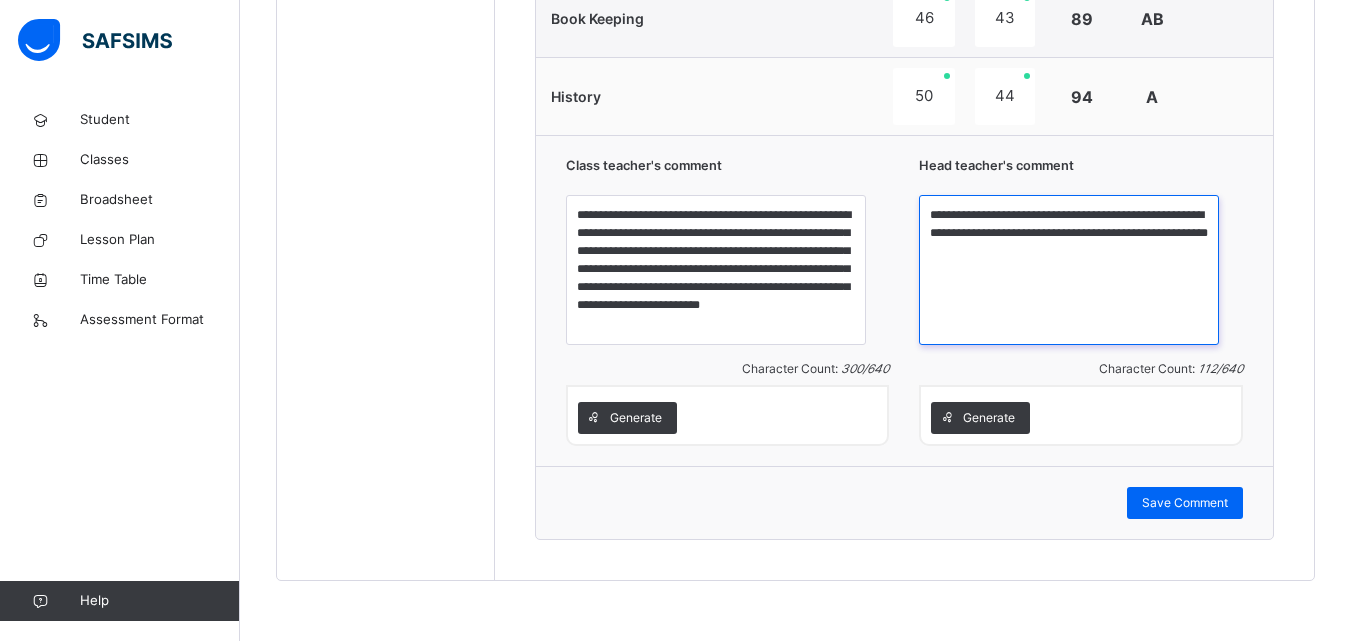 click on "**********" at bounding box center [1069, 270] 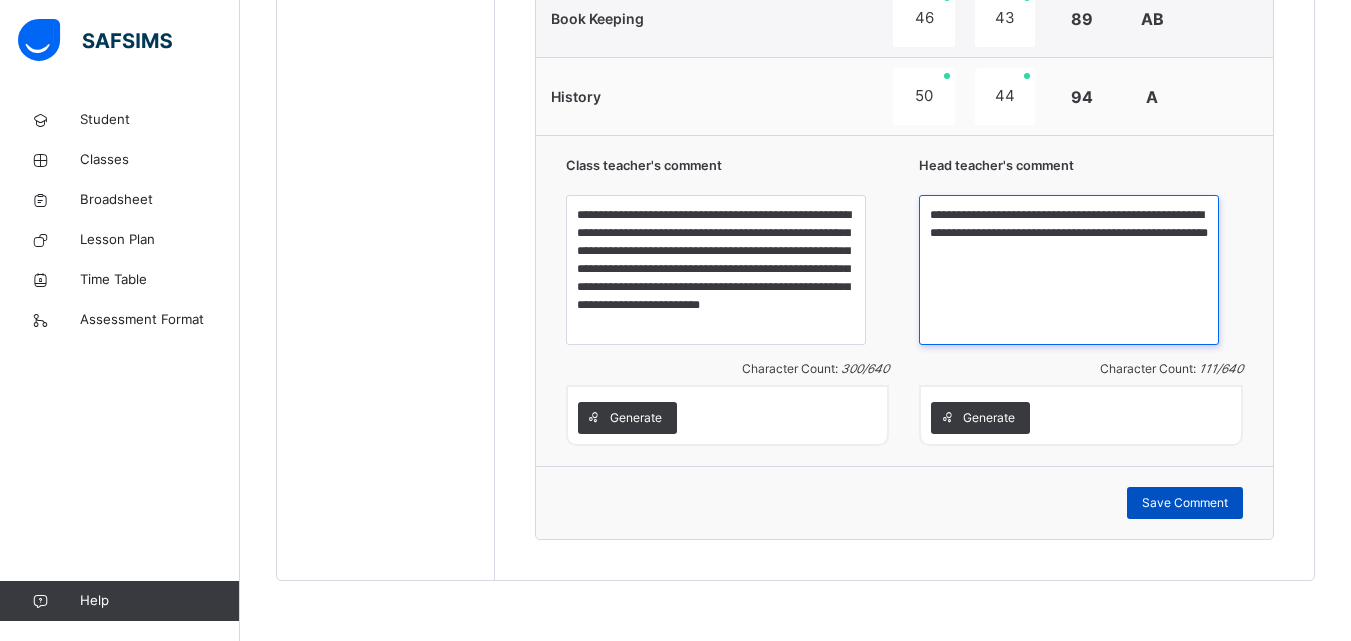 type on "**********" 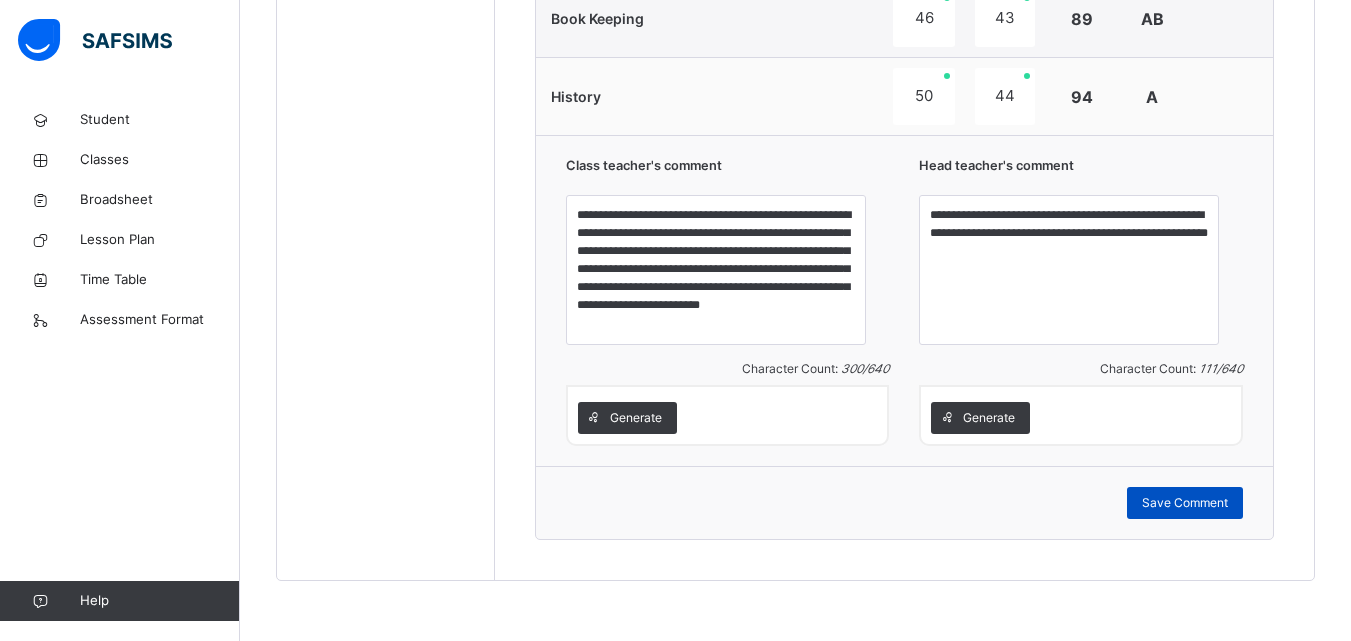 click on "Save Comment" at bounding box center (1185, 503) 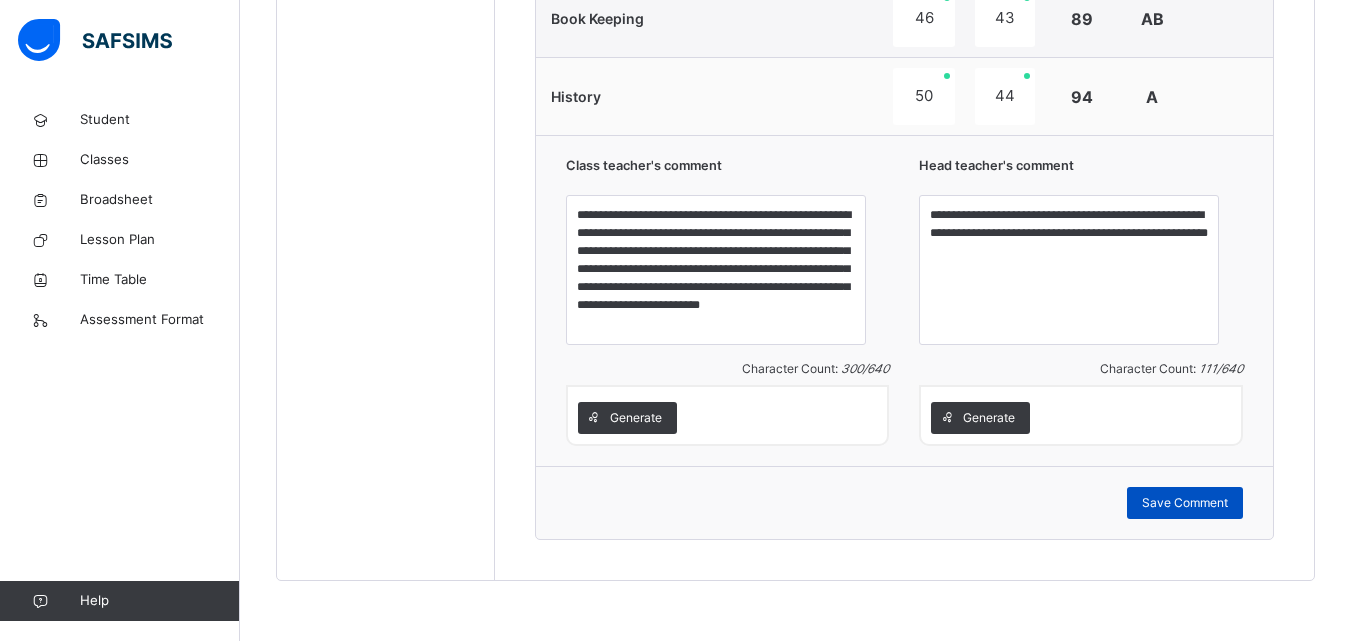 click on "Save Comment" at bounding box center [1185, 503] 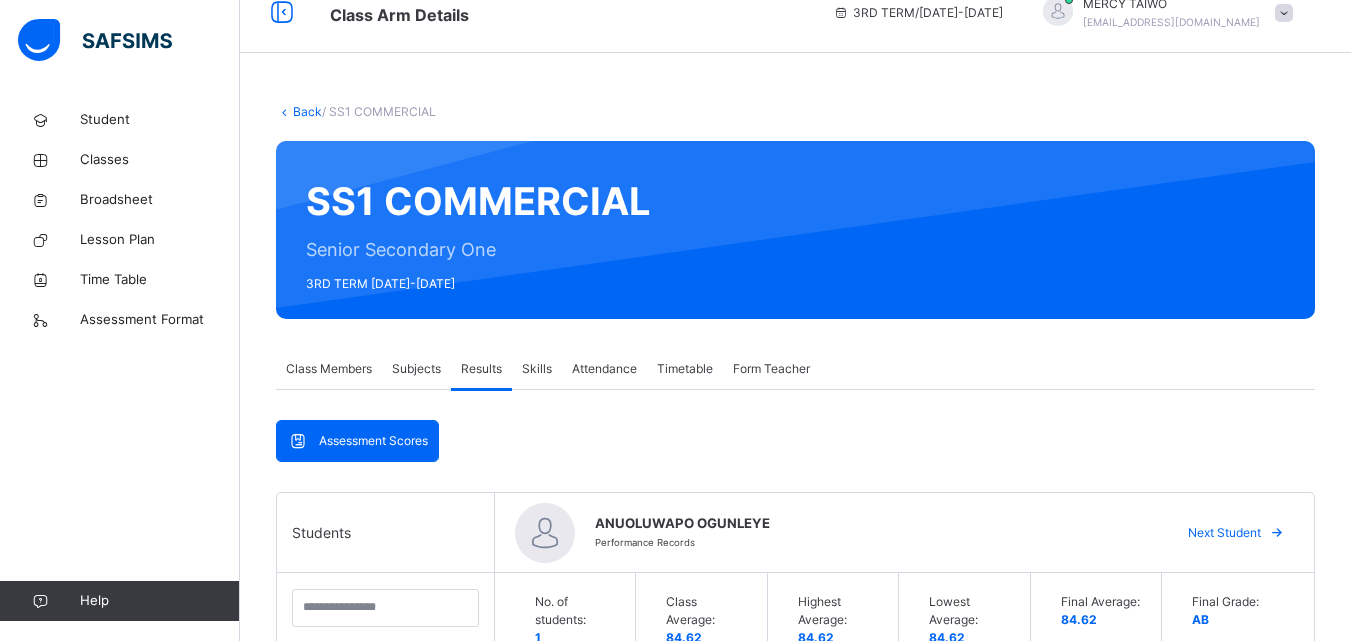 scroll, scrollTop: 0, scrollLeft: 0, axis: both 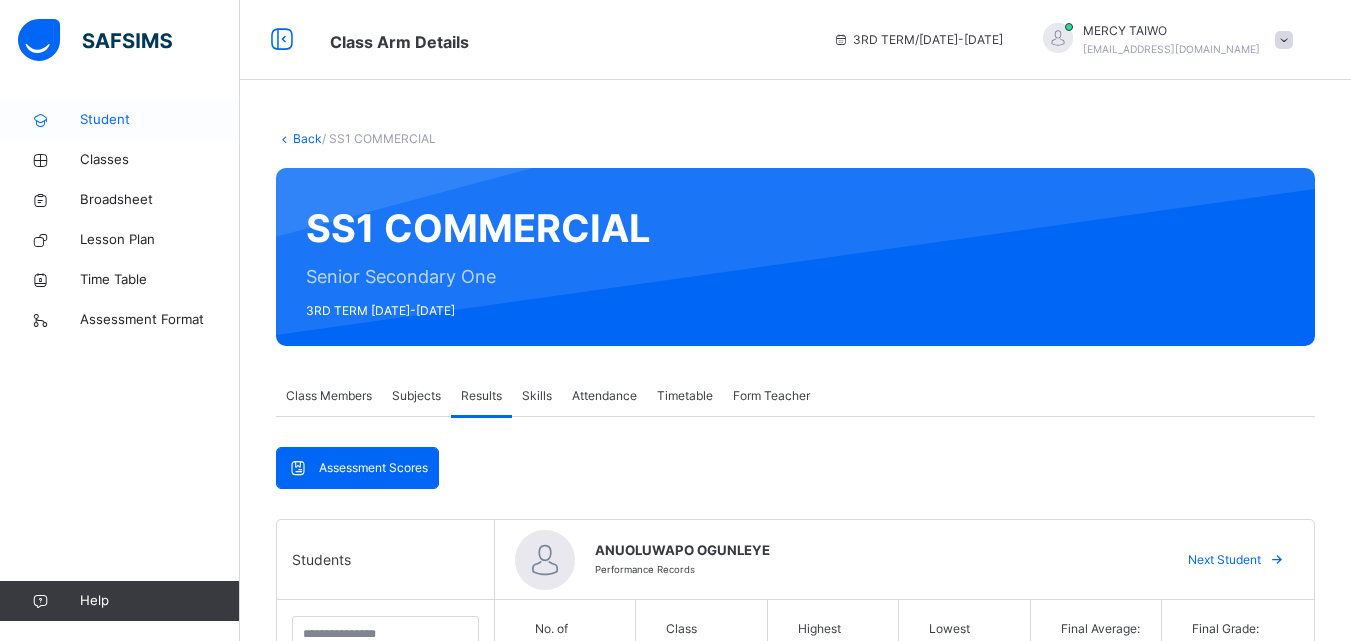 click at bounding box center (40, 120) 